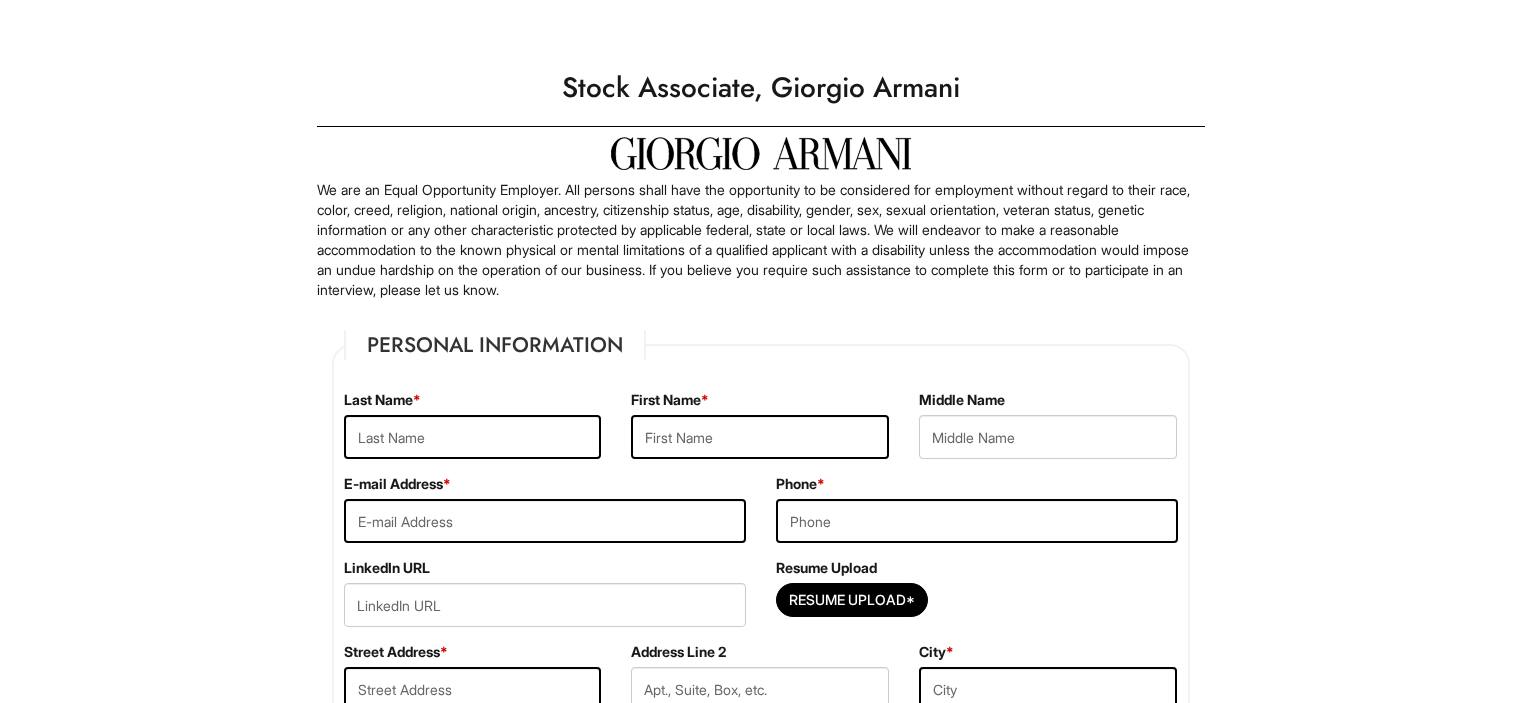 scroll, scrollTop: 0, scrollLeft: 0, axis: both 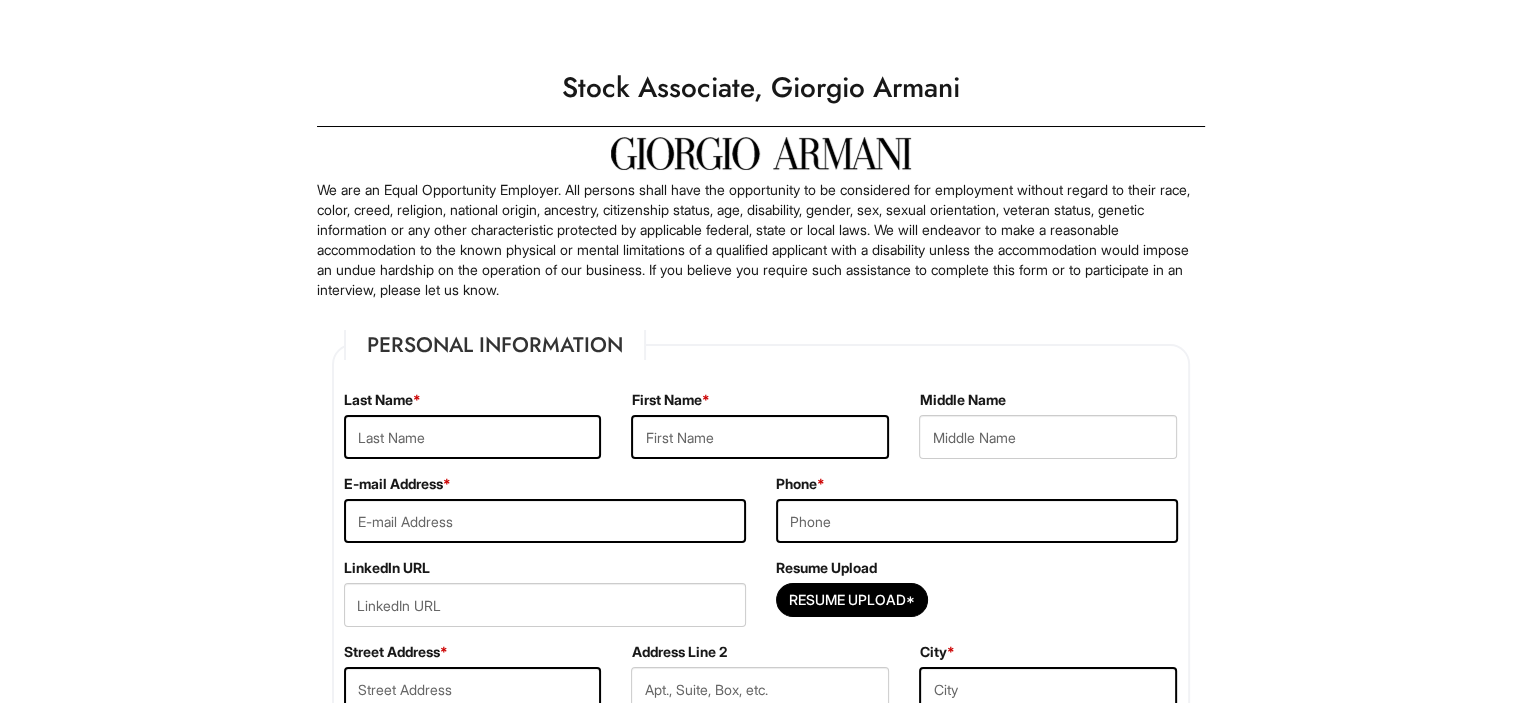 type on "[LAST]" 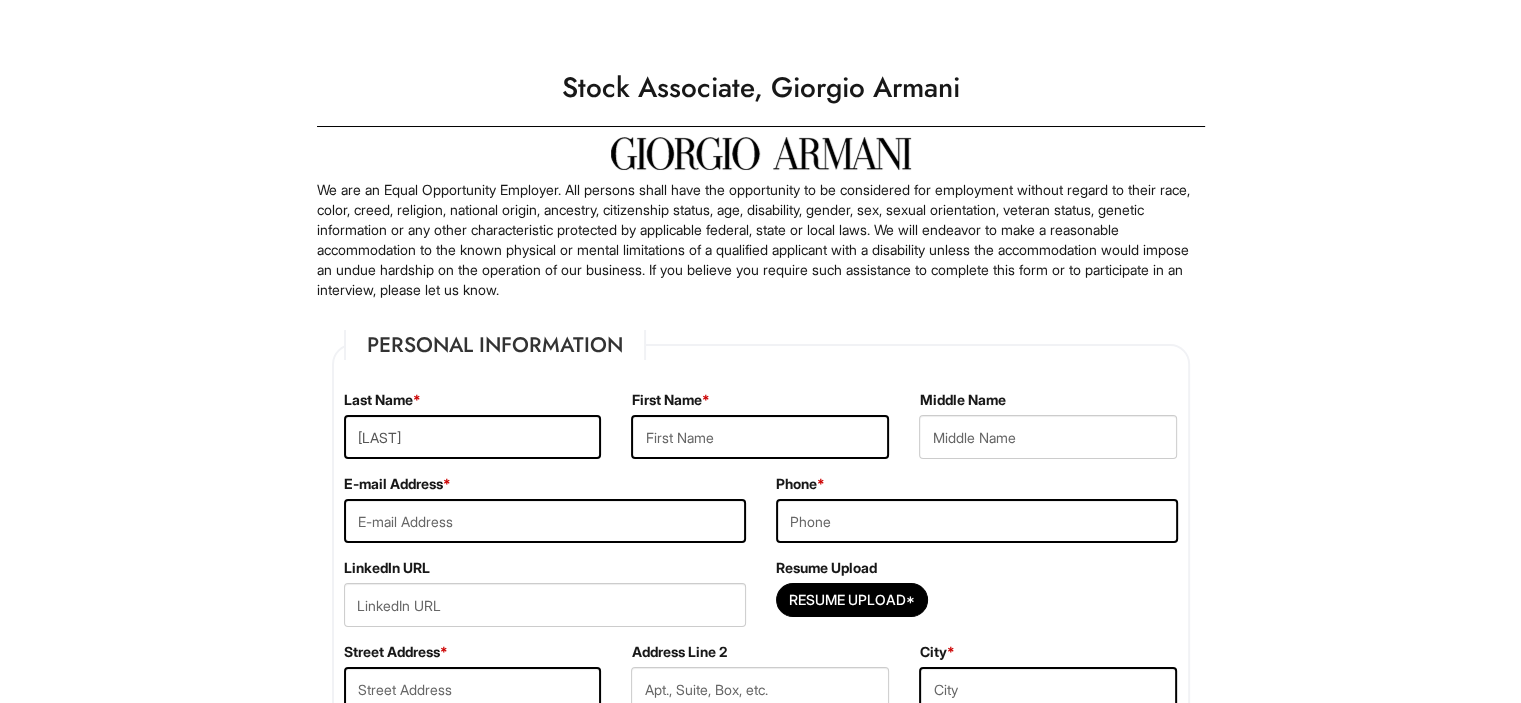 type on "[FIRST] [INITIAL]" 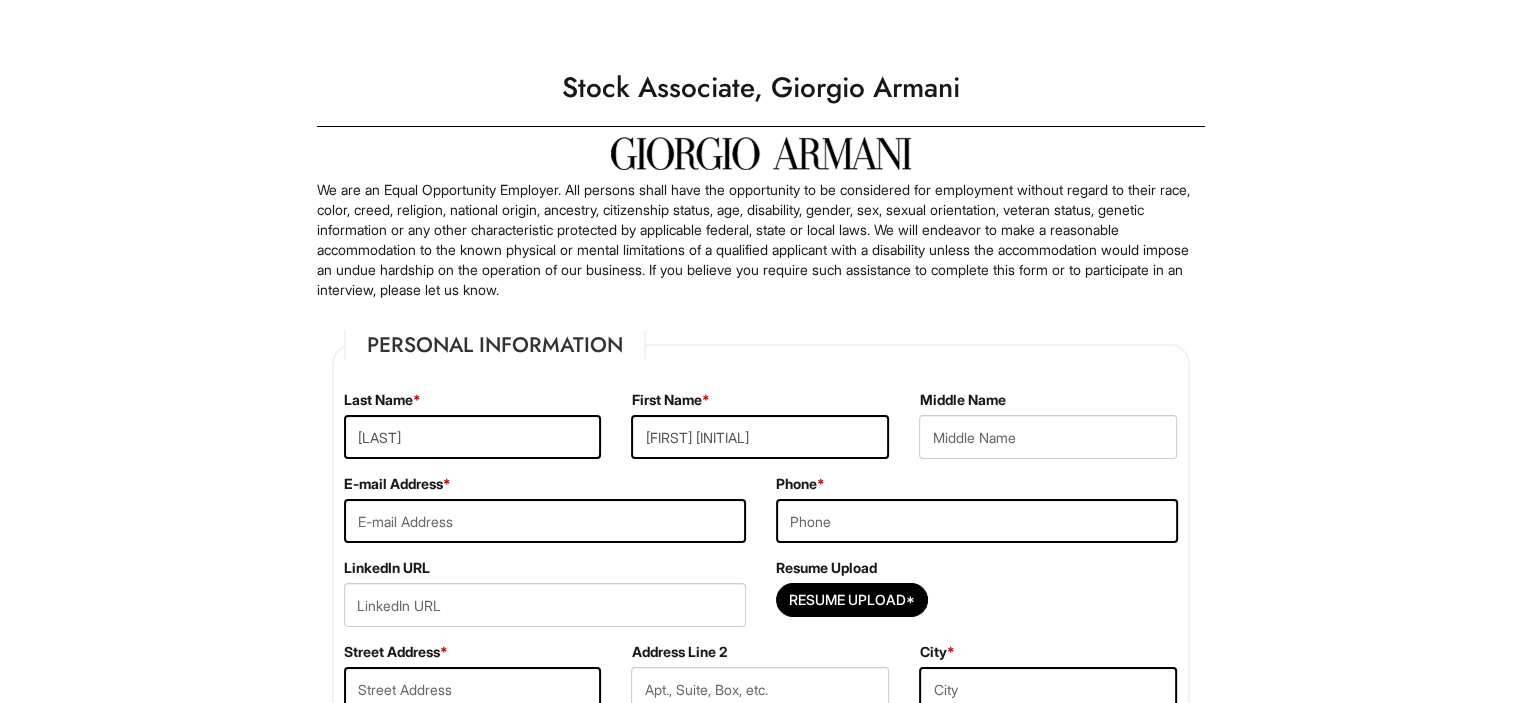 type on "[EMAIL]" 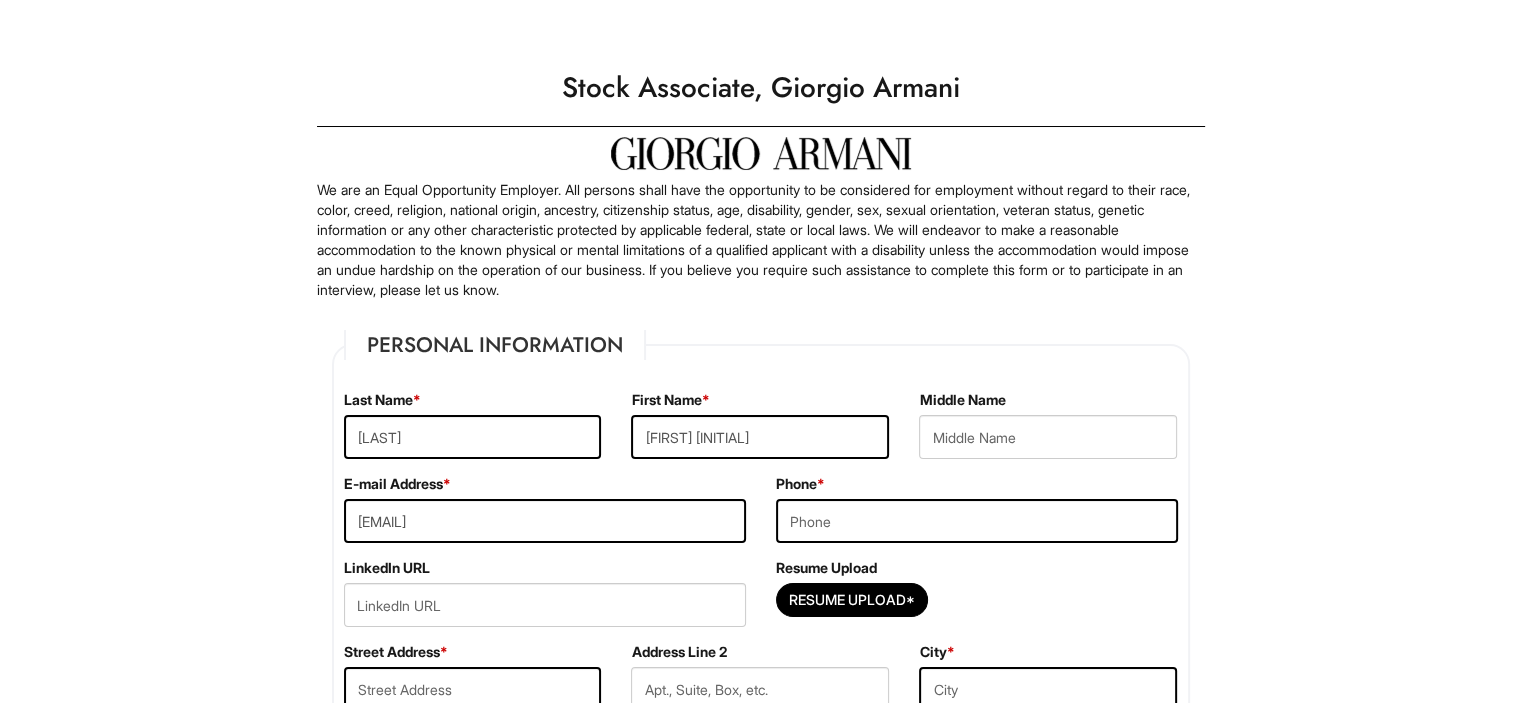type on "[PHONE]" 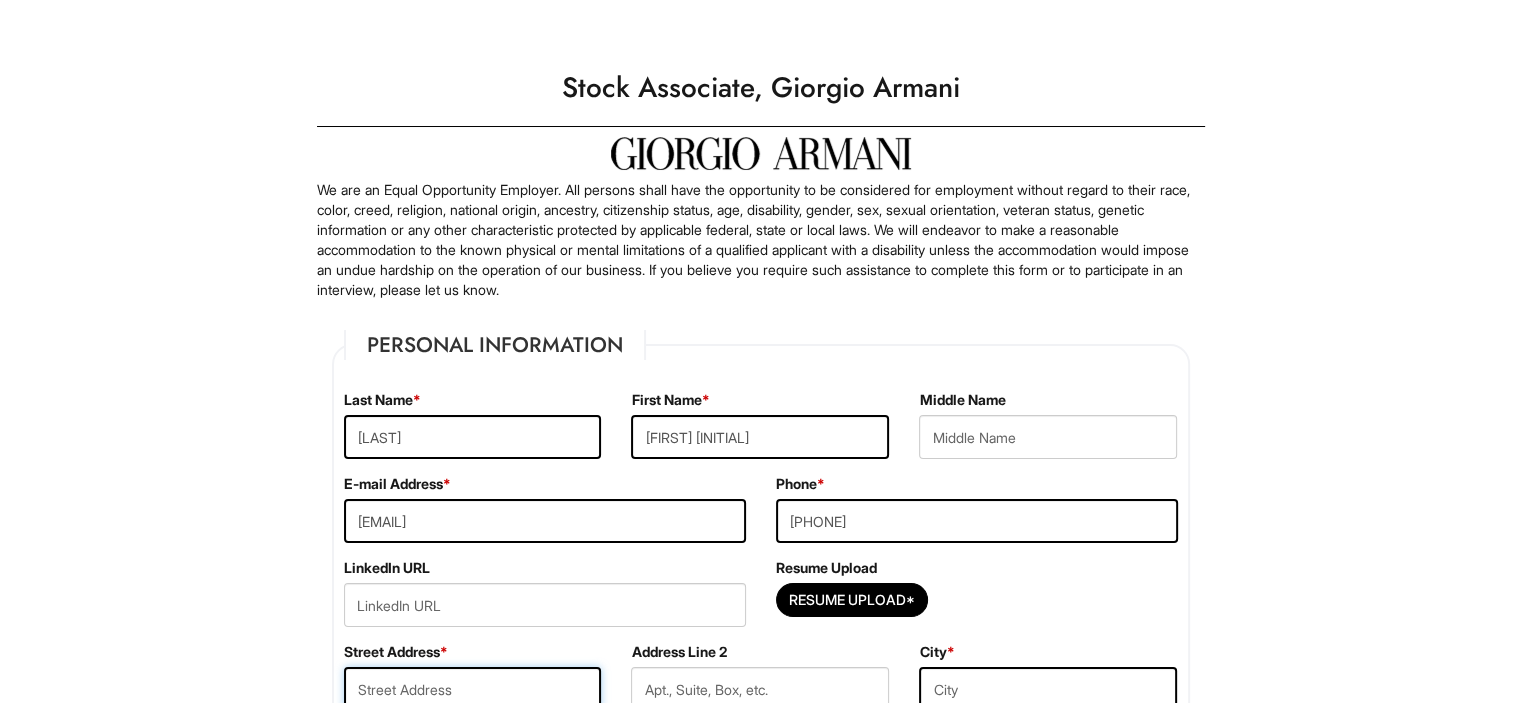type on "[NUMBER] [STREET], [CITY]" 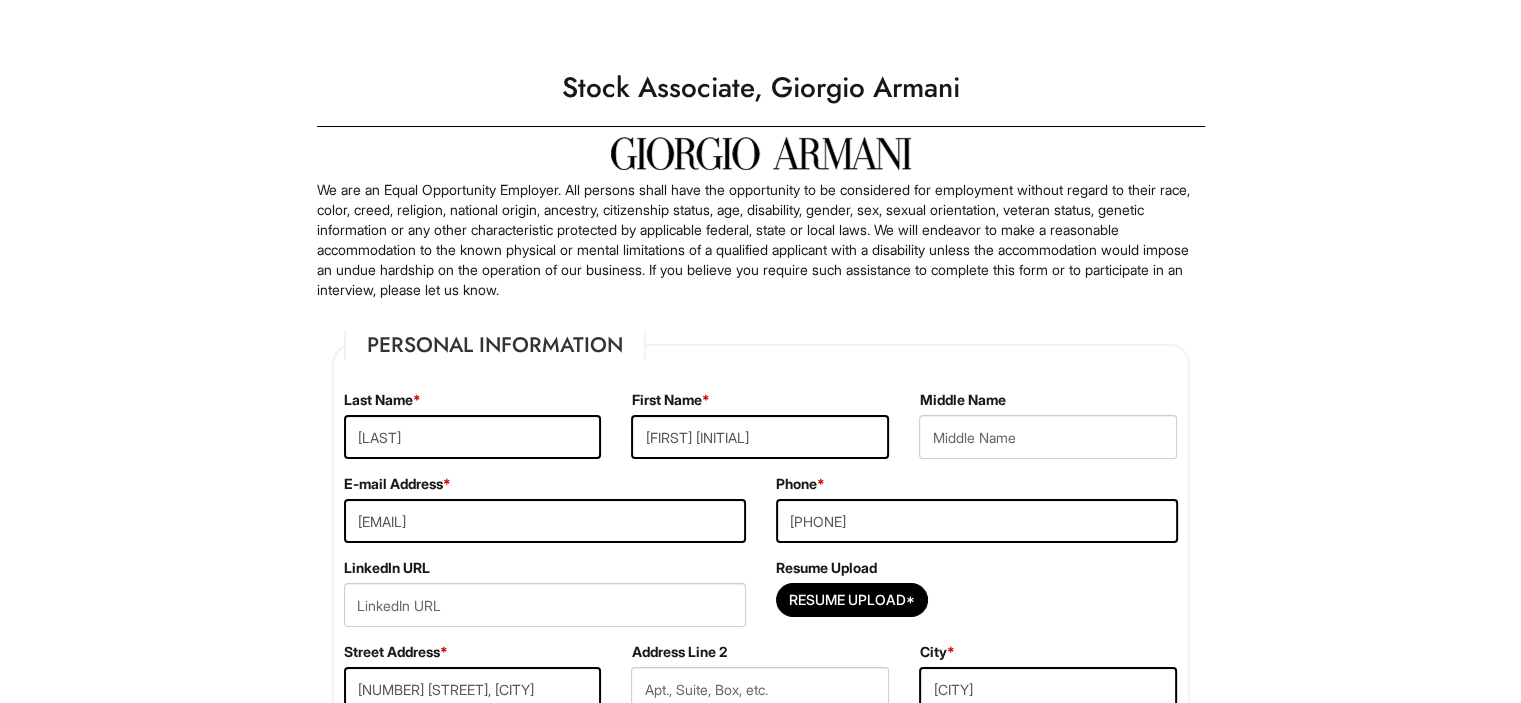 select on "[STATE]" 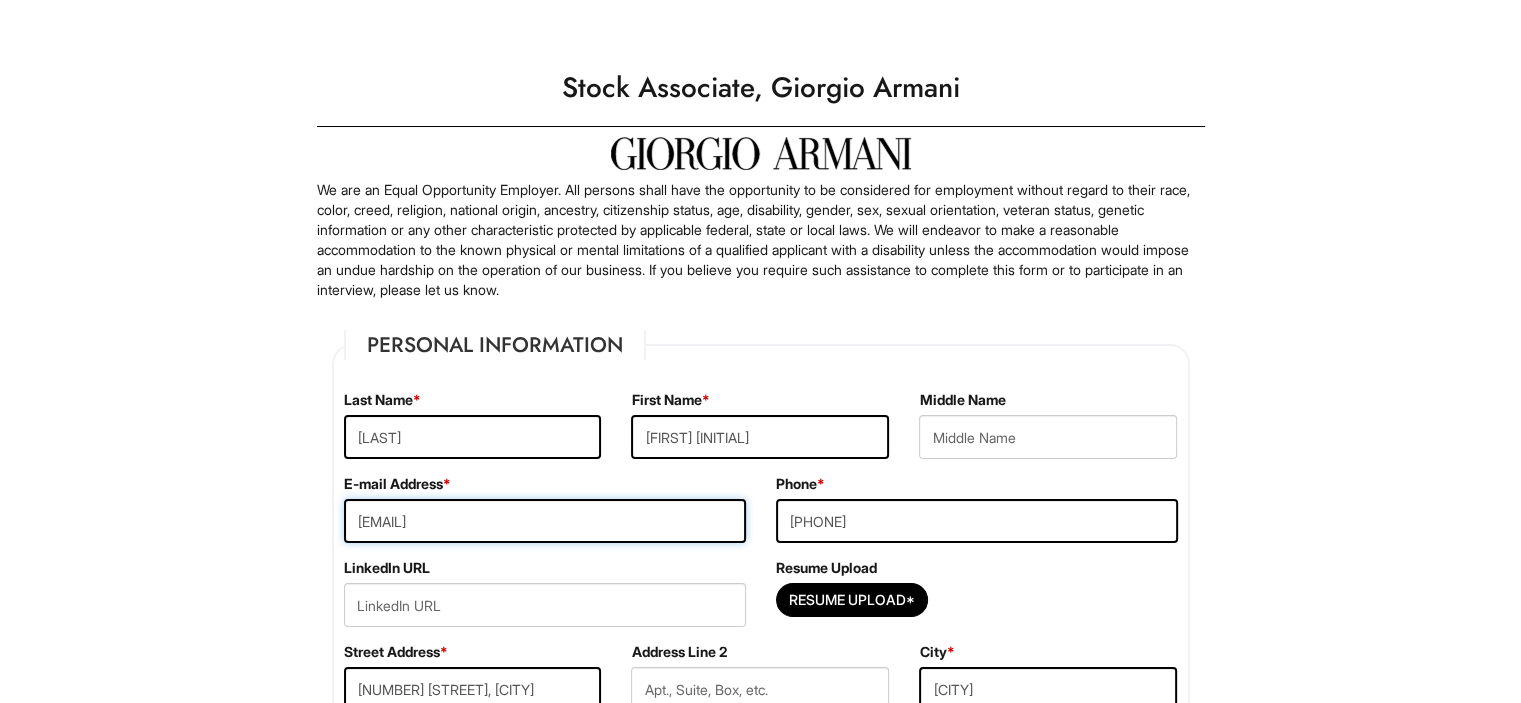 click on "[EMAIL]" at bounding box center (545, 521) 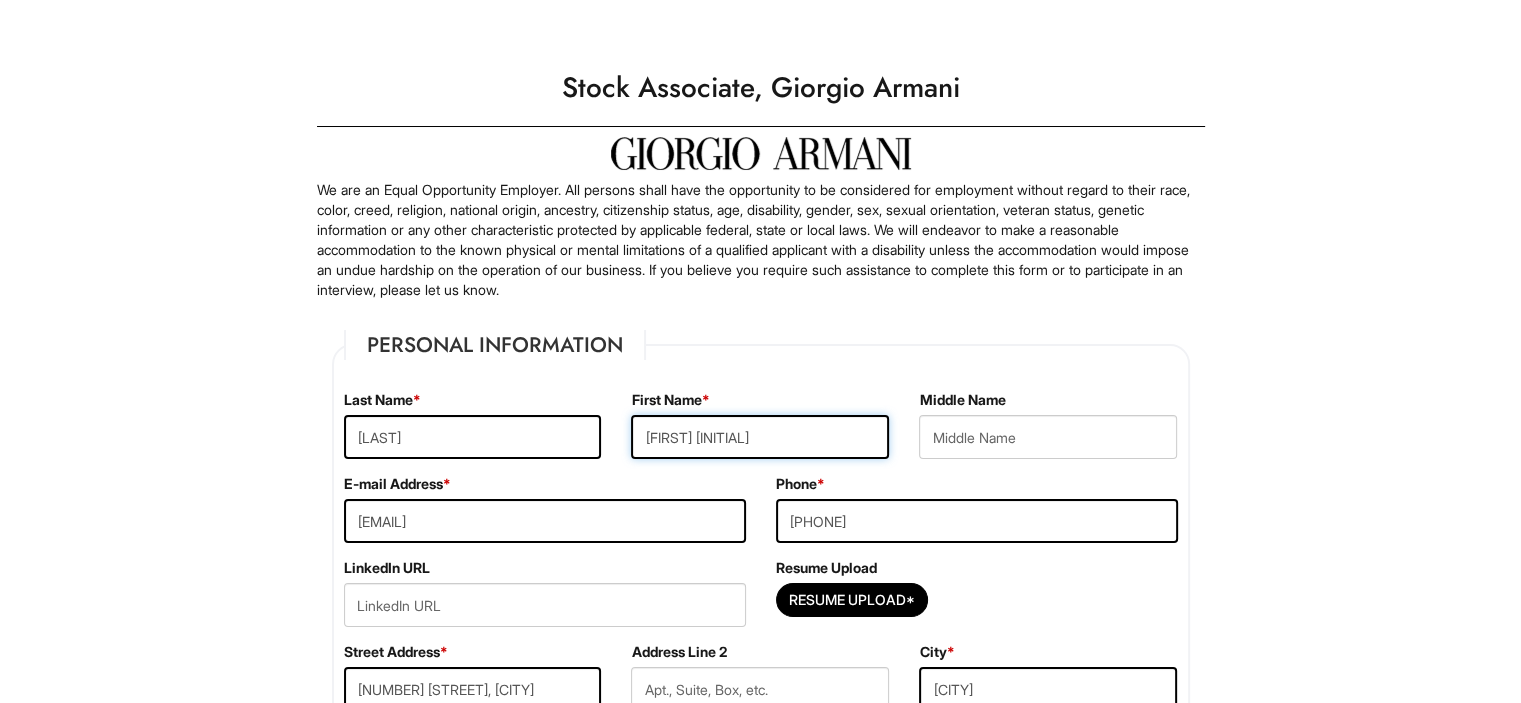 click on "[FIRST] [INITIAL]" at bounding box center (760, 437) 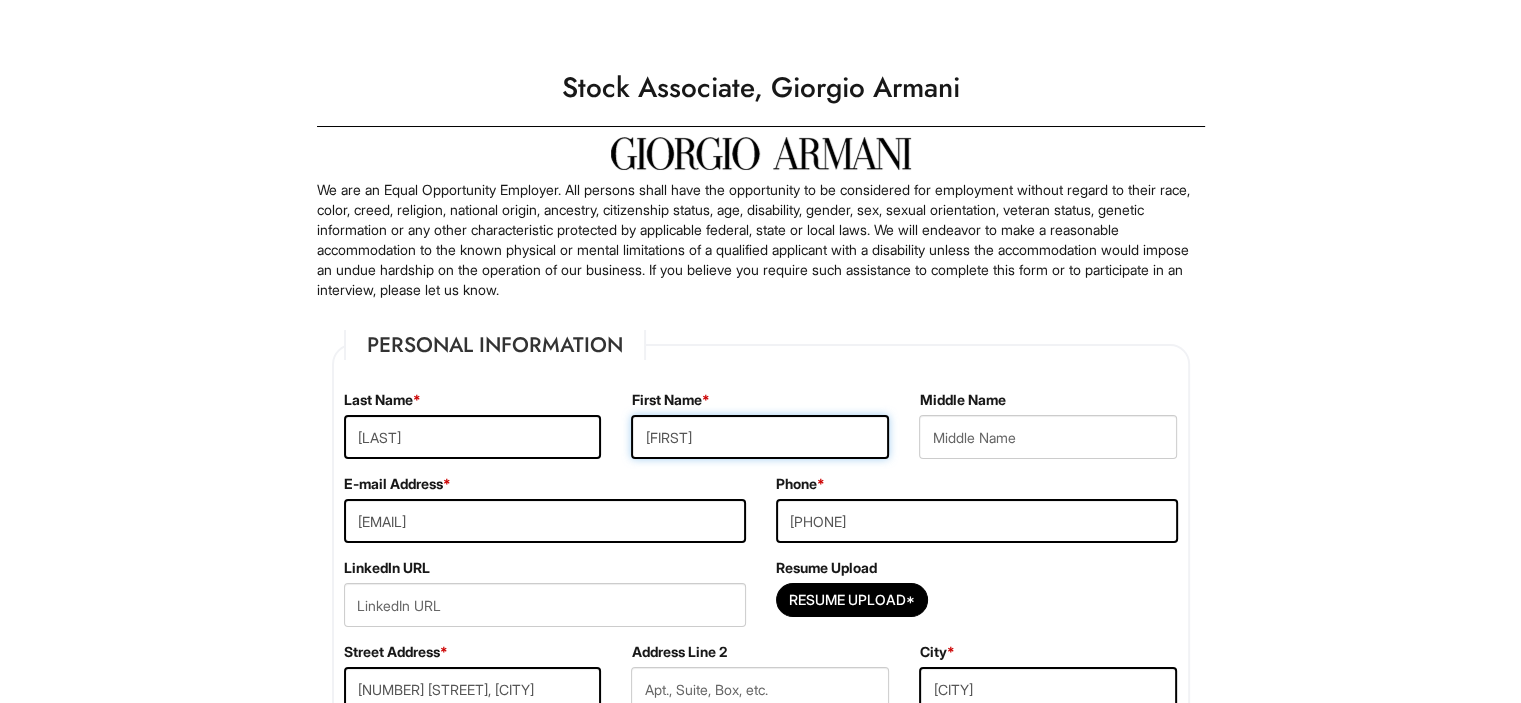 type on "[FIRST]" 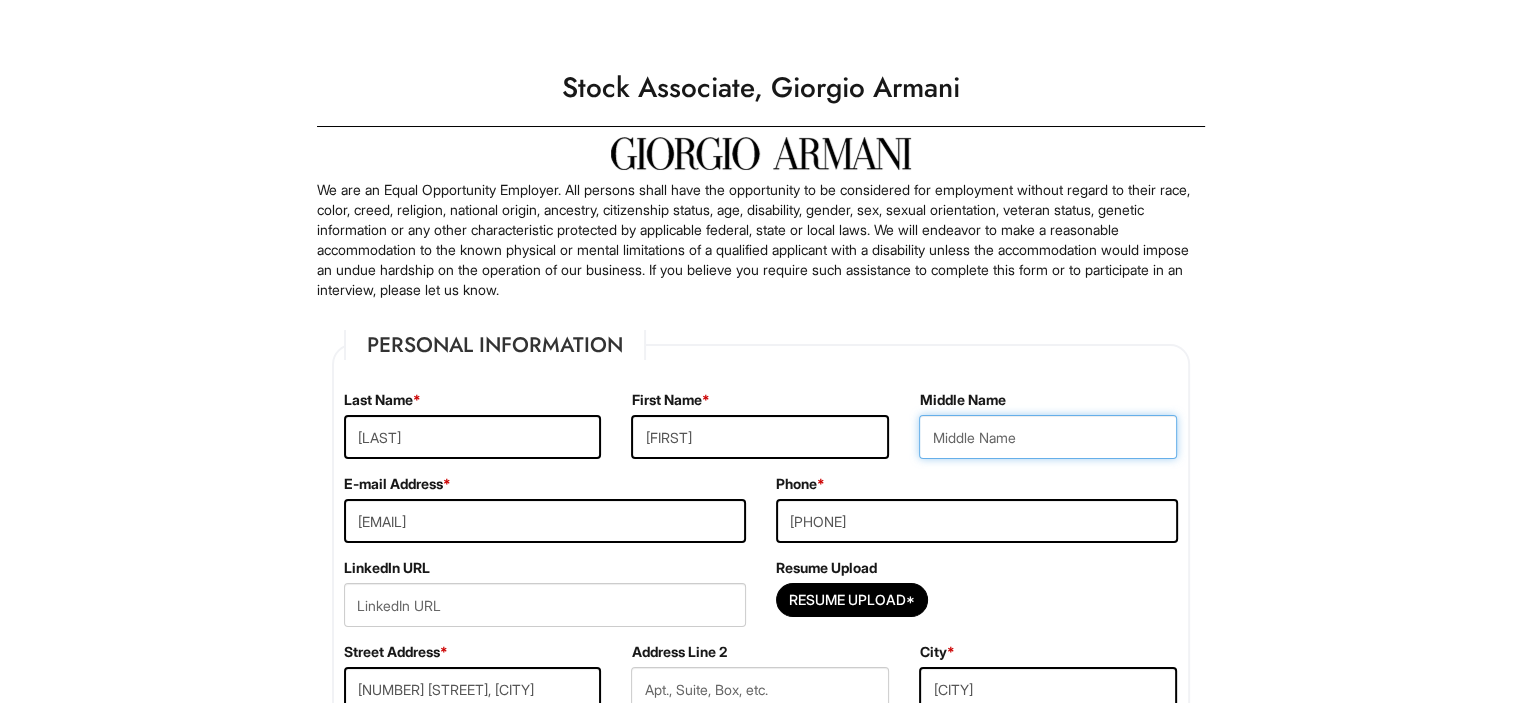 click at bounding box center (1048, 437) 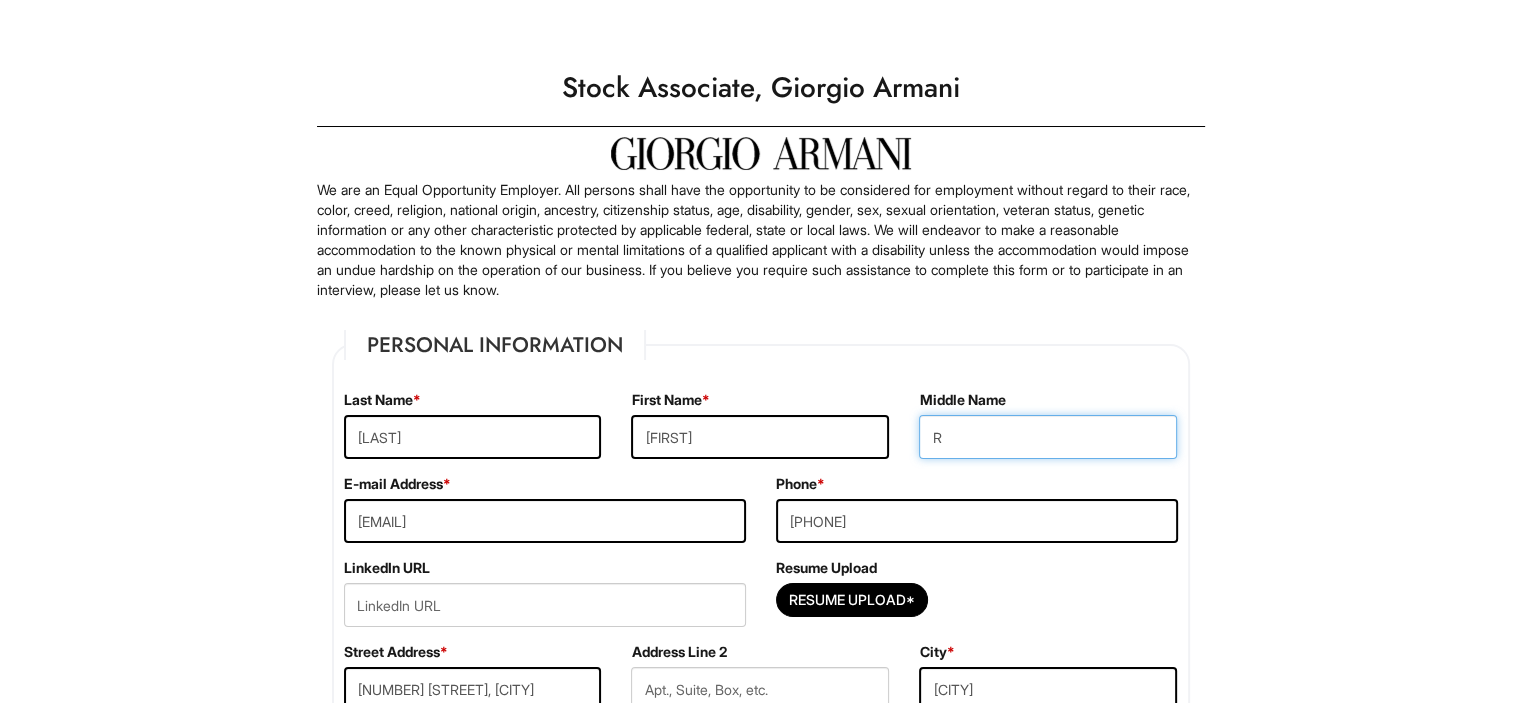 type on "R" 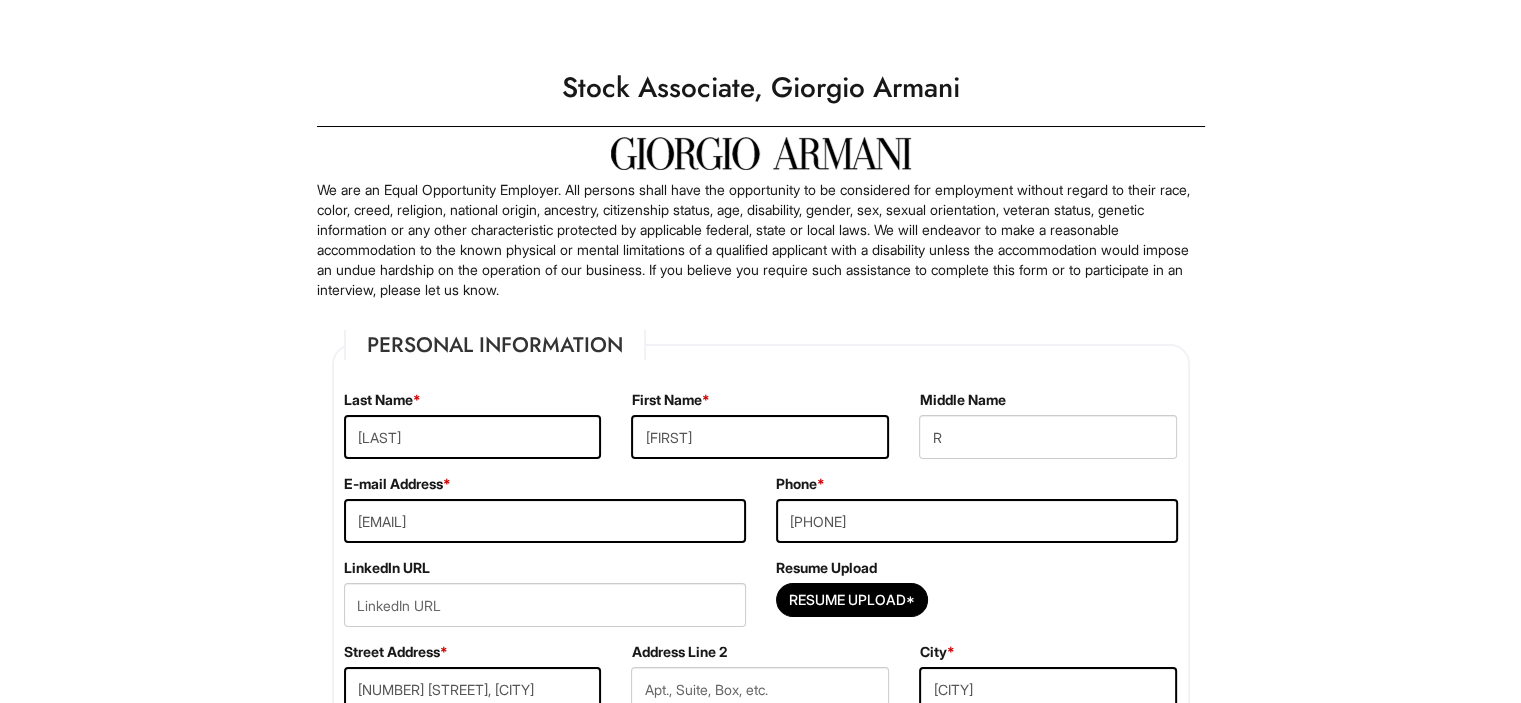 click on "Please Complete This Form 1 2 3 Stock Associate, [BRAND] PLEASE COMPLETE ALL REQUIRED FIELDS
We are an Equal Opportunity Employer. All persons shall have the opportunity to be considered for employment without regard to their race, color, creed, religion, national origin, ancestry, citizenship status, age, disability, gender, sex, sexual orientation, veteran status, genetic information or any other characteristic protected by applicable federal, state or local laws. We will endeavor to make a reasonable accommodation to the known physical or mental limitations of a qualified applicant with a disability unless the accommodation would impose an undue hardship on the operation of our business. If you believe you require such assistance to complete this form or to participate in an interview, please let us know.
Personal Information
Last Name  *   [LAST]
First Name  *   [FIRST]
Middle Name   [INITIAL]
E-mail Address  *   [EMAIL]
Phone  *   [PHONE]
LinkedIn URL" at bounding box center (760, 1953) 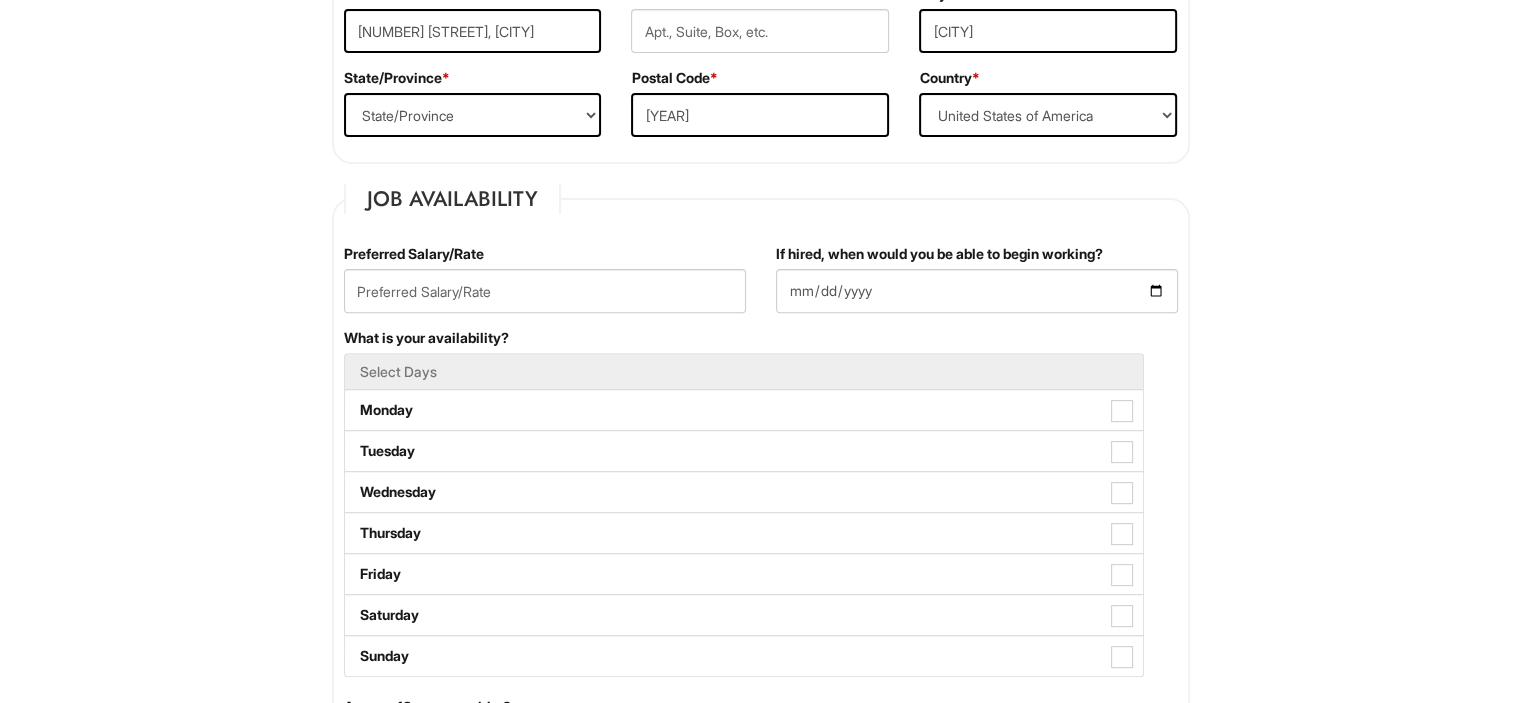 scroll, scrollTop: 700, scrollLeft: 0, axis: vertical 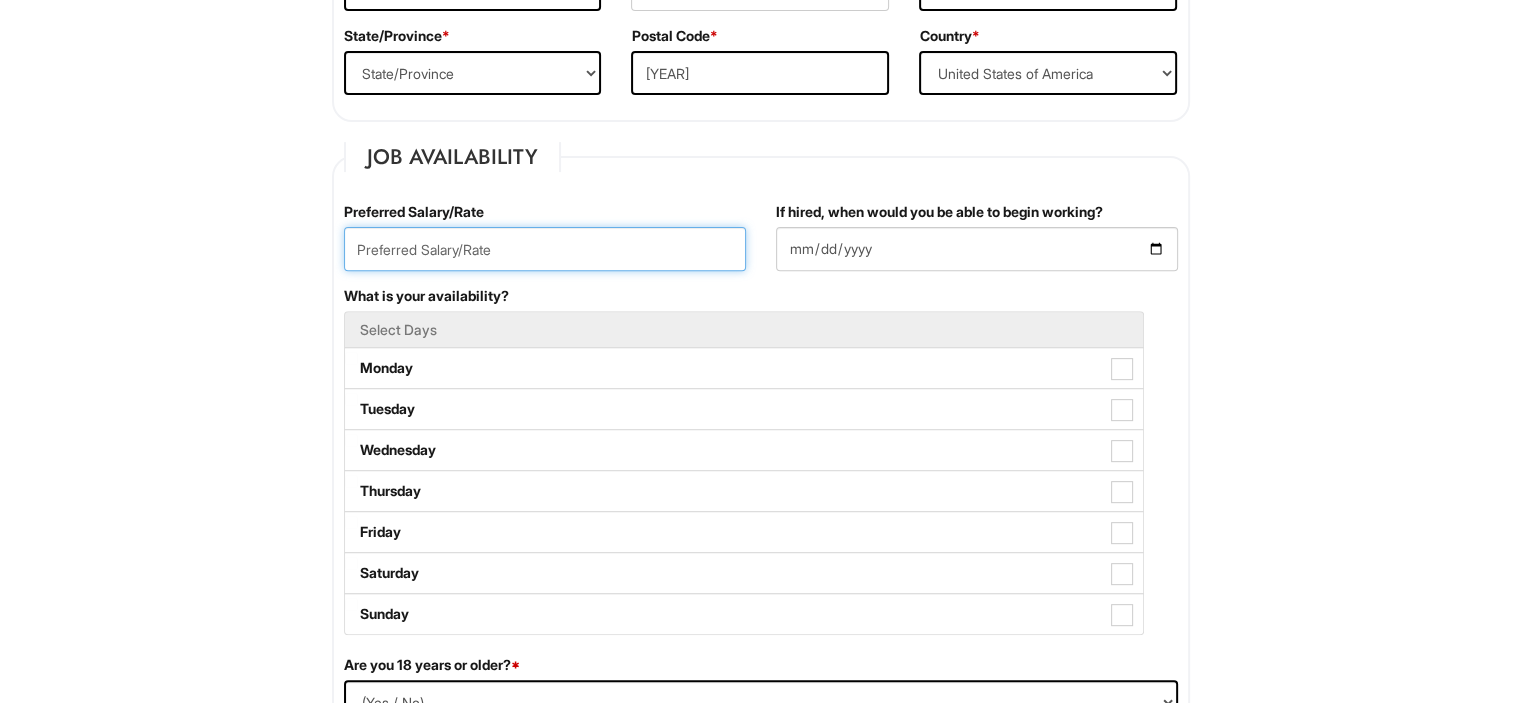 click at bounding box center (545, 249) 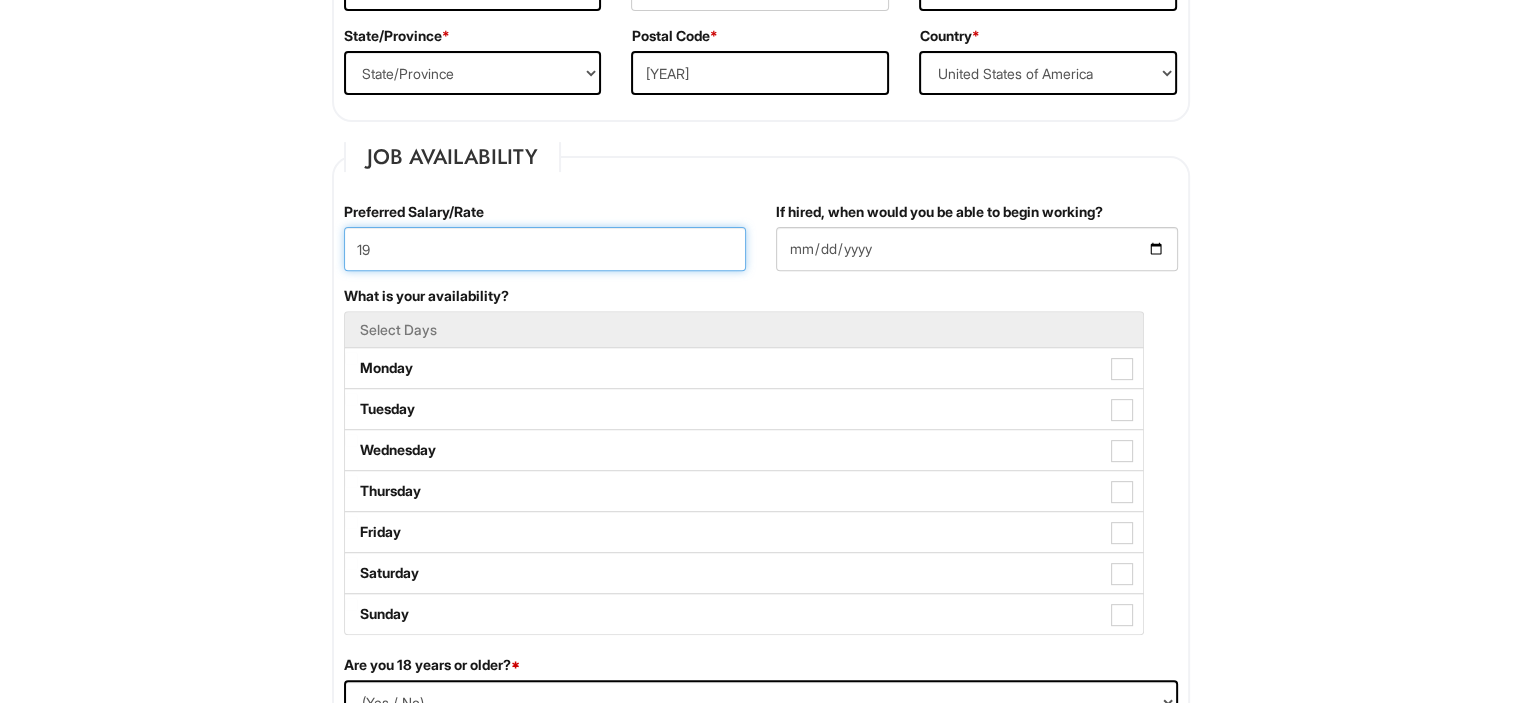 type on "1" 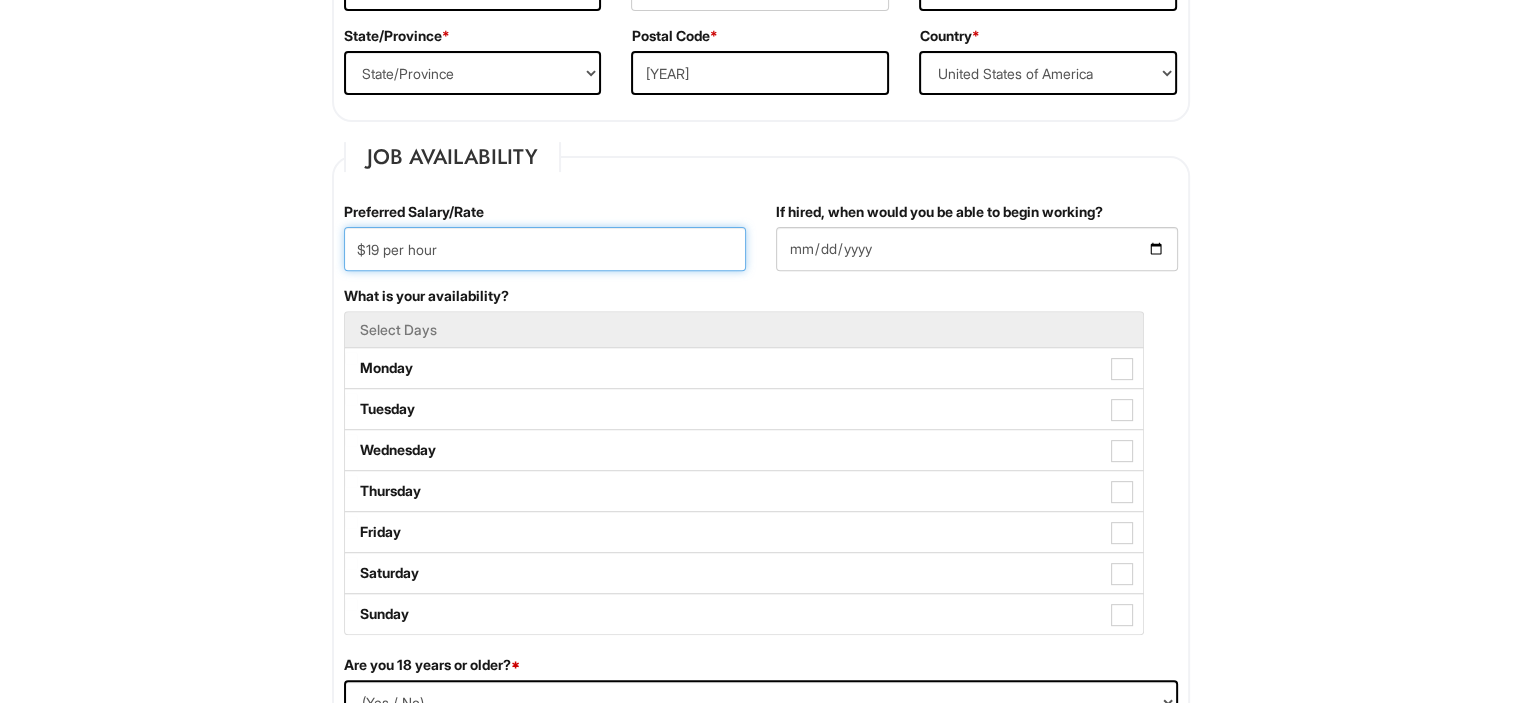 type on "$19 per hour" 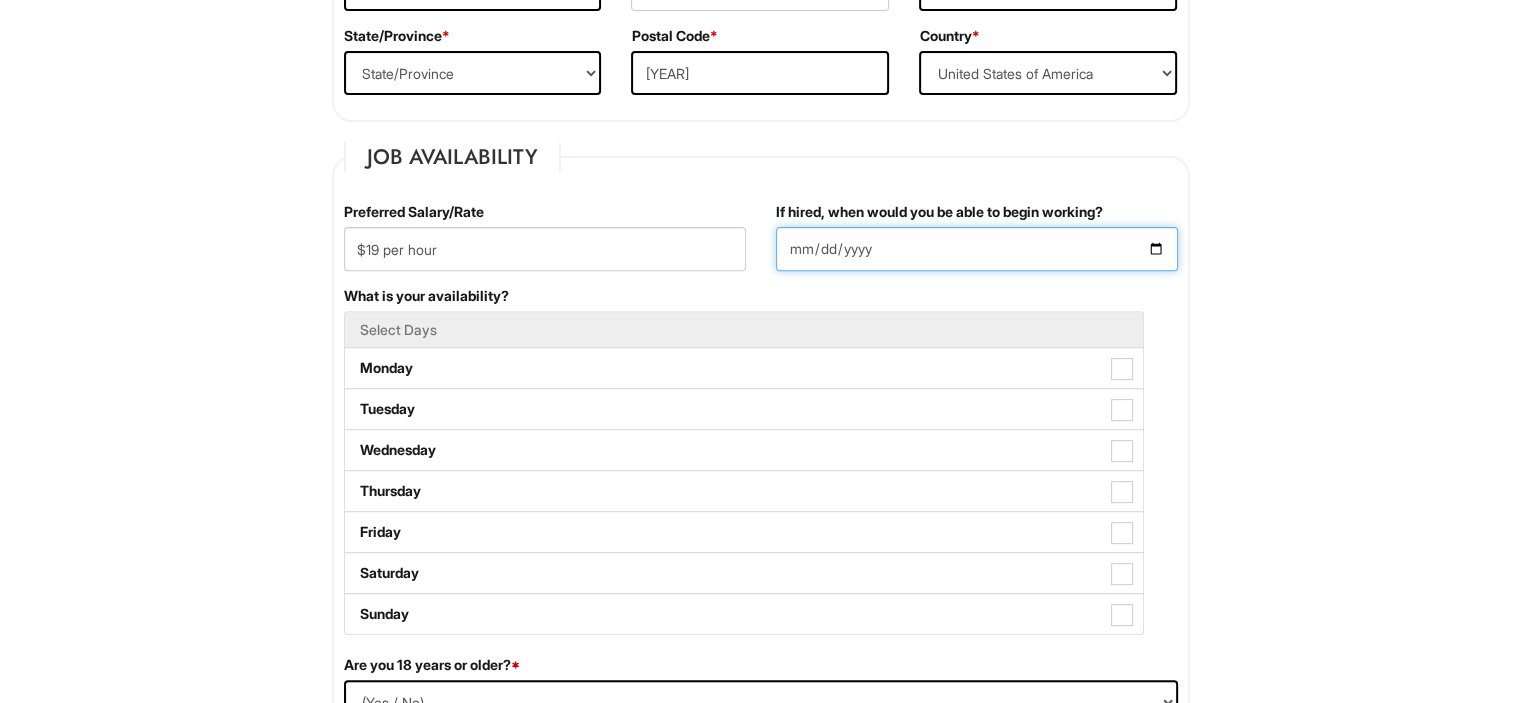 click on "If hired, when would you be able to begin working?" at bounding box center [977, 249] 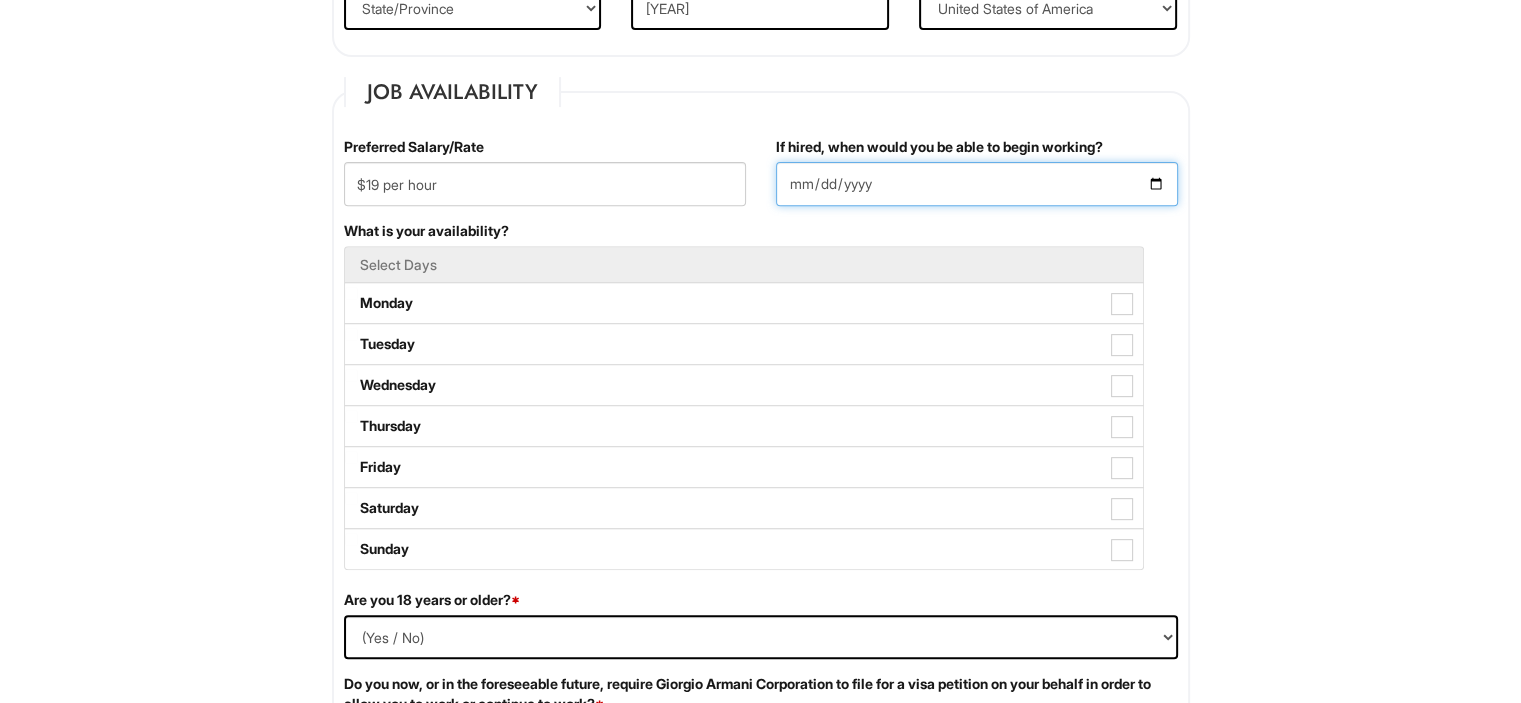 scroll, scrollTop: 800, scrollLeft: 0, axis: vertical 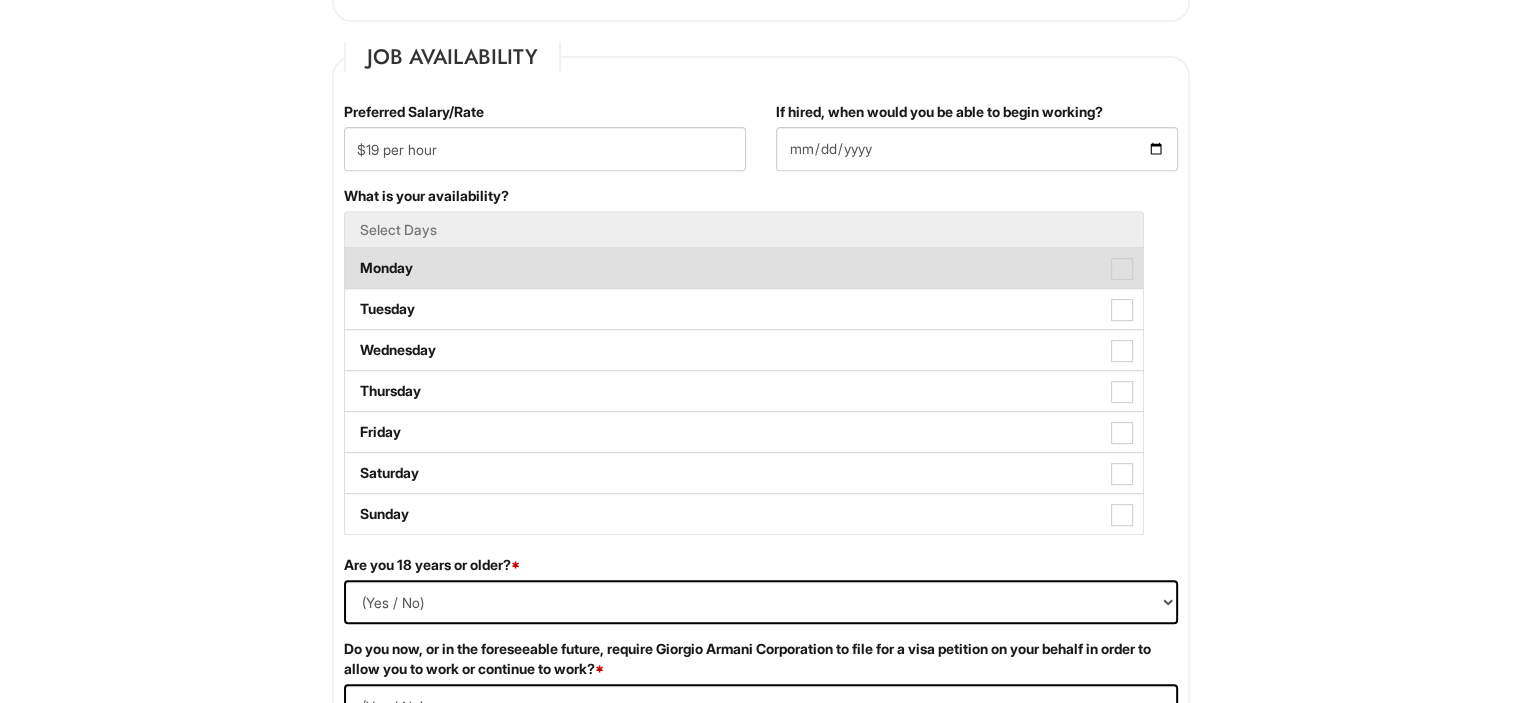 click at bounding box center (1122, 269) 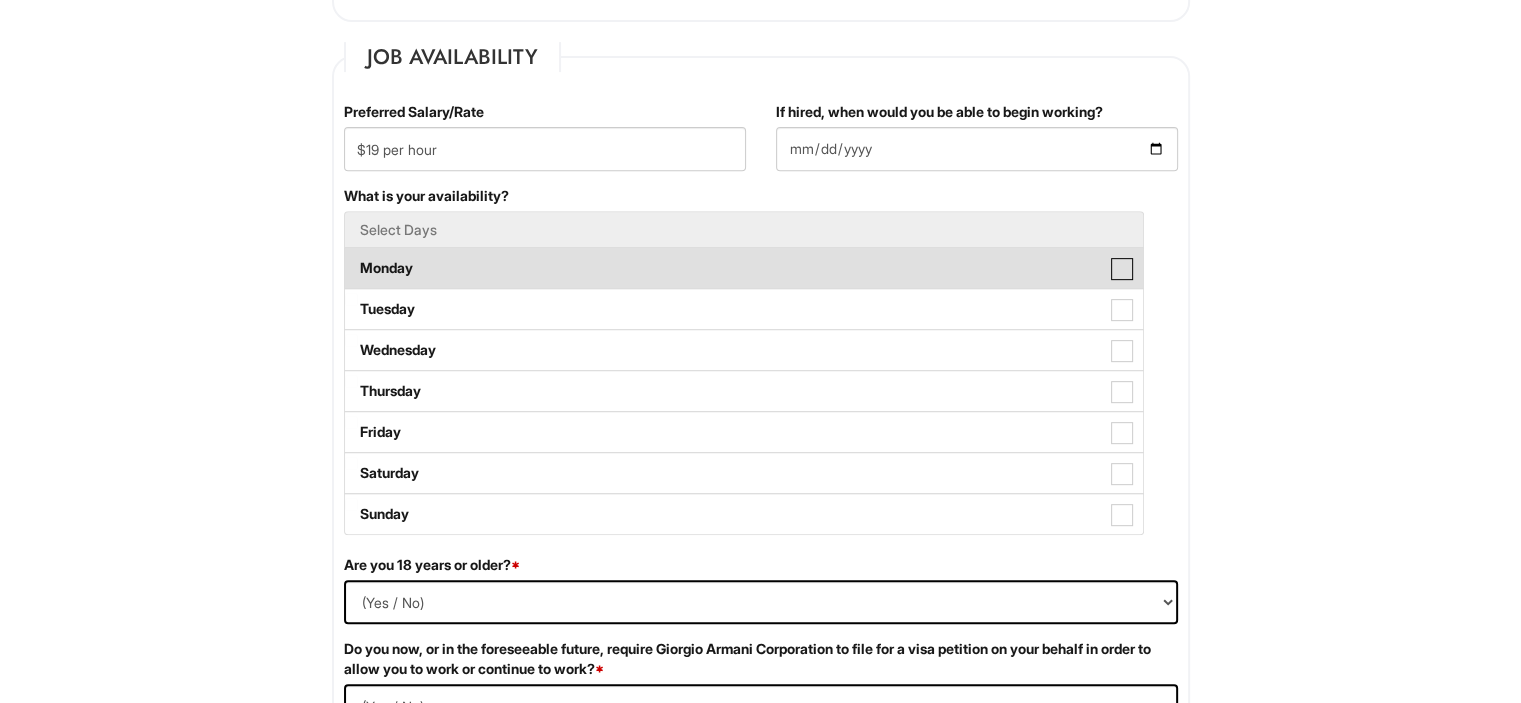 click on "Monday" at bounding box center (351, 258) 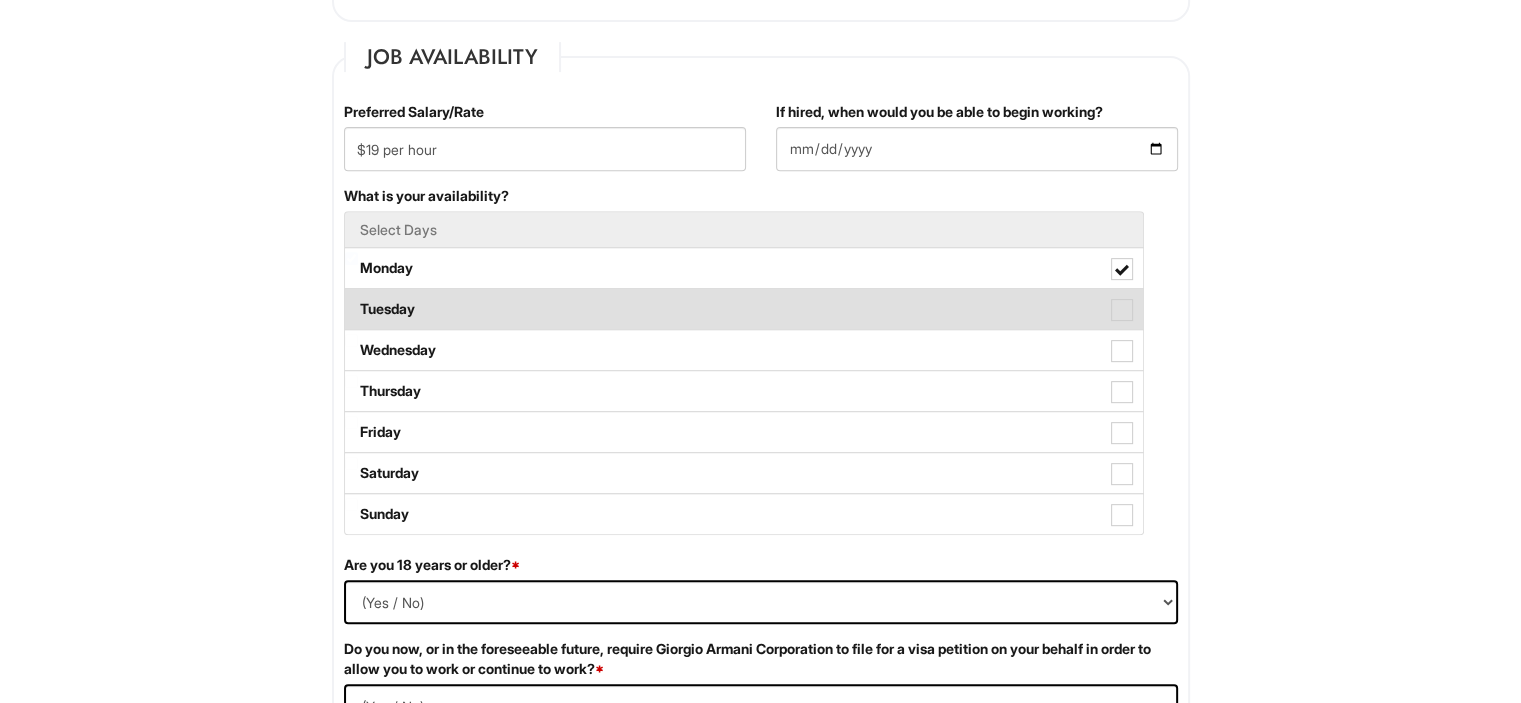 click at bounding box center [1122, 310] 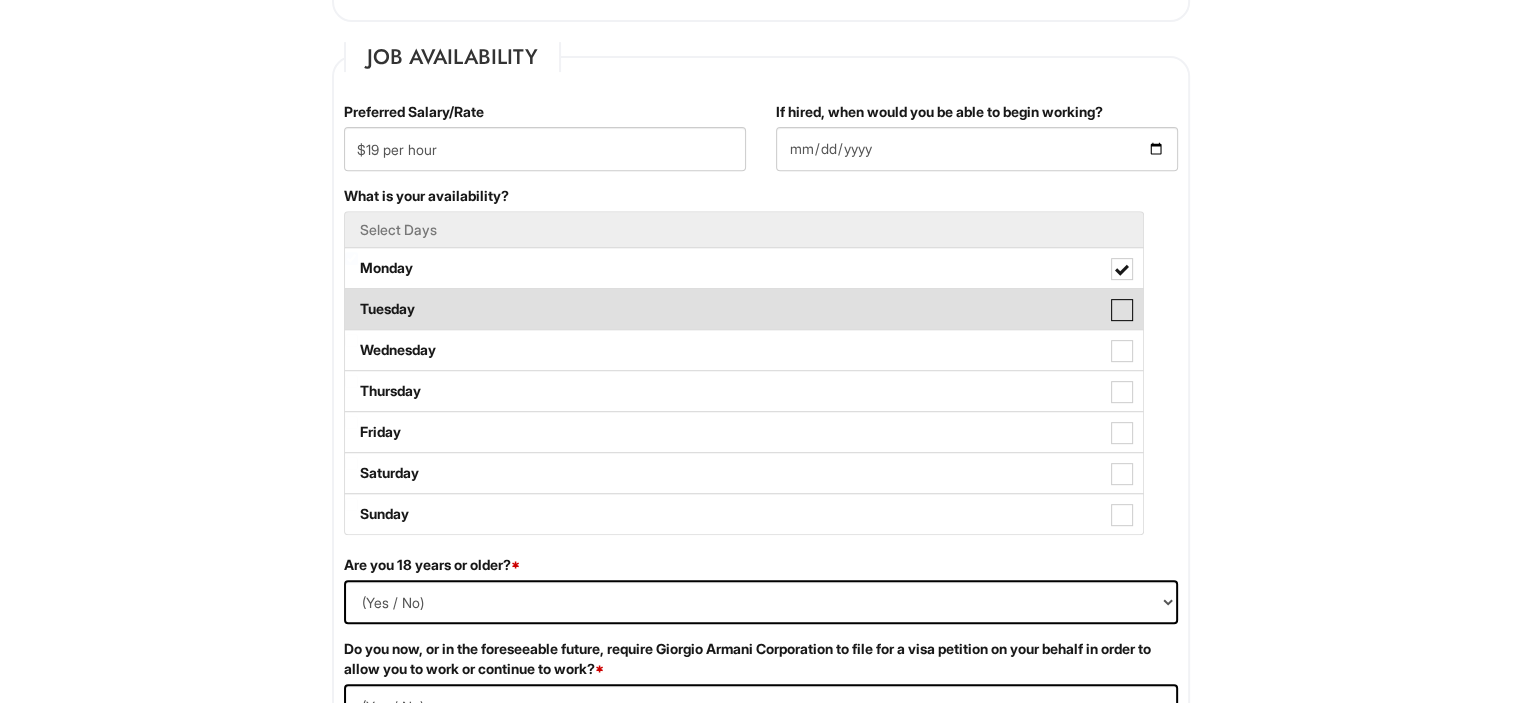 click on "Tuesday" at bounding box center [351, 299] 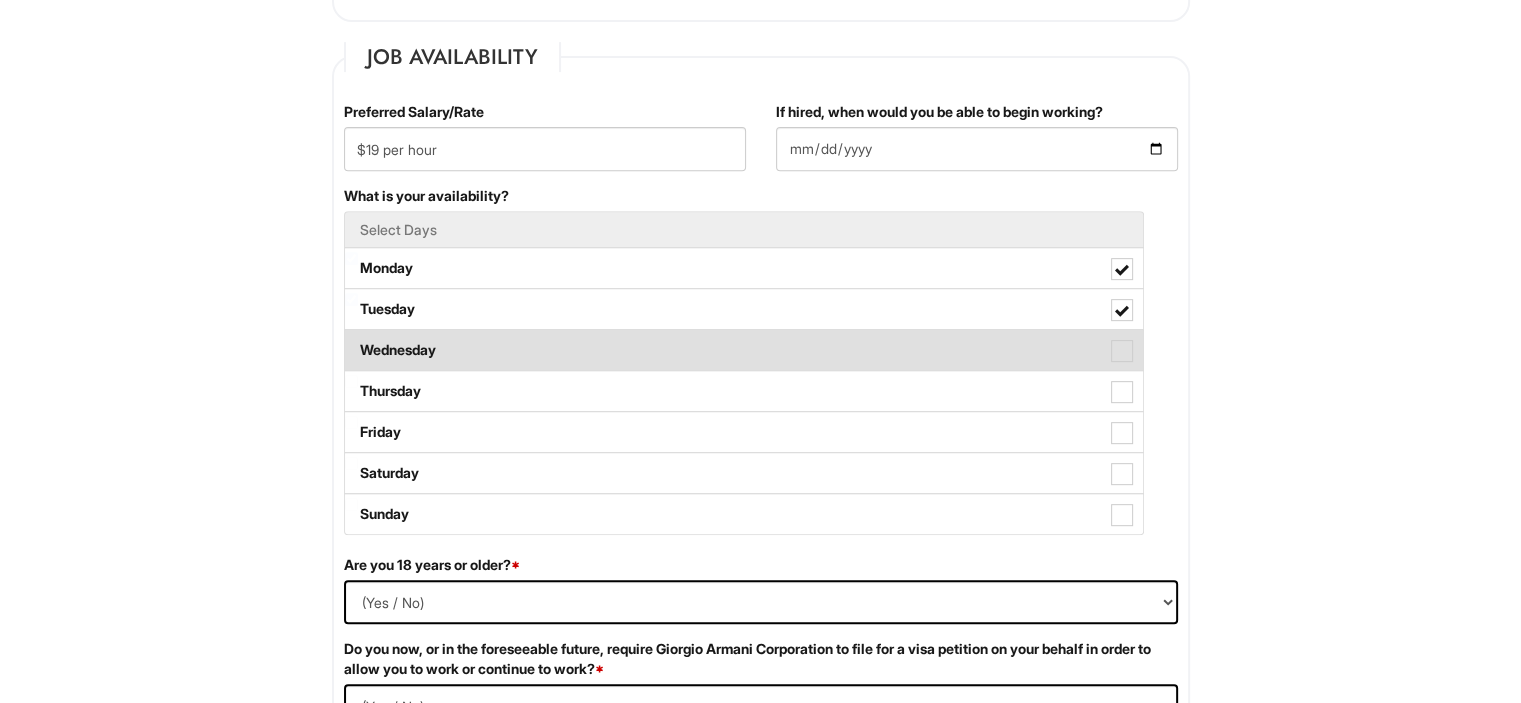 click on "Wednesday" at bounding box center (744, 350) 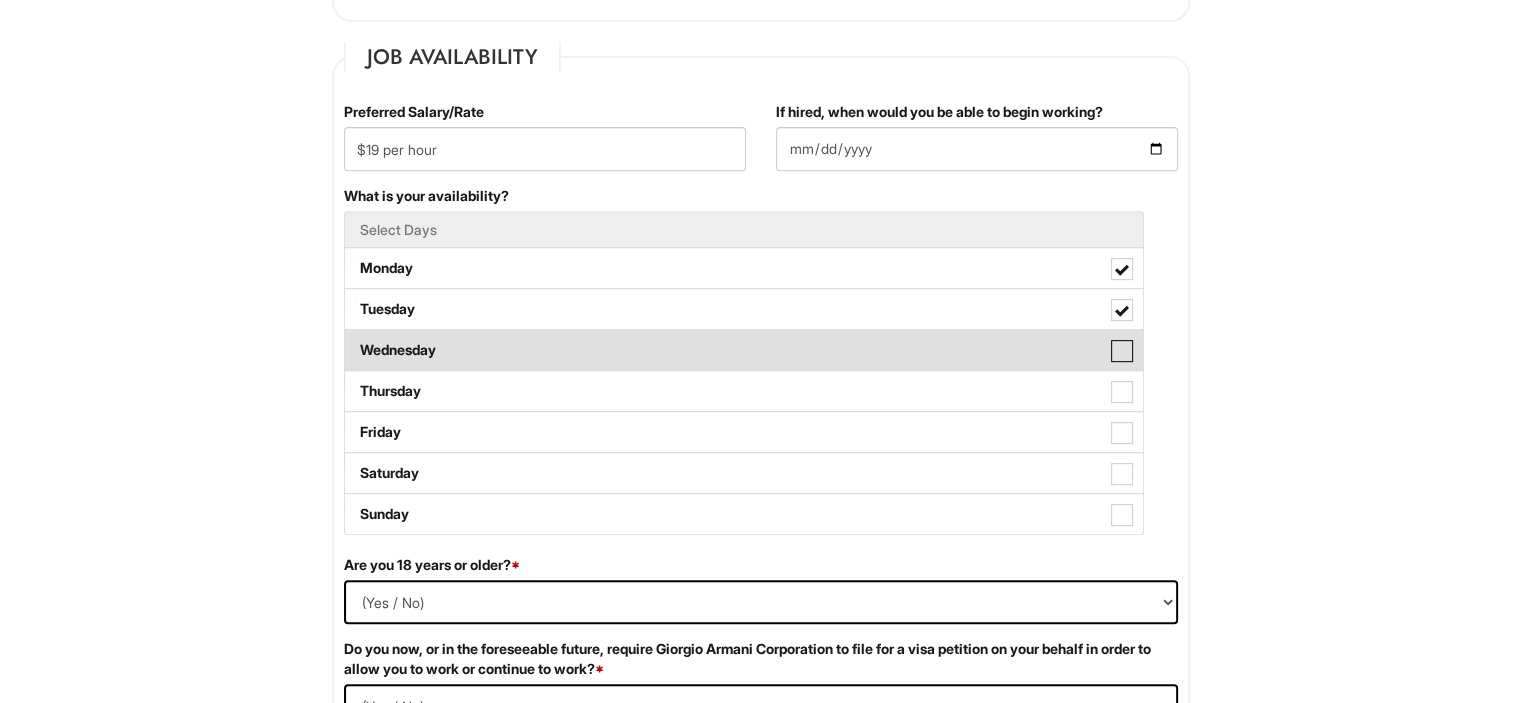 click on "Wednesday" at bounding box center (351, 340) 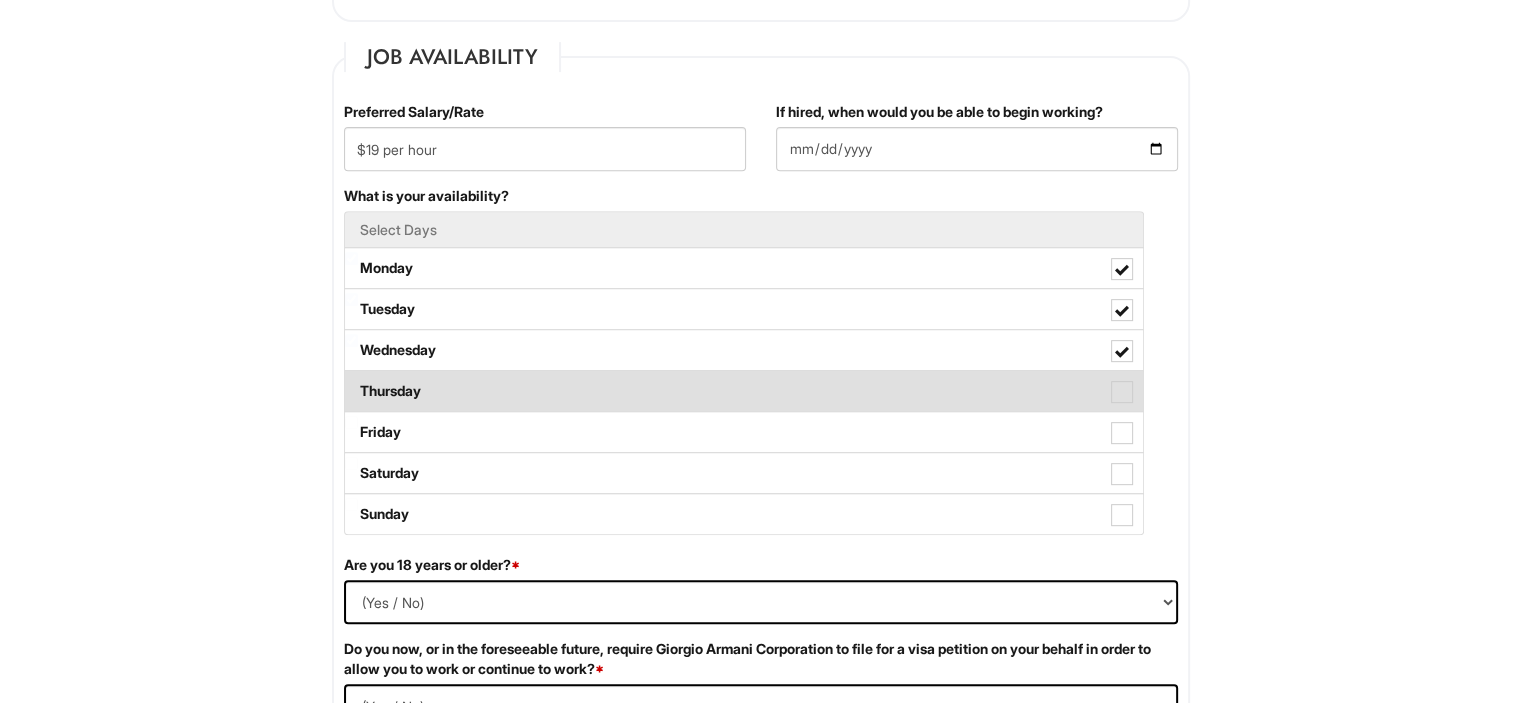 click at bounding box center [1122, 392] 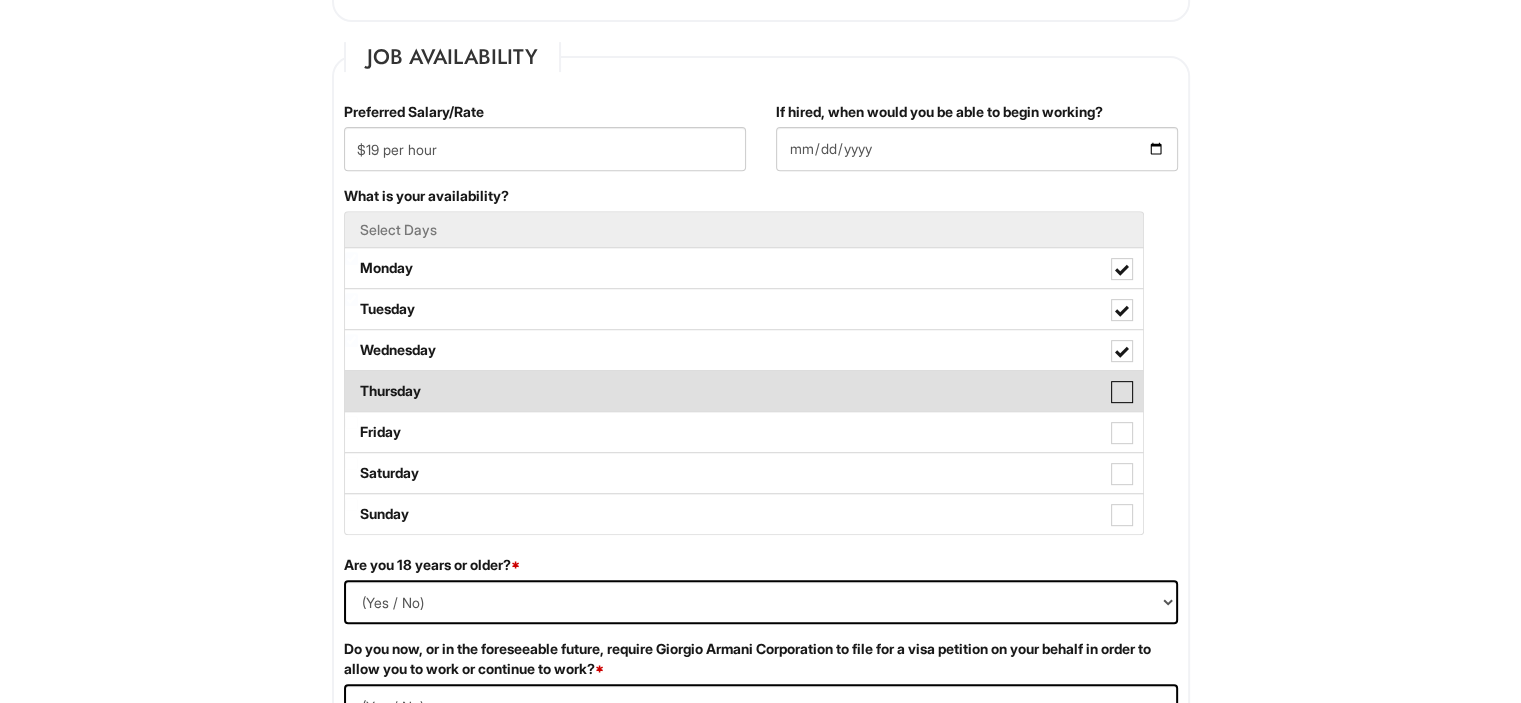click on "Thursday" at bounding box center (351, 381) 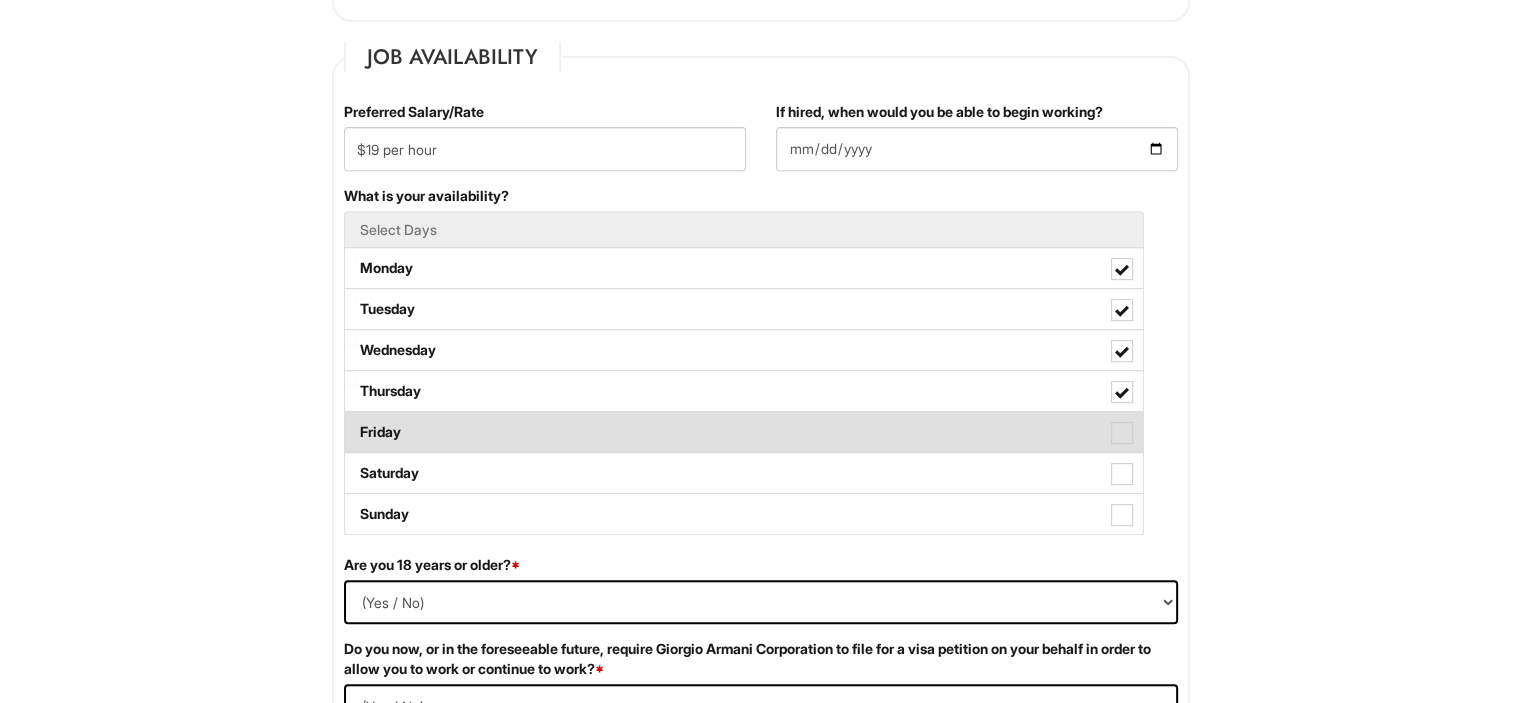 click at bounding box center [1122, 433] 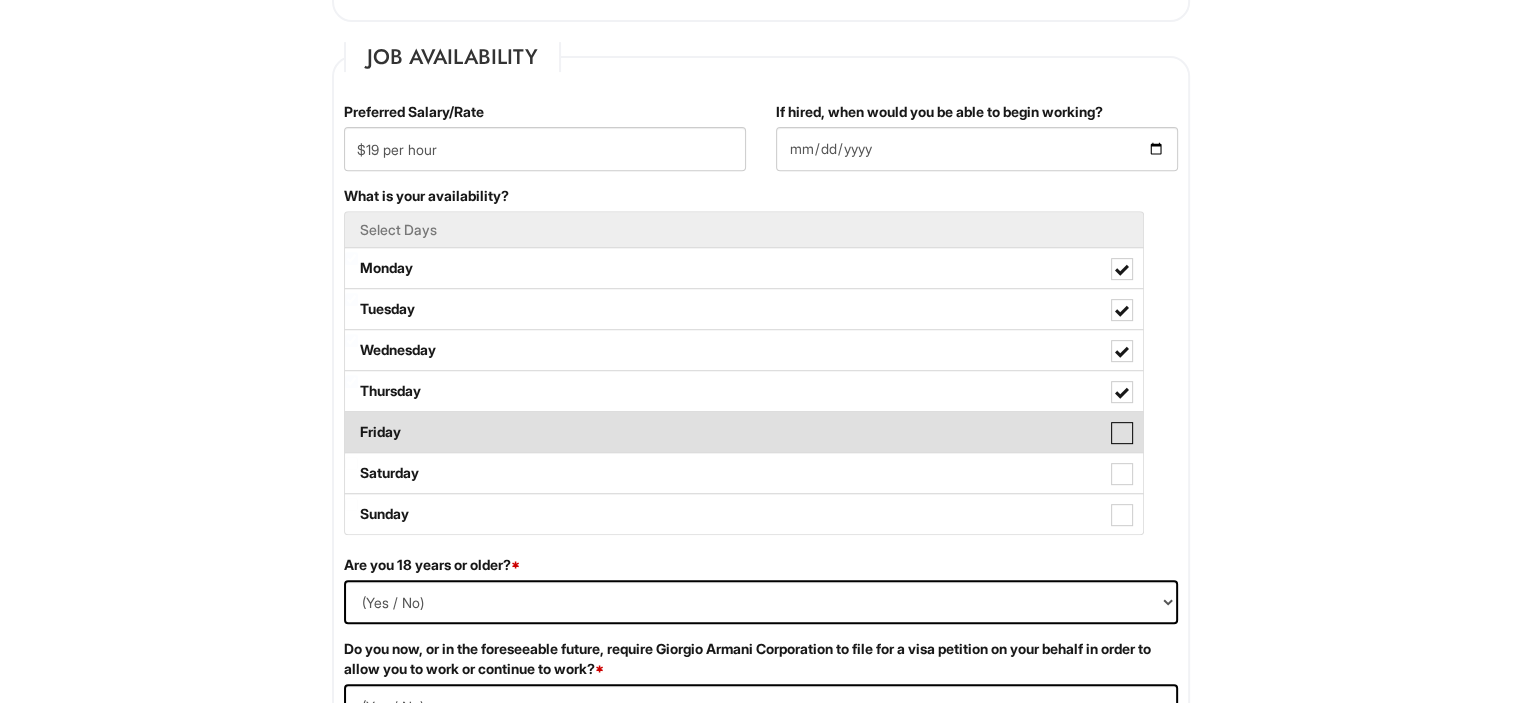 click on "Friday" at bounding box center [351, 422] 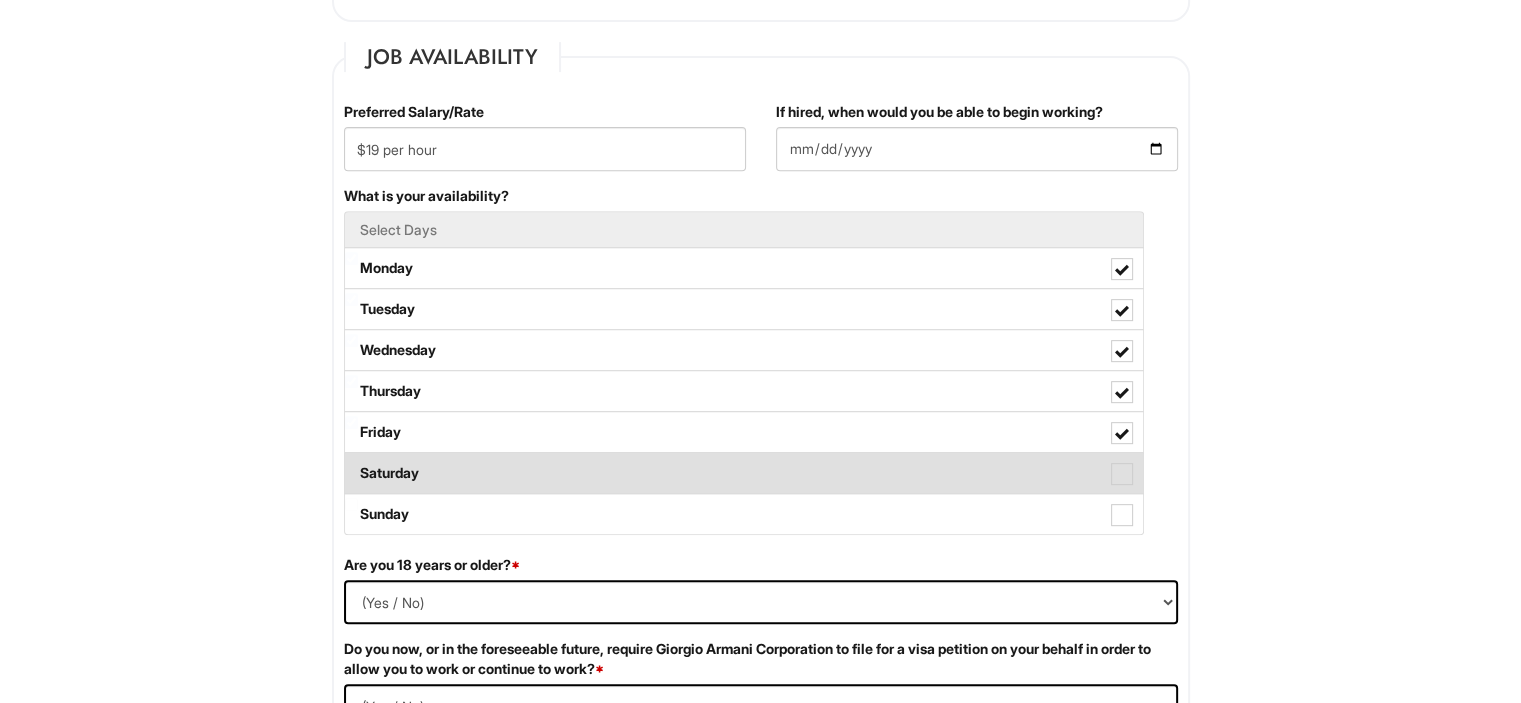 click at bounding box center [1122, 474] 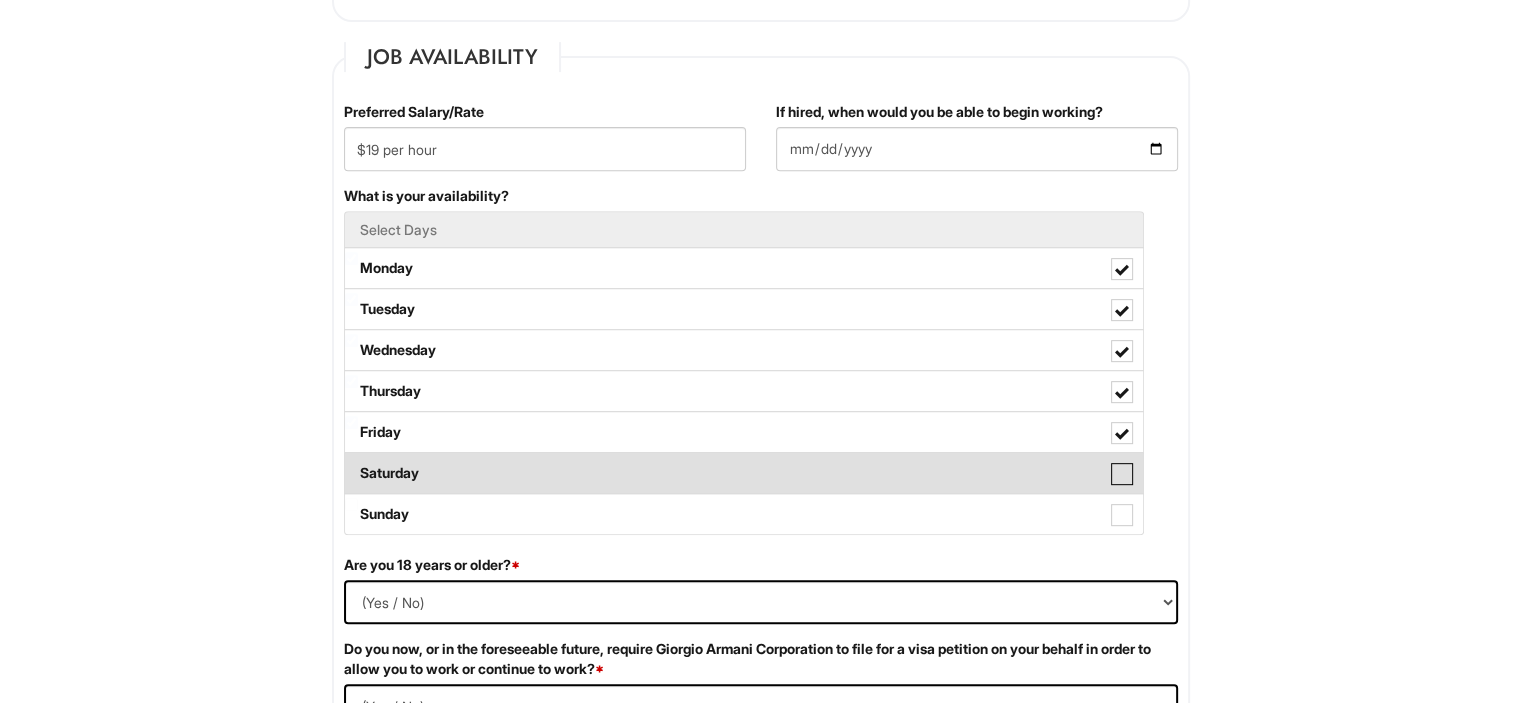 click on "Saturday" at bounding box center (351, 463) 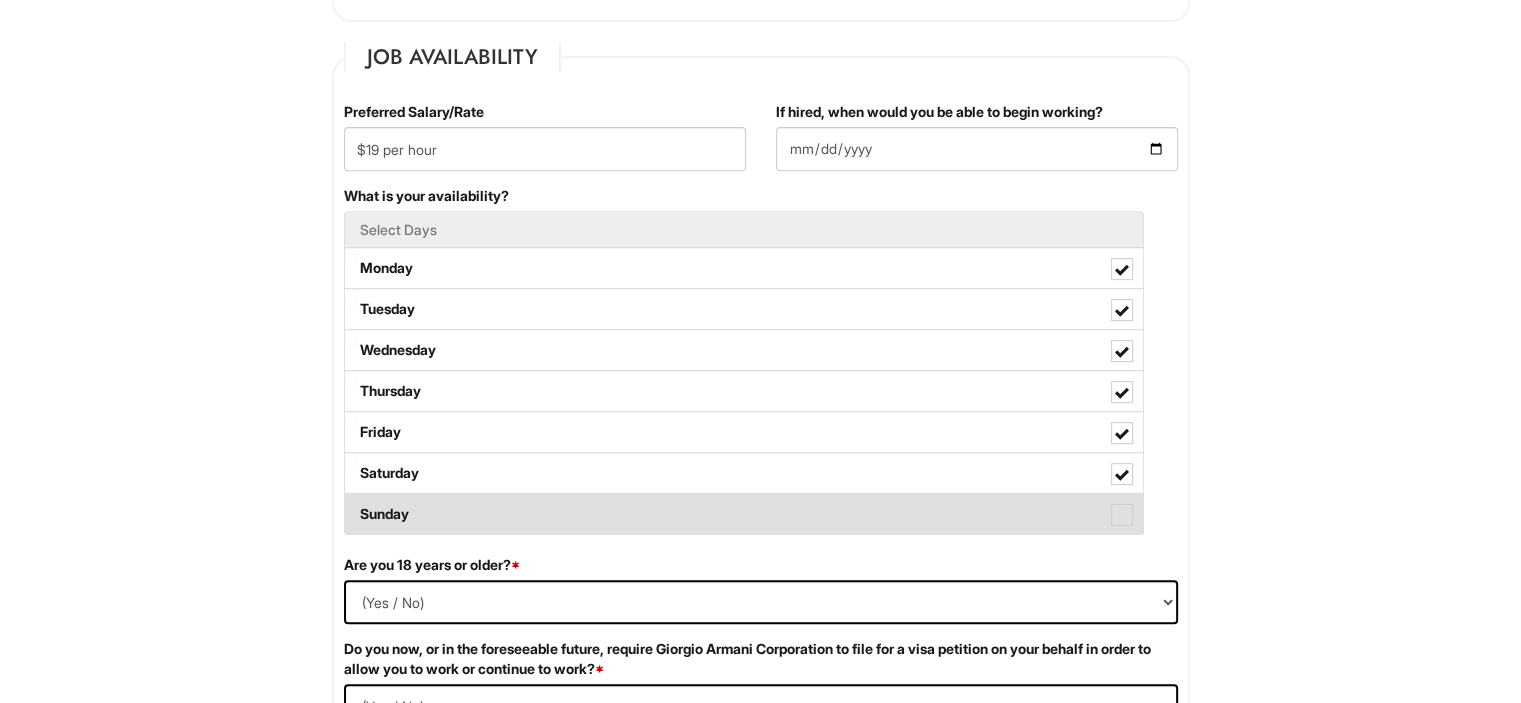 click at bounding box center [1122, 515] 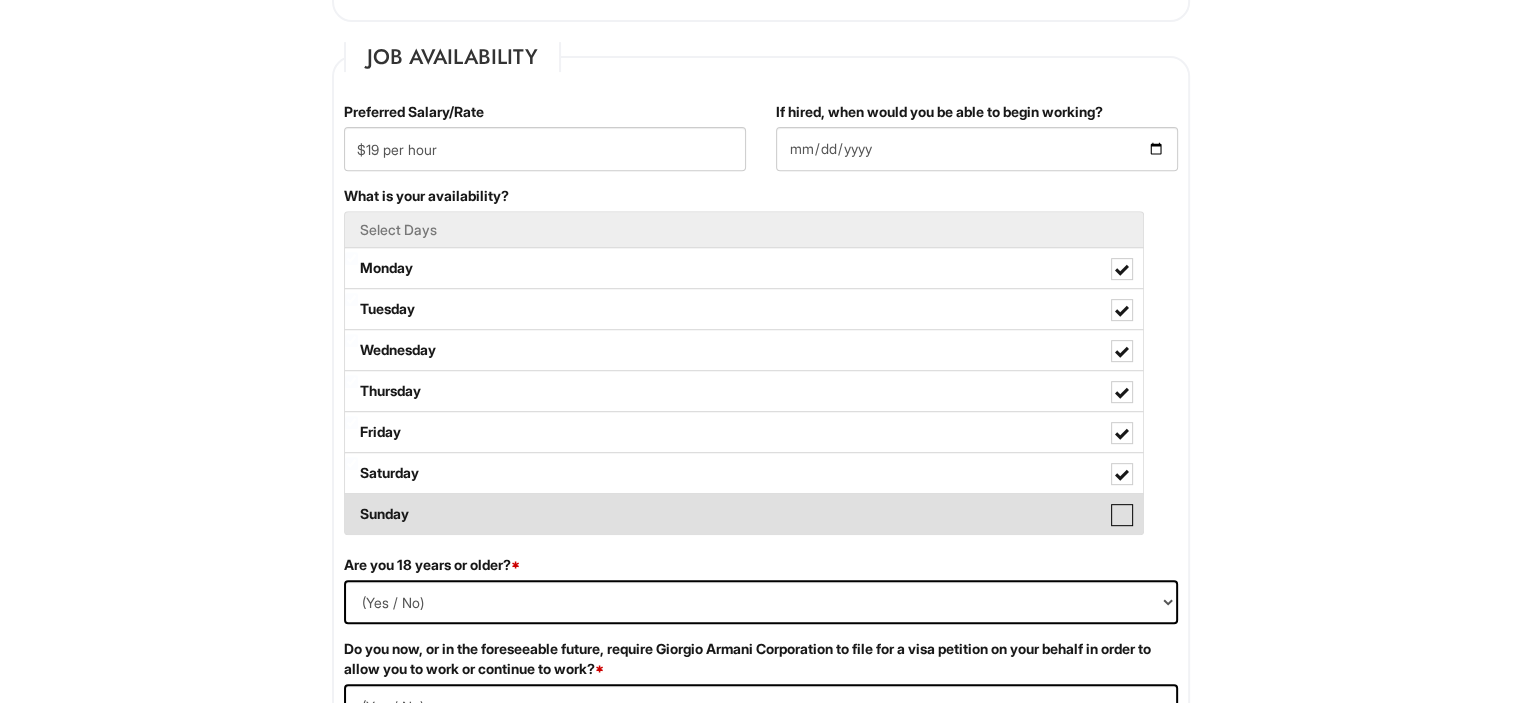 click on "Sunday" at bounding box center (351, 504) 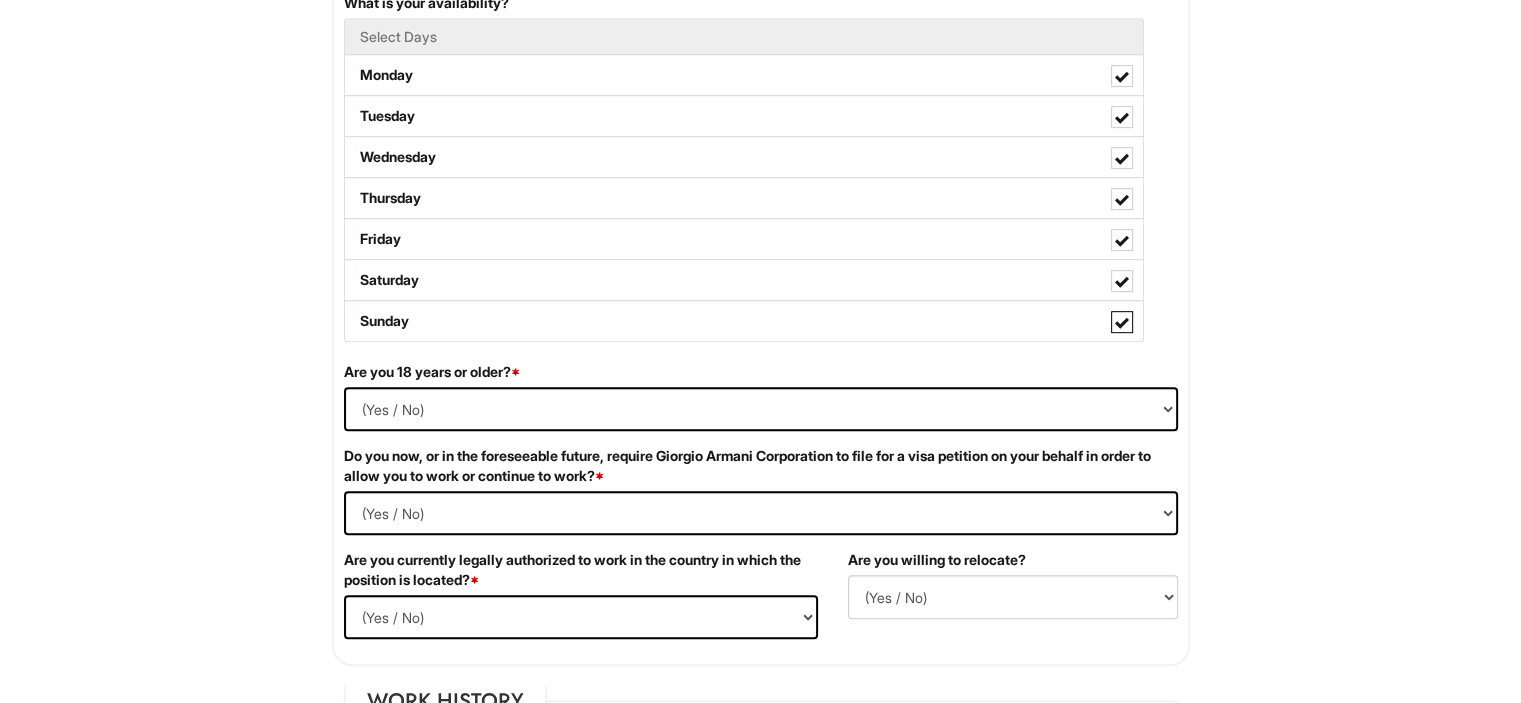 scroll, scrollTop: 1100, scrollLeft: 0, axis: vertical 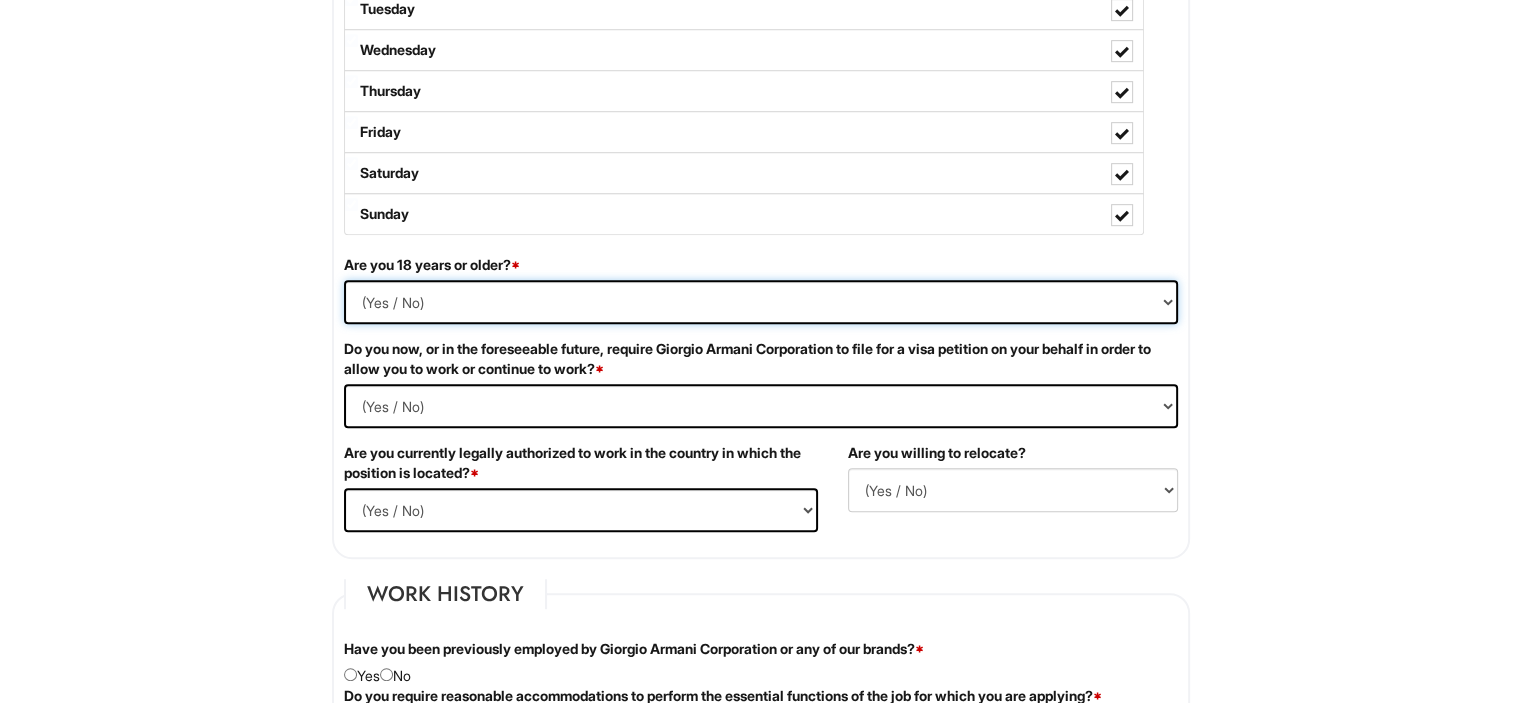click on "(Yes / No) Yes No" at bounding box center [761, 302] 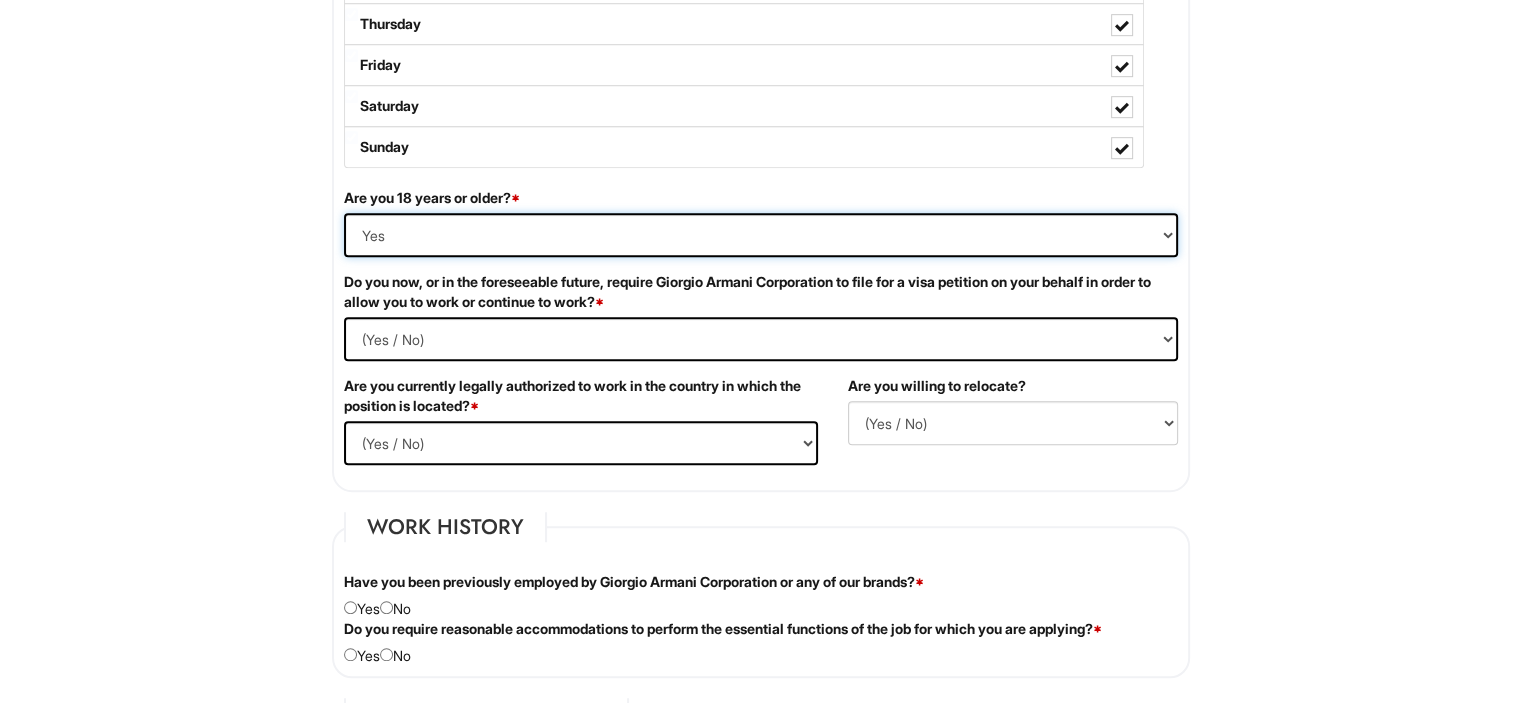 scroll, scrollTop: 1200, scrollLeft: 0, axis: vertical 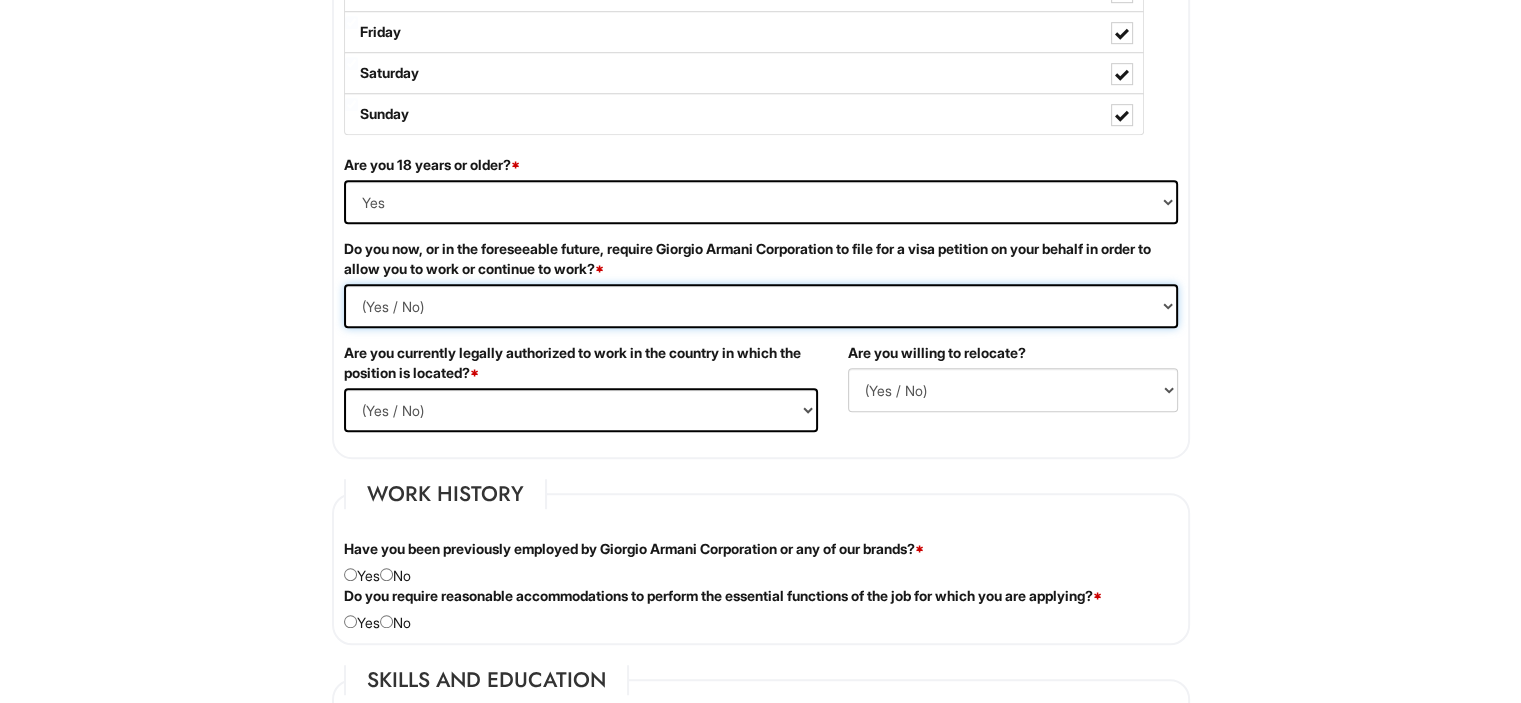 click on "(Yes / No) Yes No" at bounding box center (761, 306) 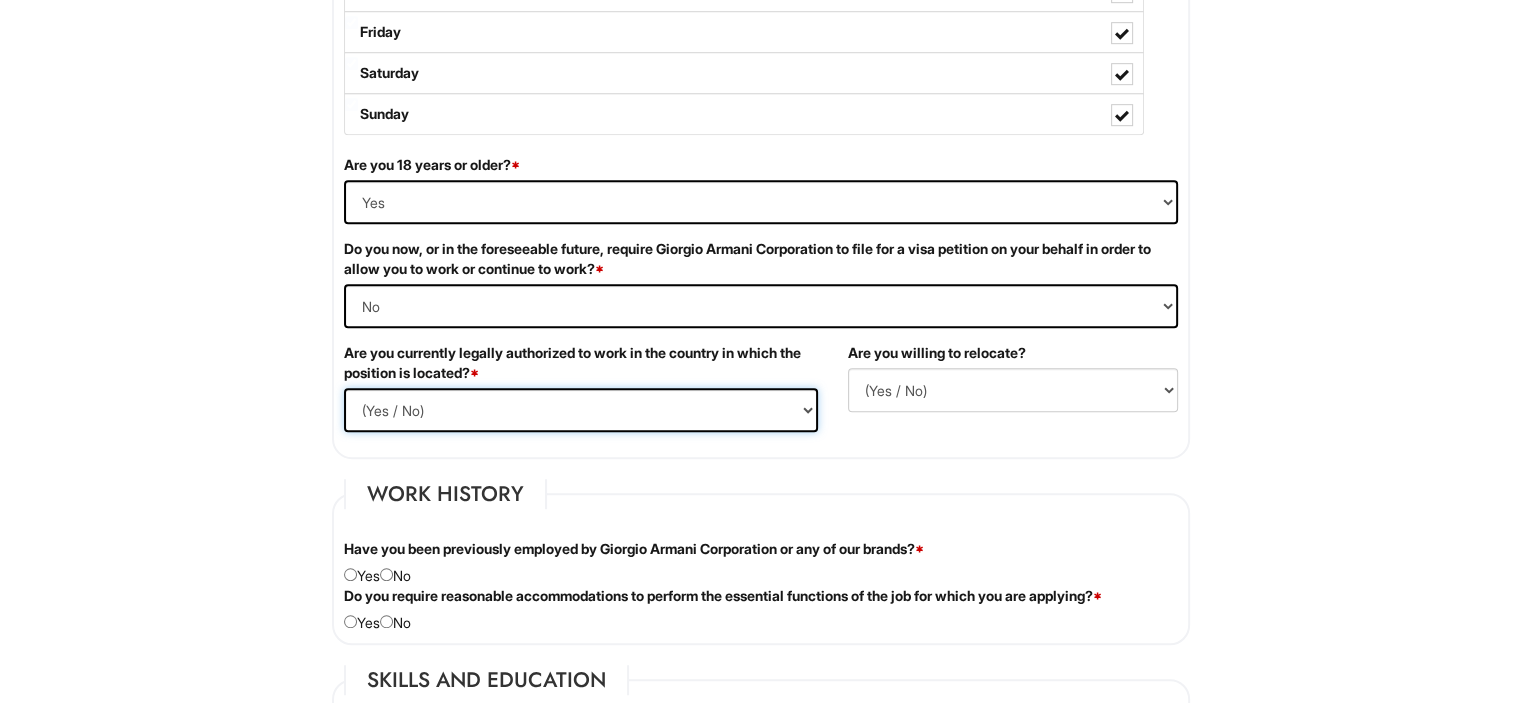 click on "(Yes / No) Yes No" at bounding box center (581, 410) 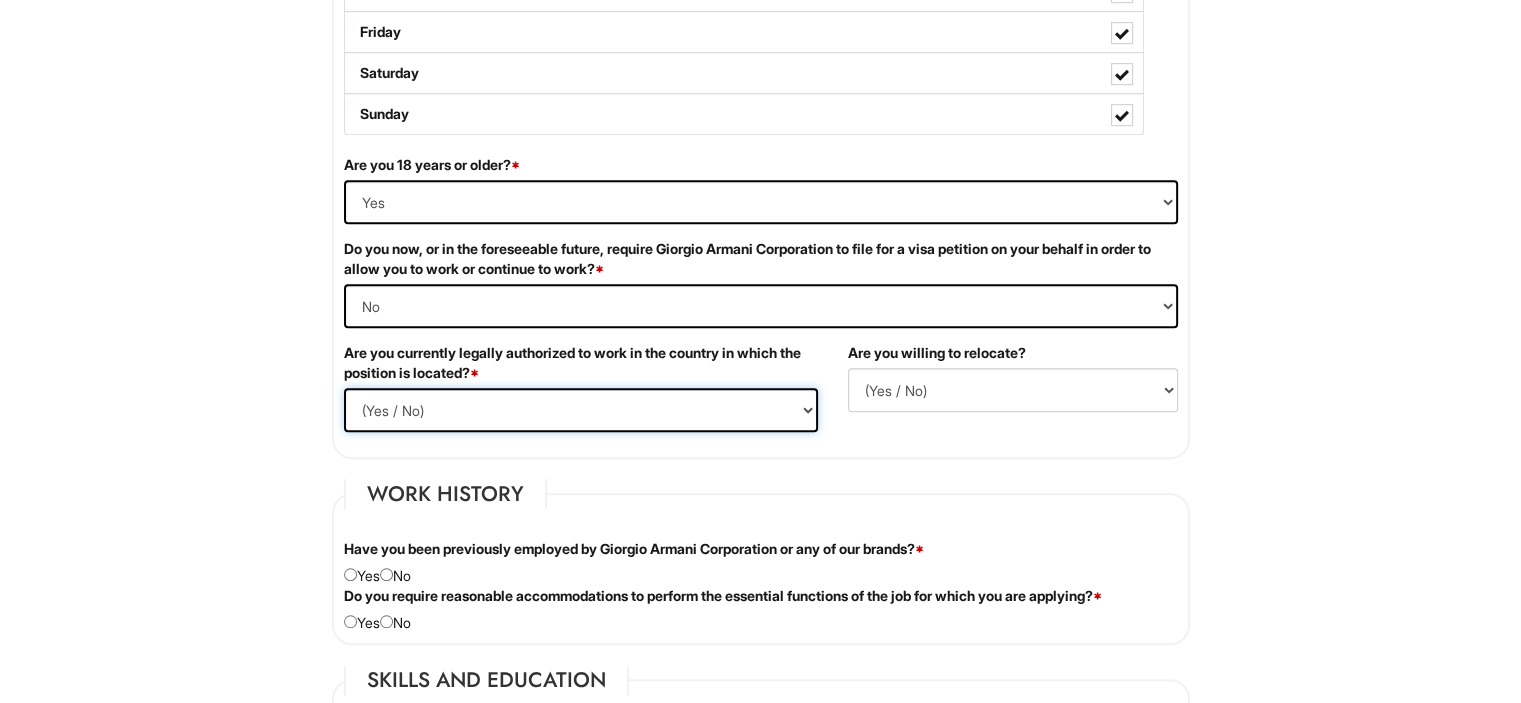 select on "Yes" 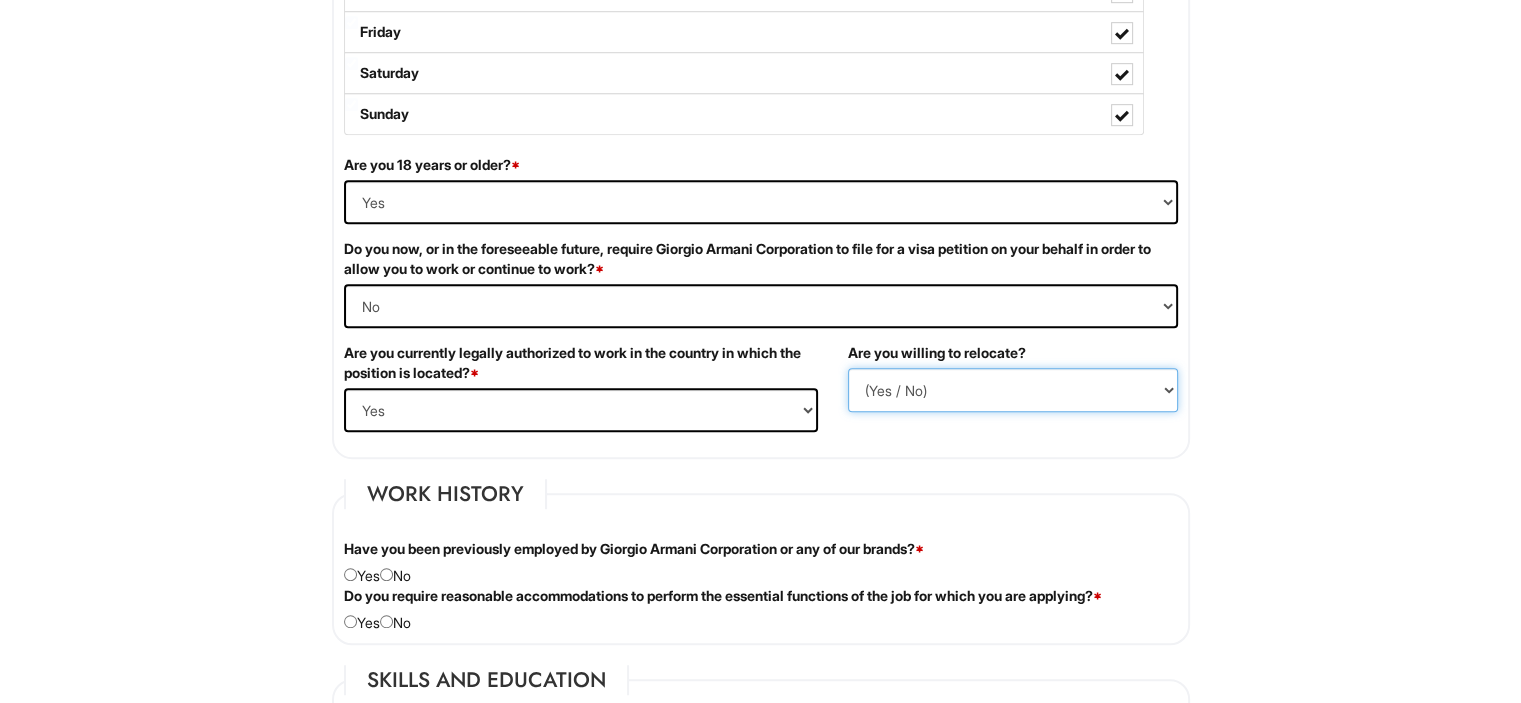 click on "(Yes / No) No Yes" at bounding box center (1013, 390) 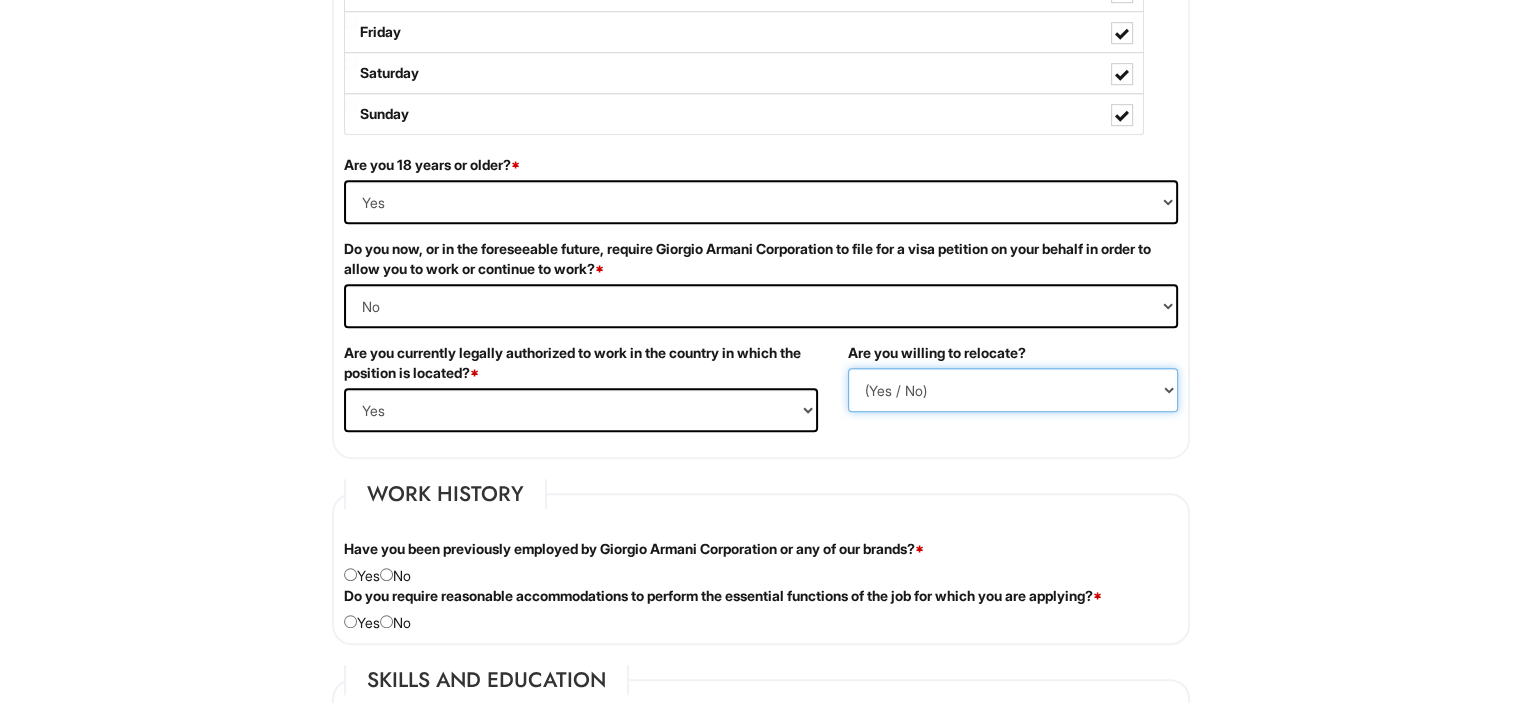 select on "N" 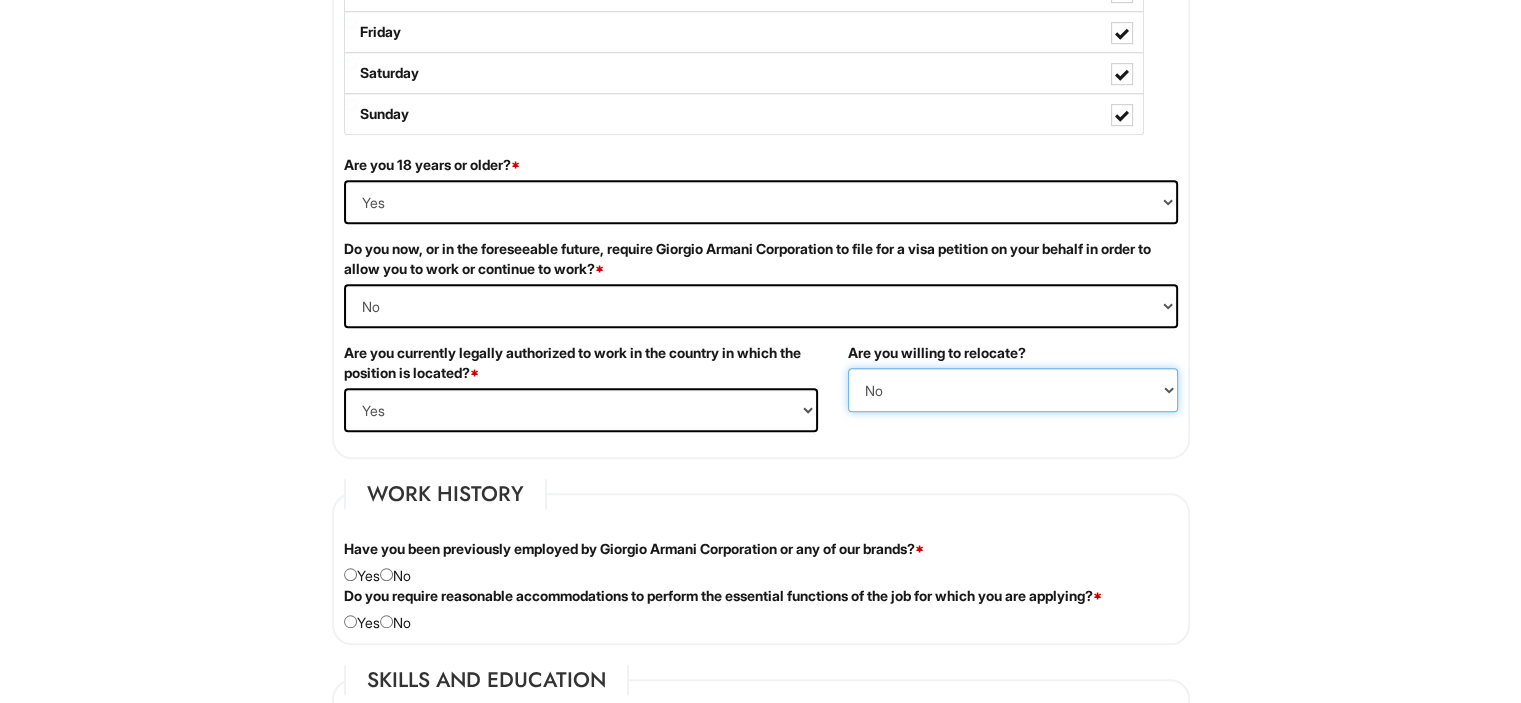 click on "(Yes / No) No Yes" at bounding box center (1013, 390) 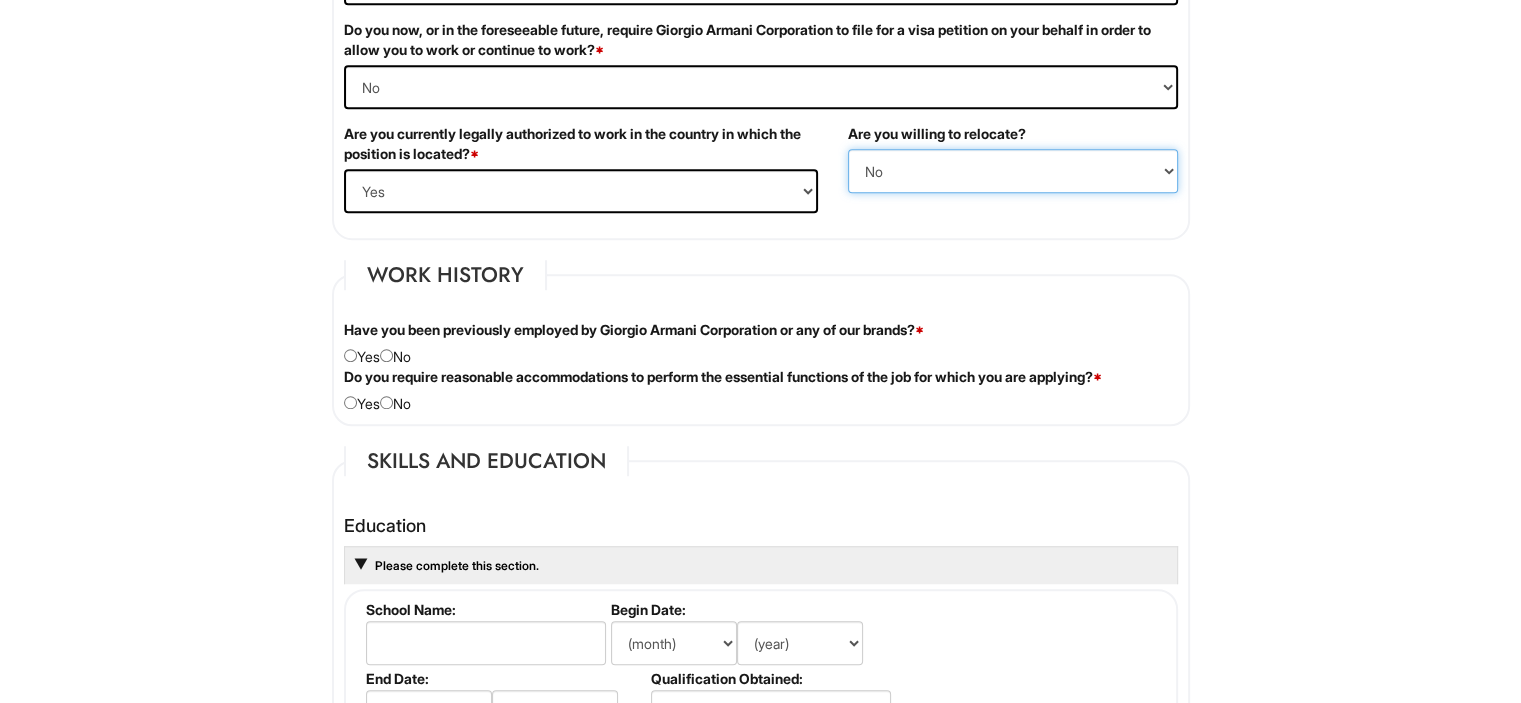 scroll, scrollTop: 1500, scrollLeft: 0, axis: vertical 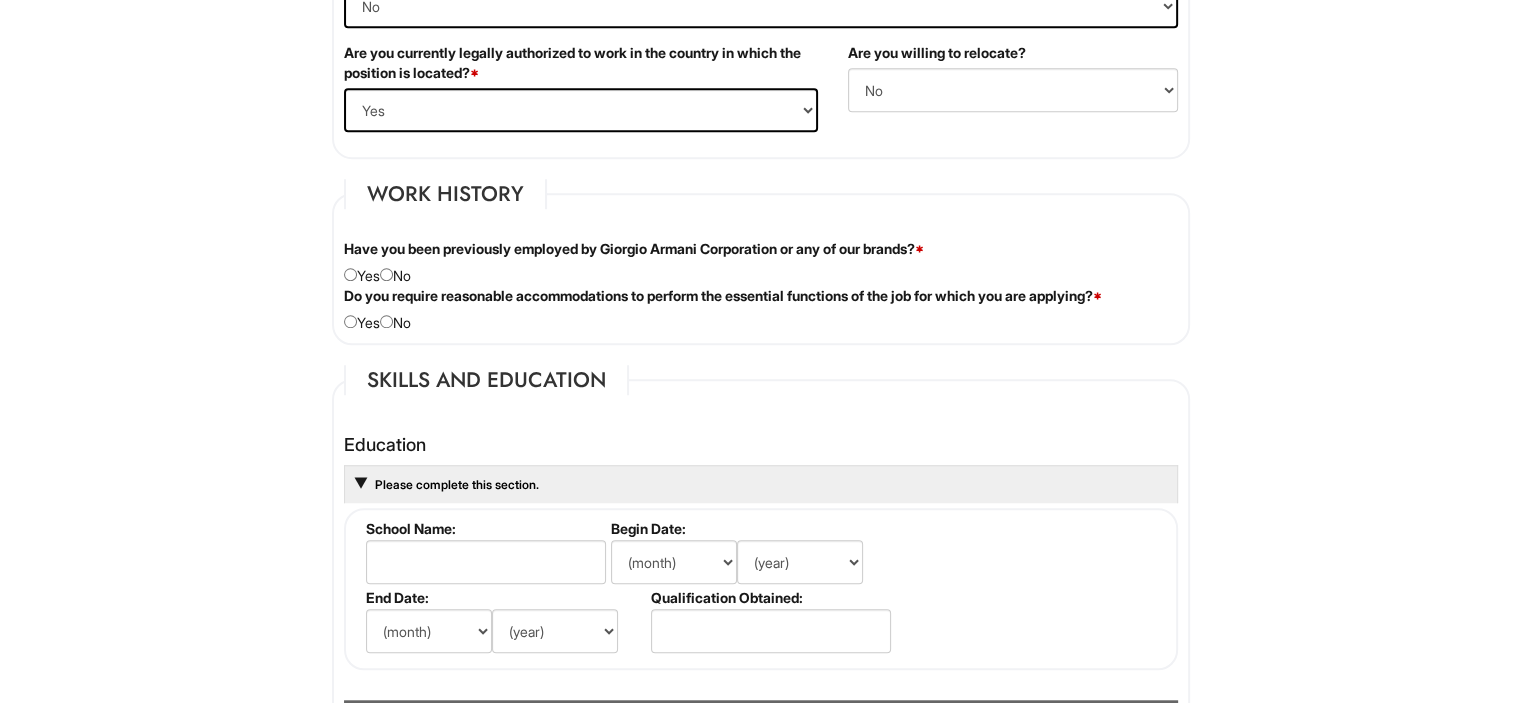click on "Have you been previously employed by Giorgio Armani Corporation or any of our brands? *    Yes   No" at bounding box center [761, 262] 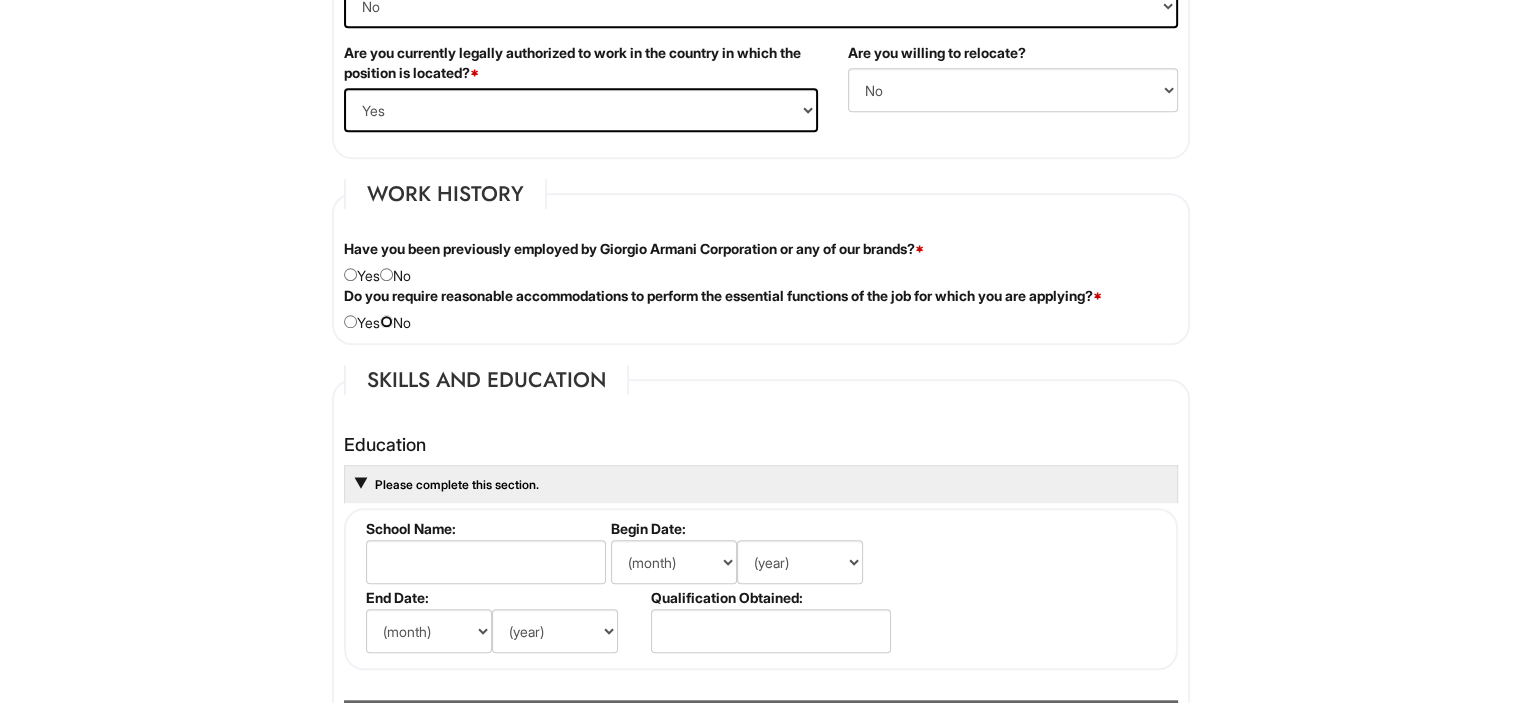 click at bounding box center (386, 321) 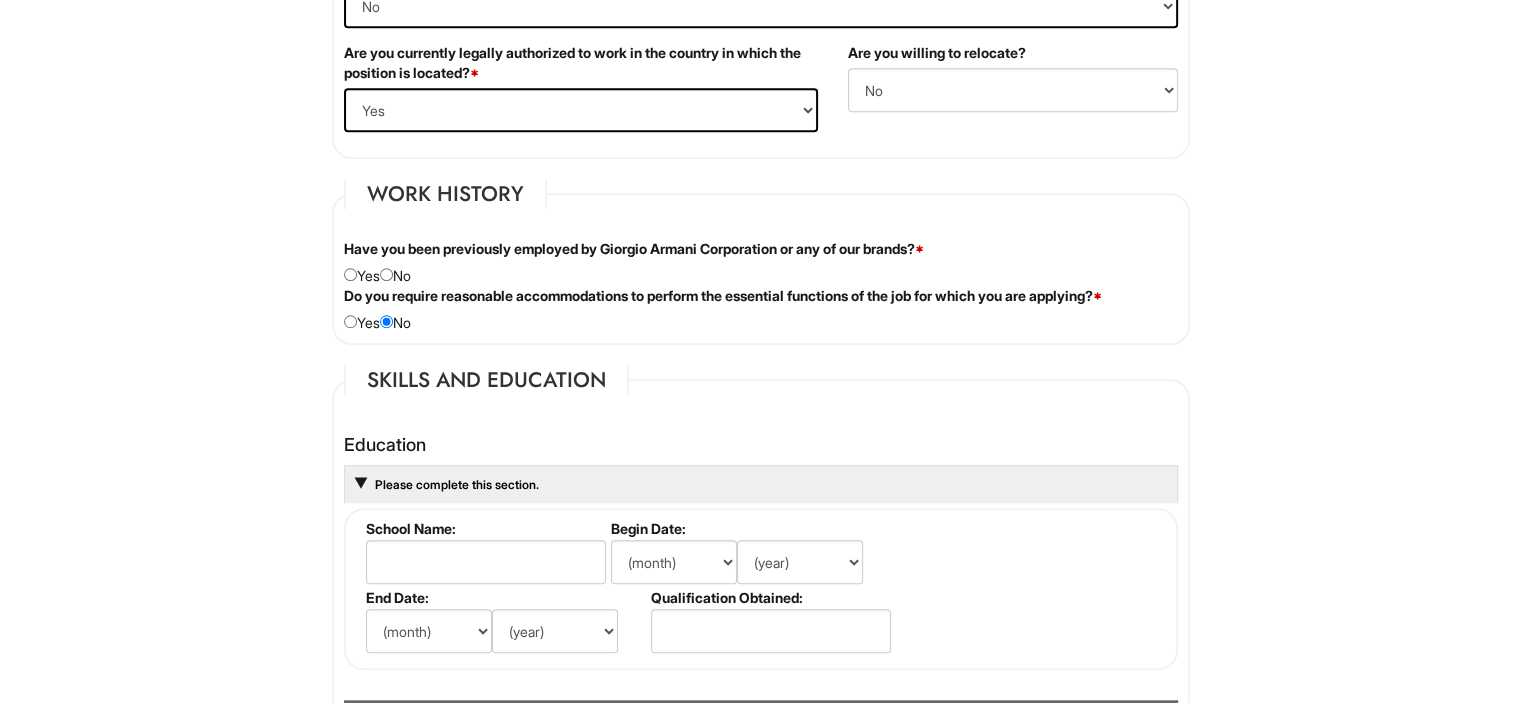click on "Have you been previously employed by Giorgio Armani Corporation or any of our brands? *    Yes   No" at bounding box center (761, 262) 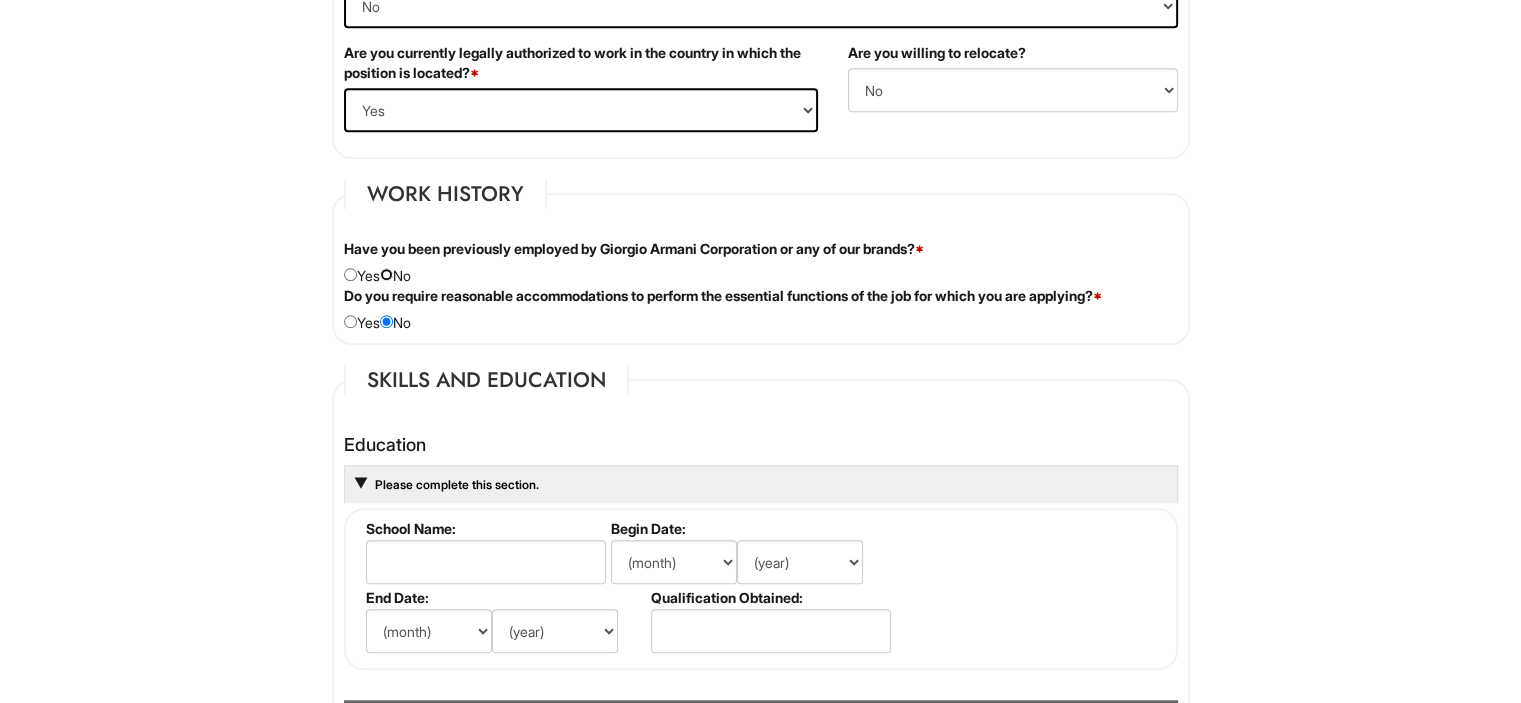 click at bounding box center [386, 274] 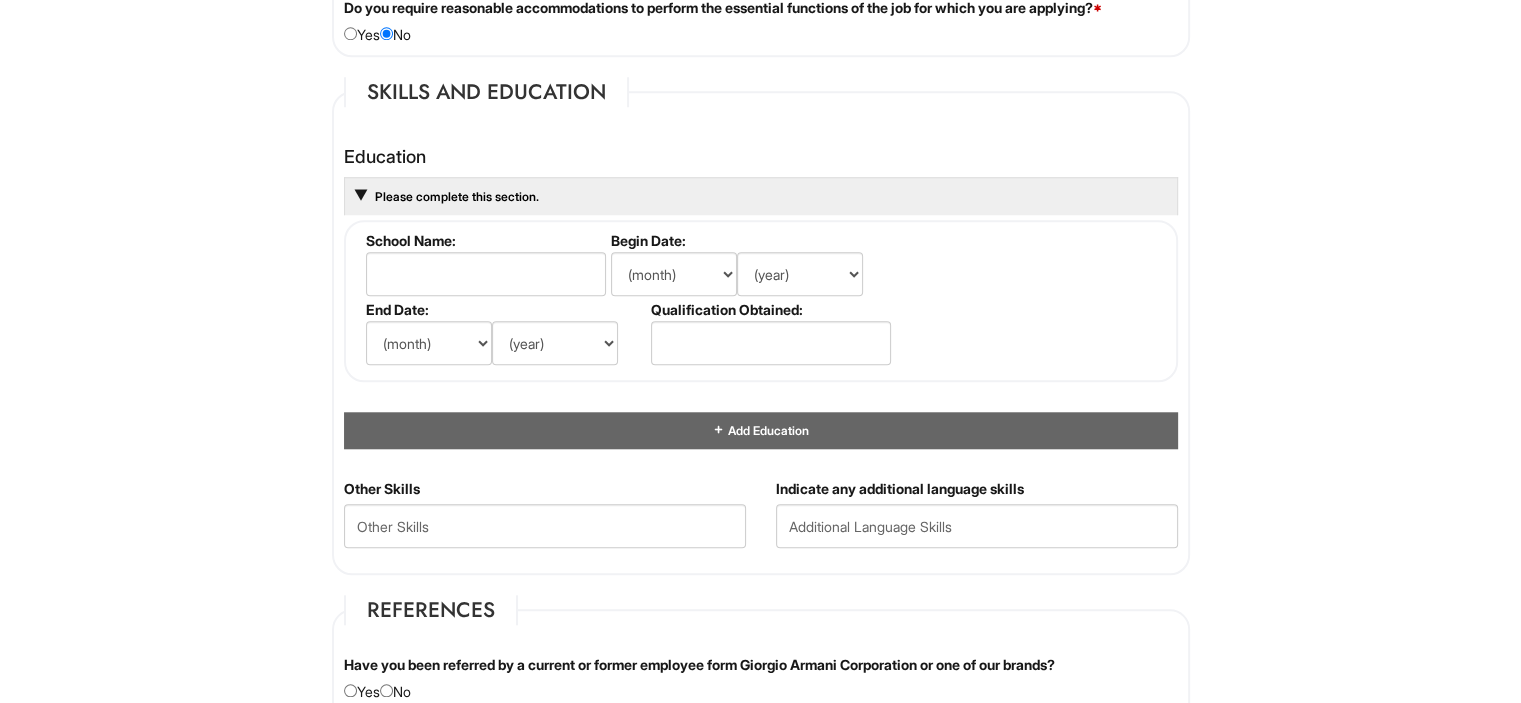 scroll, scrollTop: 1800, scrollLeft: 0, axis: vertical 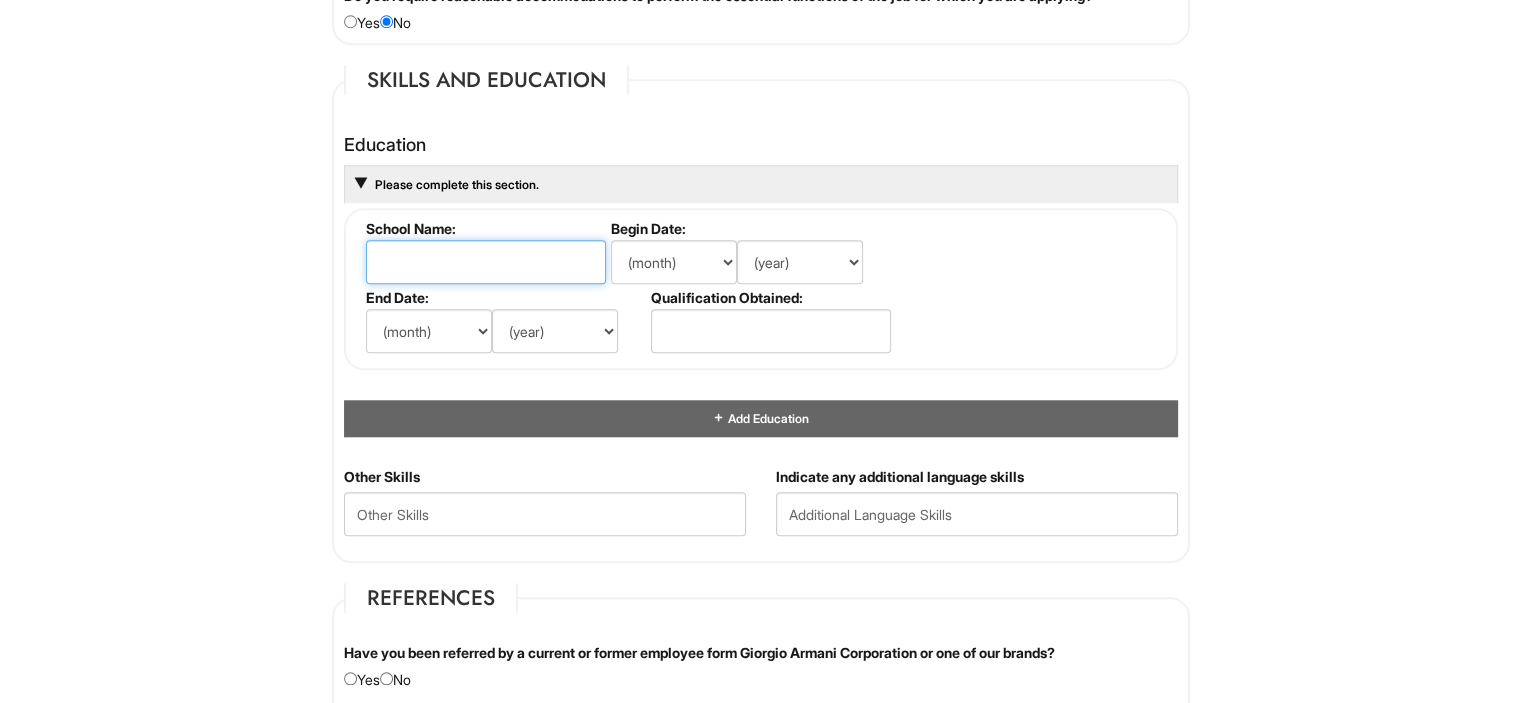 click at bounding box center [486, 262] 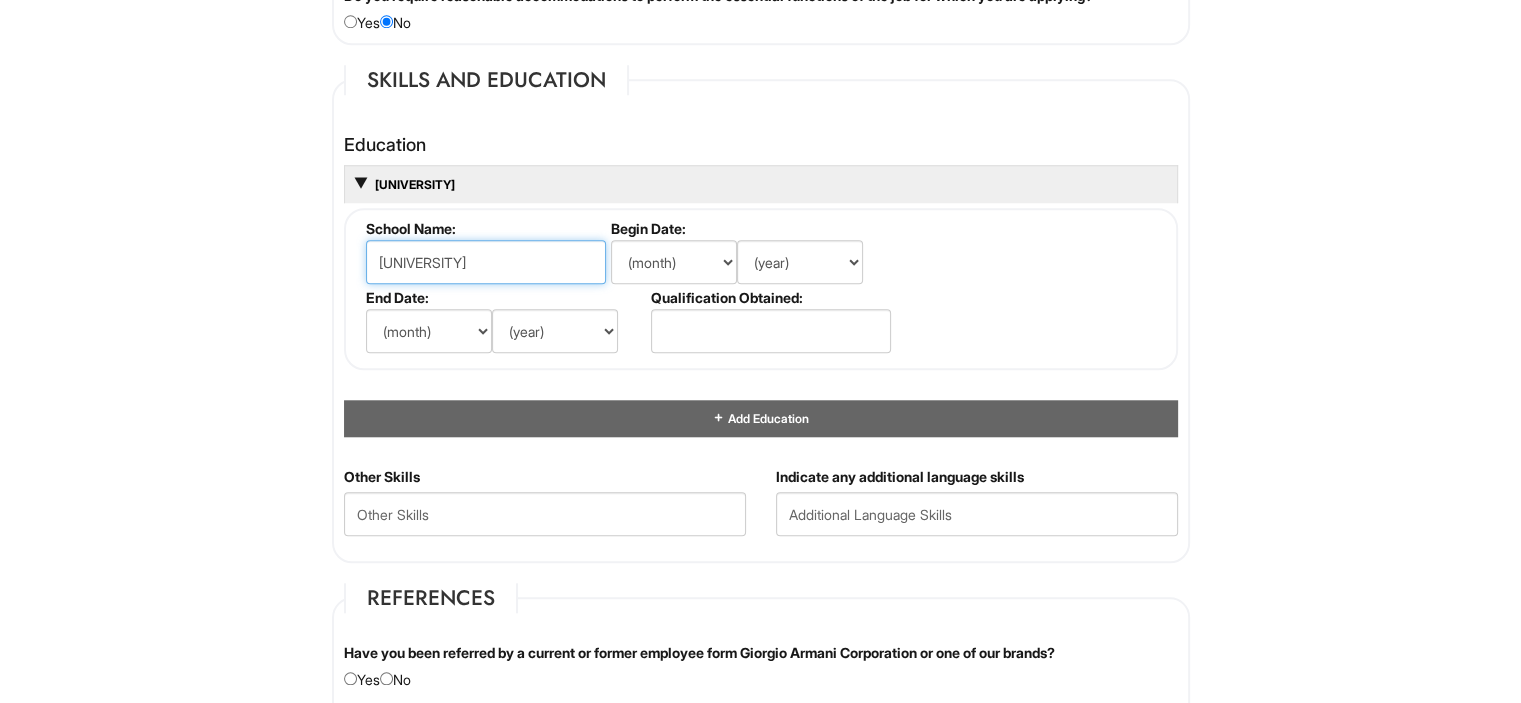 type on "[UNIVERSITY]" 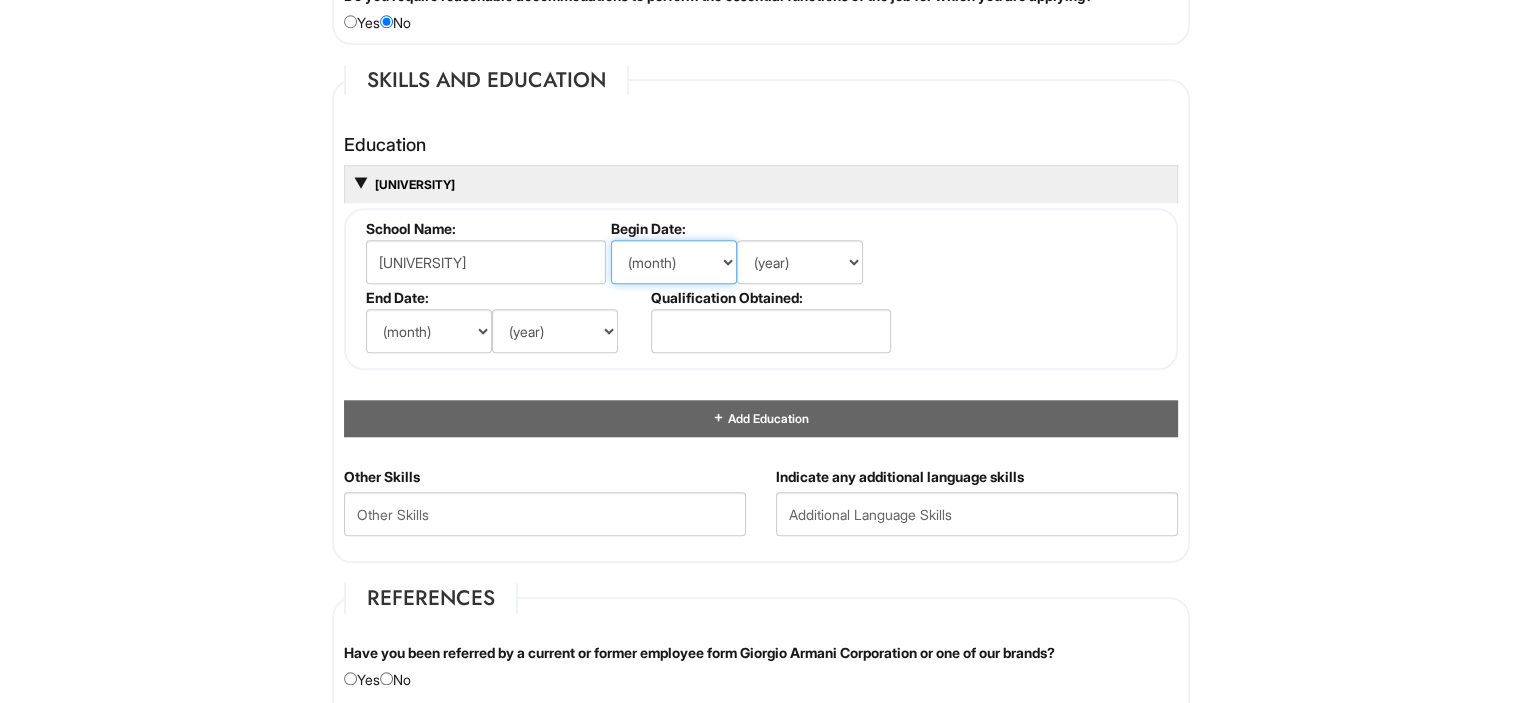 click on "(month) Jan Feb Mar Apr May Jun Jul Aug Sep Oct Nov Dec" at bounding box center [674, 262] 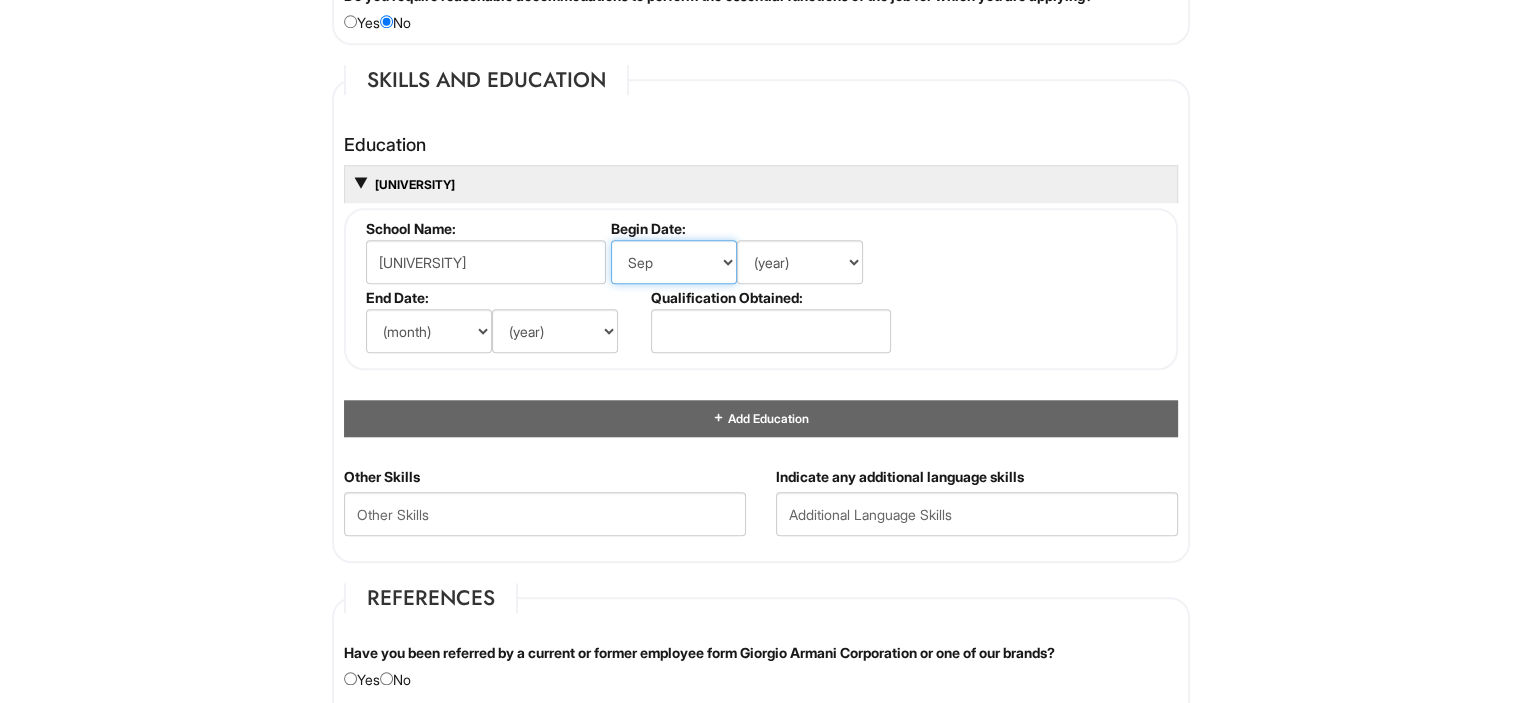 click on "(month) Jan Feb Mar Apr May Jun Jul Aug Sep Oct Nov Dec" at bounding box center (674, 262) 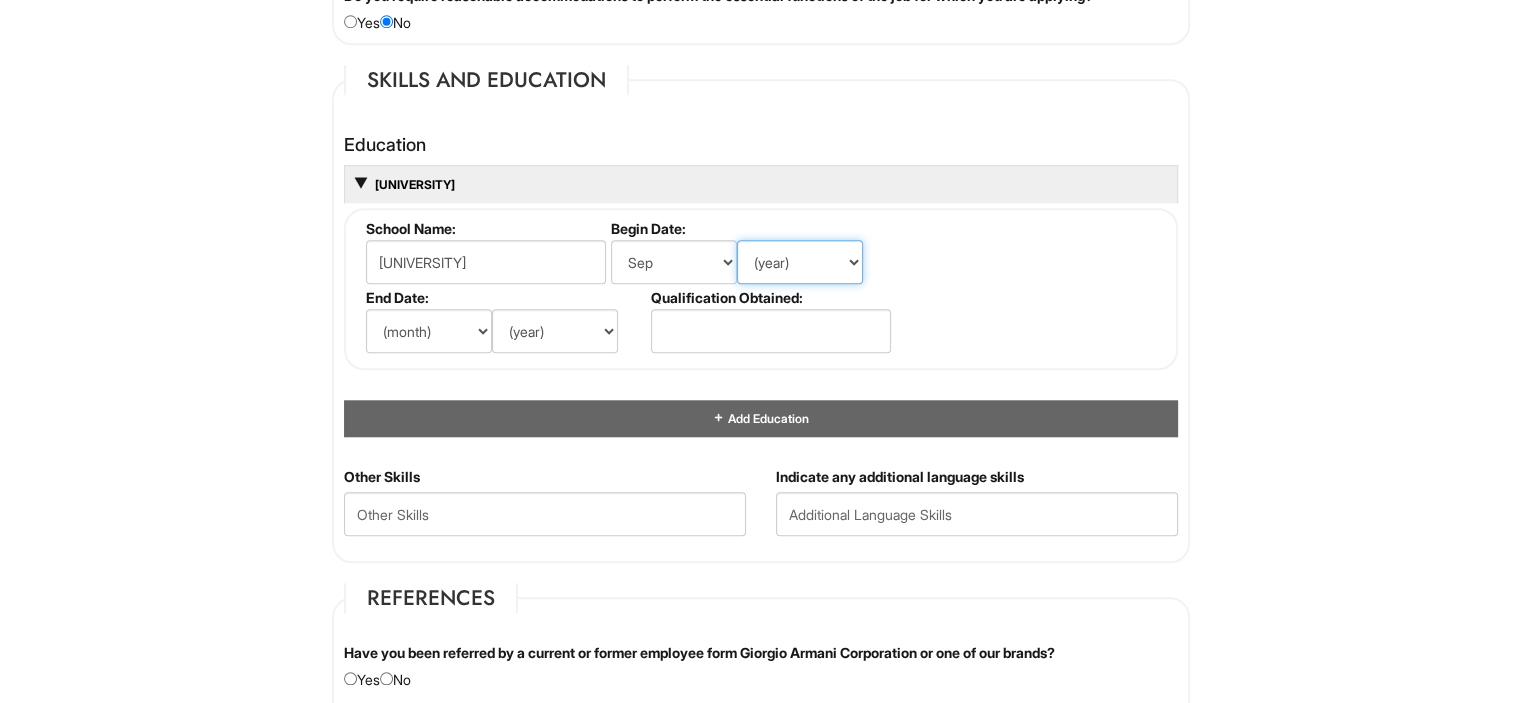 click on "(year) 2029 2028 2027 2026 2025 2024 2023 2022 2021 2020 2019 2018 2017 2016 2015 2014 2013 2012 2011 2010 2009 2008 2007 2006 2005 2004 2003 2002 2001 2000 1999 1998 1997 1996 1995 1994 1993 1992 1991 1990 1989 1988 1987 1986 1985 1984 1983 1982 1981 1980 1979 1978 1977 1976 1975 1974 1973 1972 1971 1970 1969 1968 1967 1966 1965 1964 1963 1962 1961 1960 1959 1958 1957 1956 1955 1954 1953 1952 1951 1950 1949 1948 1947 1946  --  2030 2031 2032 2033 2034 2035 2036 2037 2038 2039 2040 2041 2042 2043 2044 2045 2046 2047 2048 2049 2050 2051 2052 2053 2054 2055 2056 2057 2058 2059 2060 2061 2062 2063 2064" at bounding box center [800, 262] 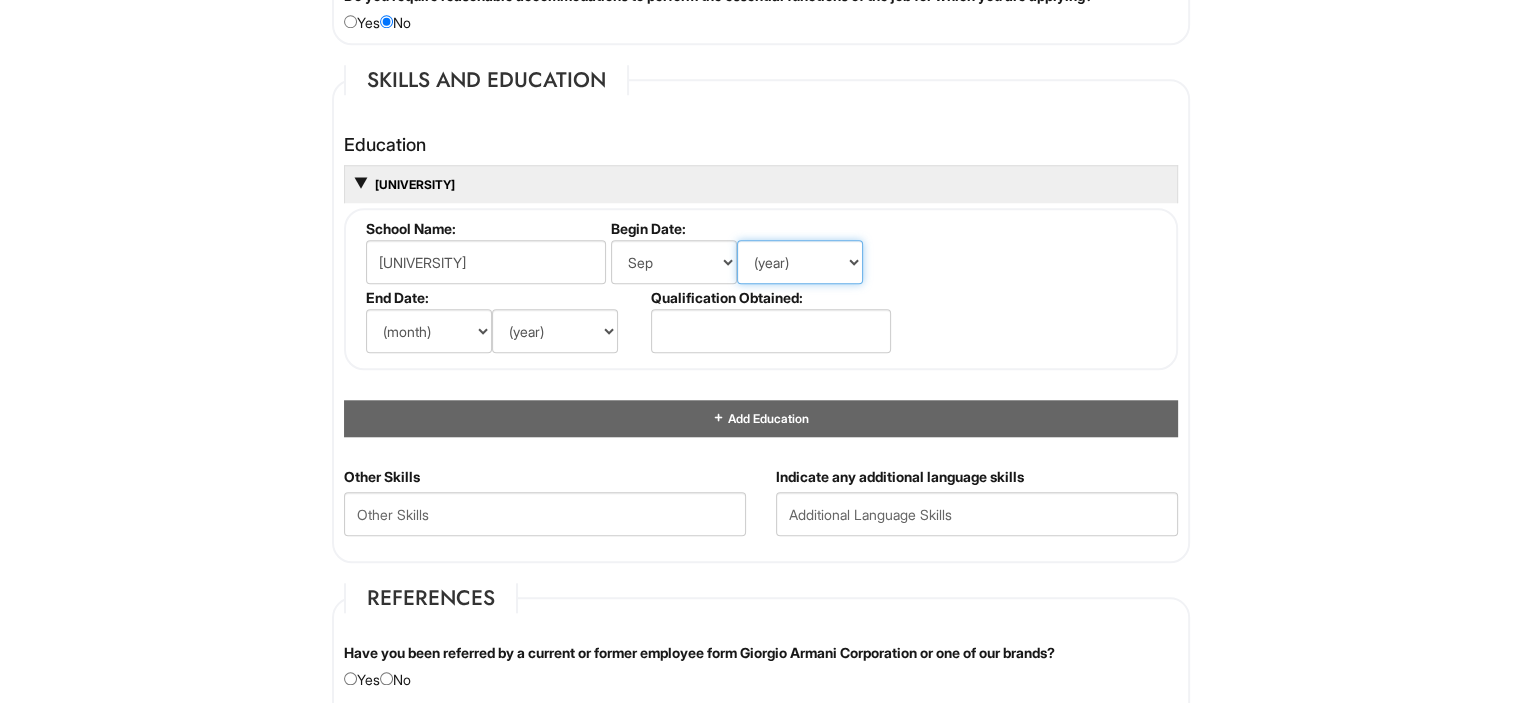 select on "1998" 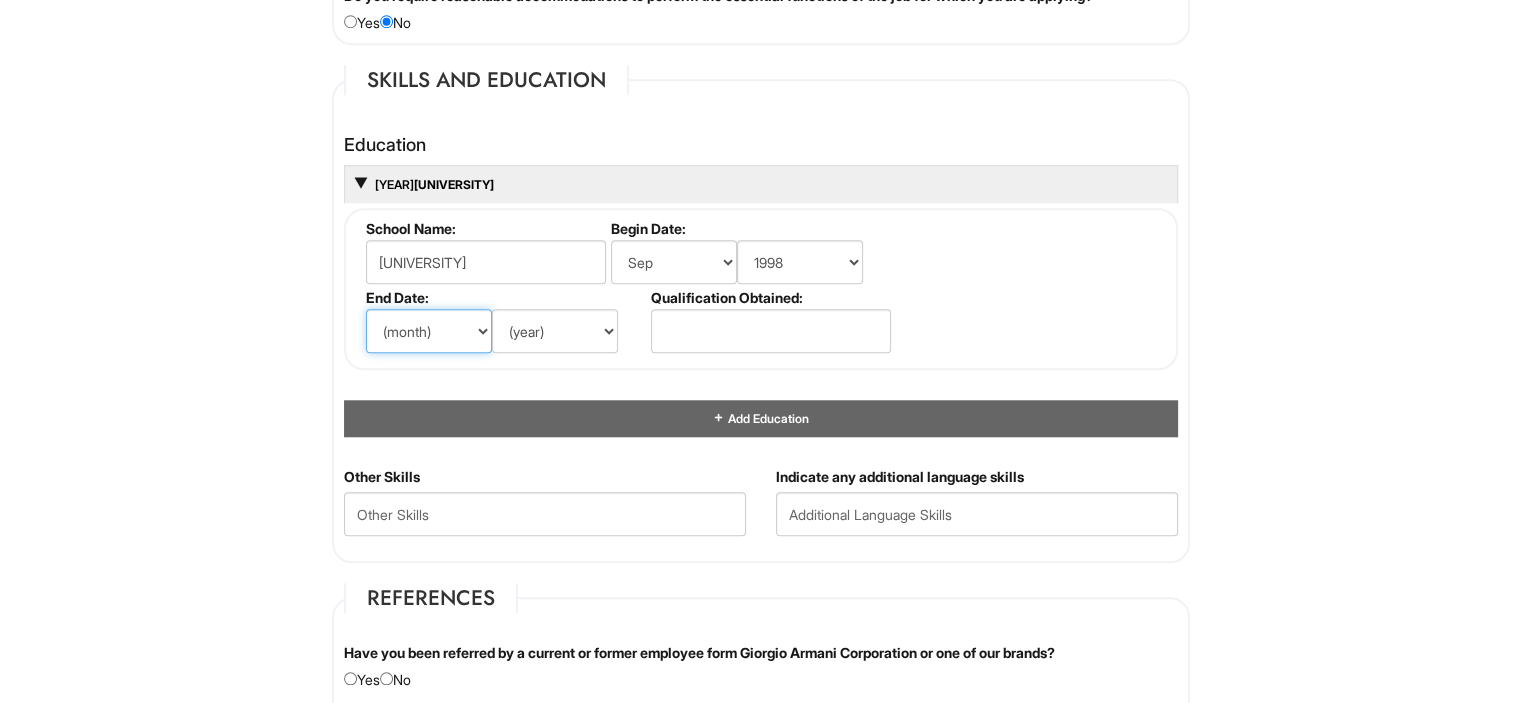 click on "(month) Jan Feb Mar Apr May Jun Jul Aug Sep Oct Nov Dec" at bounding box center (429, 331) 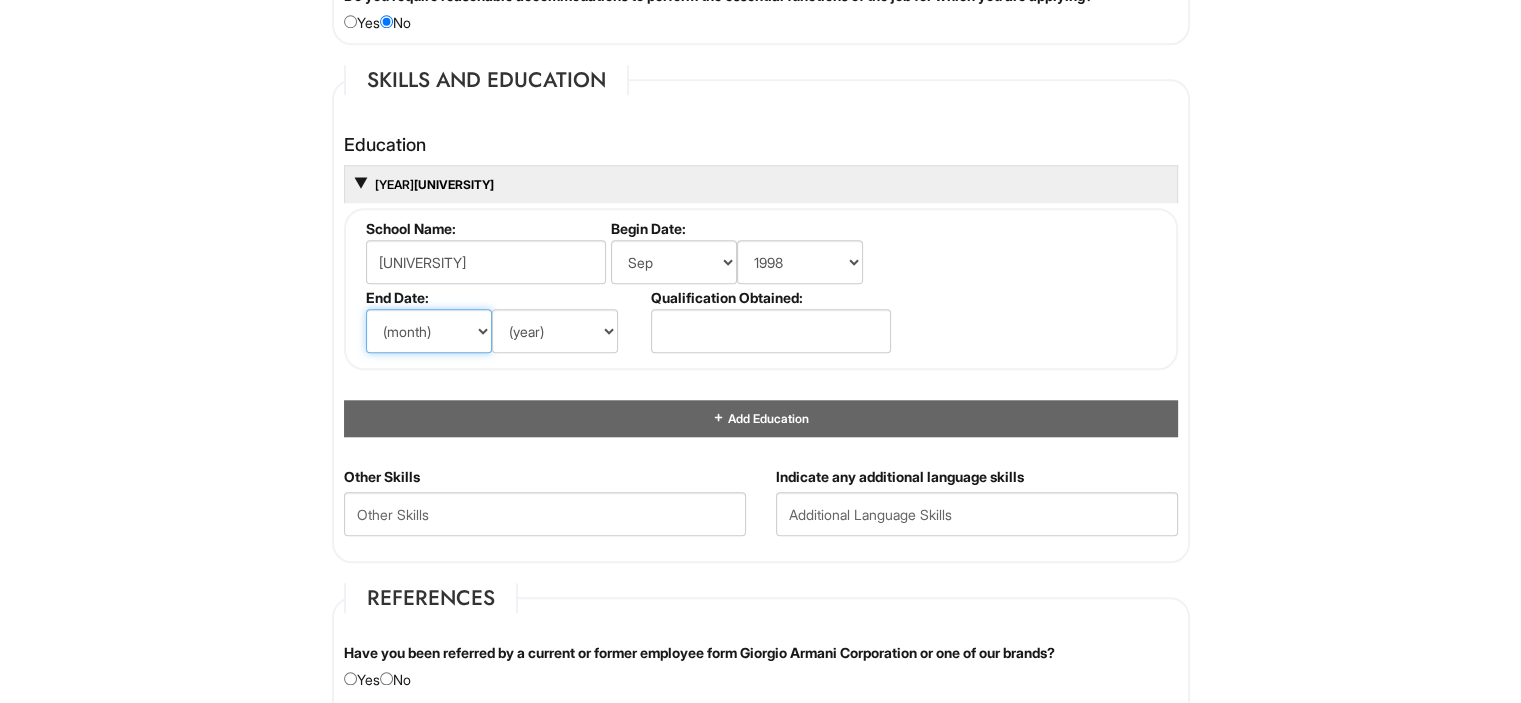 select on "4" 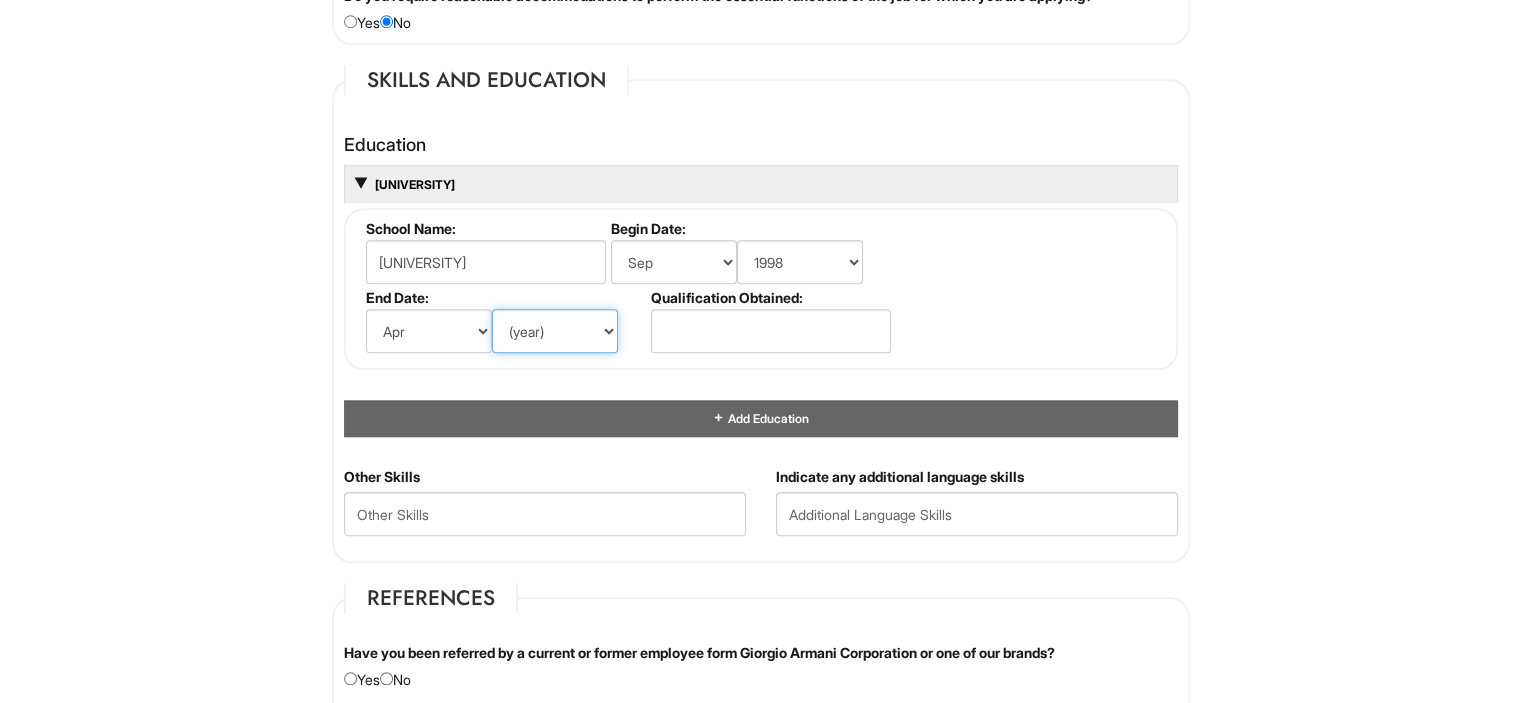 click on "(year) 2029 2028 2027 2026 2025 2024 2023 2022 2021 2020 2019 2018 2017 2016 2015 2014 2013 2012 2011 2010 2009 2008 2007 2006 2005 2004 2003 2002 2001 2000 1999 1998 1997 1996 1995 1994 1993 1992 1991 1990 1989 1988 1987 1986 1985 1984 1983 1982 1981 1980 1979 1978 1977 1976 1975 1974 1973 1972 1971 1970 1969 1968 1967 1966 1965 1964 1963 1962 1961 1960 1959 1958 1957 1956 1955 1954 1953 1952 1951 1950 1949 1948 1947 1946  --  2030 2031 2032 2033 2034 2035 2036 2037 2038 2039 2040 2041 2042 2043 2044 2045 2046 2047 2048 2049 2050 2051 2052 2053 2054 2055 2056 2057 2058 2059 2060 2061 2062 2063 2064" at bounding box center (555, 331) 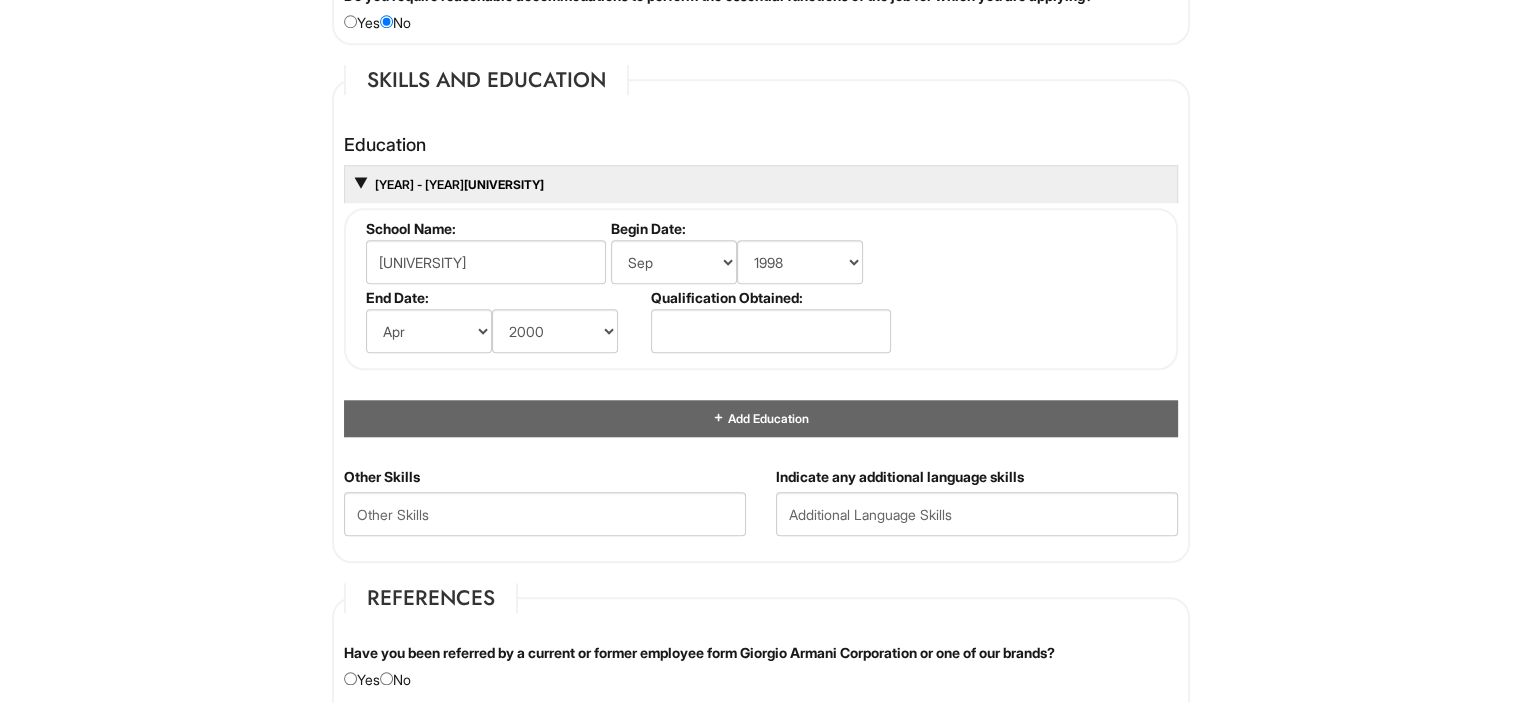 click on "Please Complete This Form 1 2 3 Stock Associate, [BRAND] PLEASE COMPLETE ALL REQUIRED FIELDS
We are an Equal Opportunity Employer. All persons shall have the opportunity to be considered for employment without regard to their race, color, creed, religion, national origin, ancestry, citizenship status, age, disability, gender, sex, sexual orientation, veteran status, genetic information or any other characteristic protected by applicable federal, state or local laws. We will endeavor to make a reasonable accommodation to the known physical or mental limitations of a qualified applicant with a disability unless the accommodation would impose an undue hardship on the operation of our business. If you believe you require such assistance to complete this form or to participate in an interview, please let us know.
Personal Information
Last Name  *   [LAST]
First Name  *   [FIRST]
Middle Name   [INITIAL]
E-mail Address  *   [EMAIL]
Phone  *   [PHONE]
LinkedIn URL" at bounding box center [760, 153] 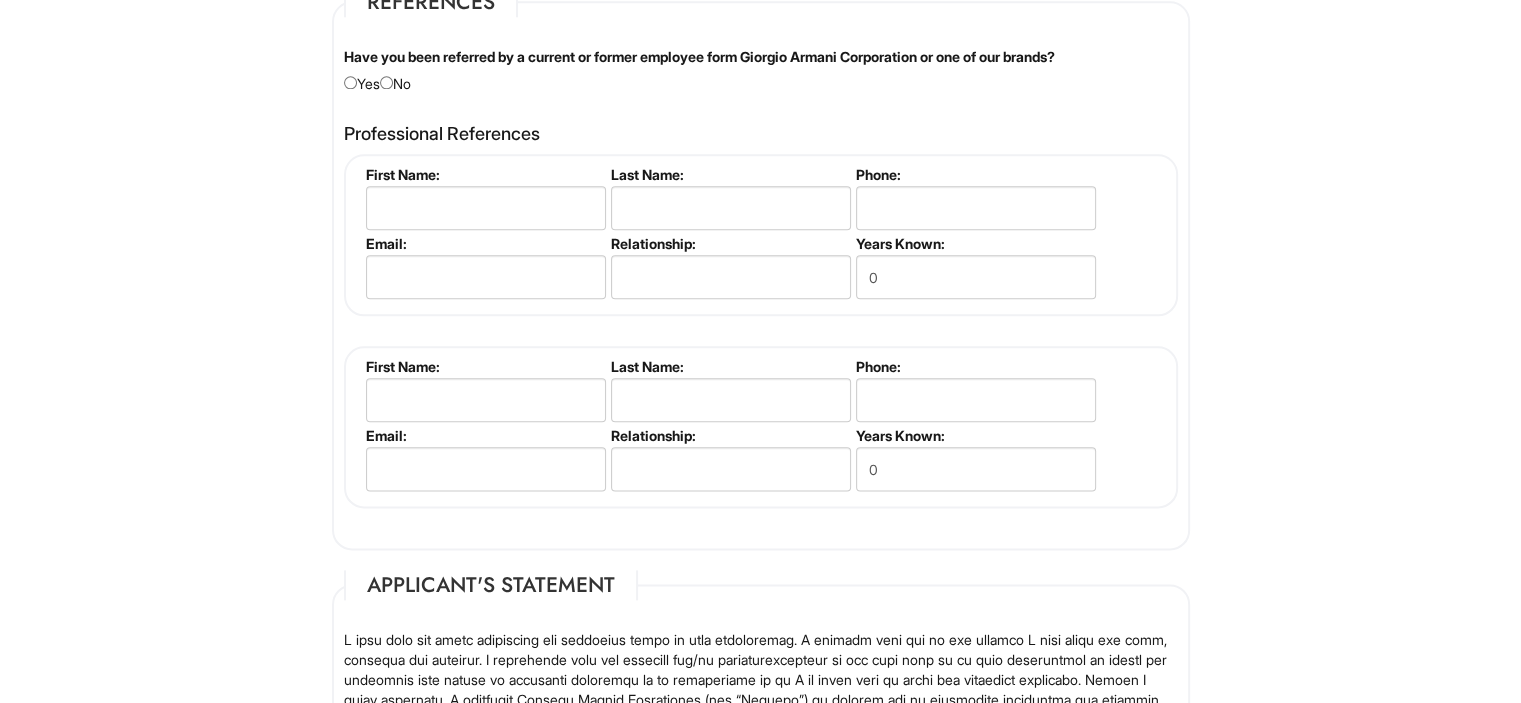 scroll, scrollTop: 2300, scrollLeft: 0, axis: vertical 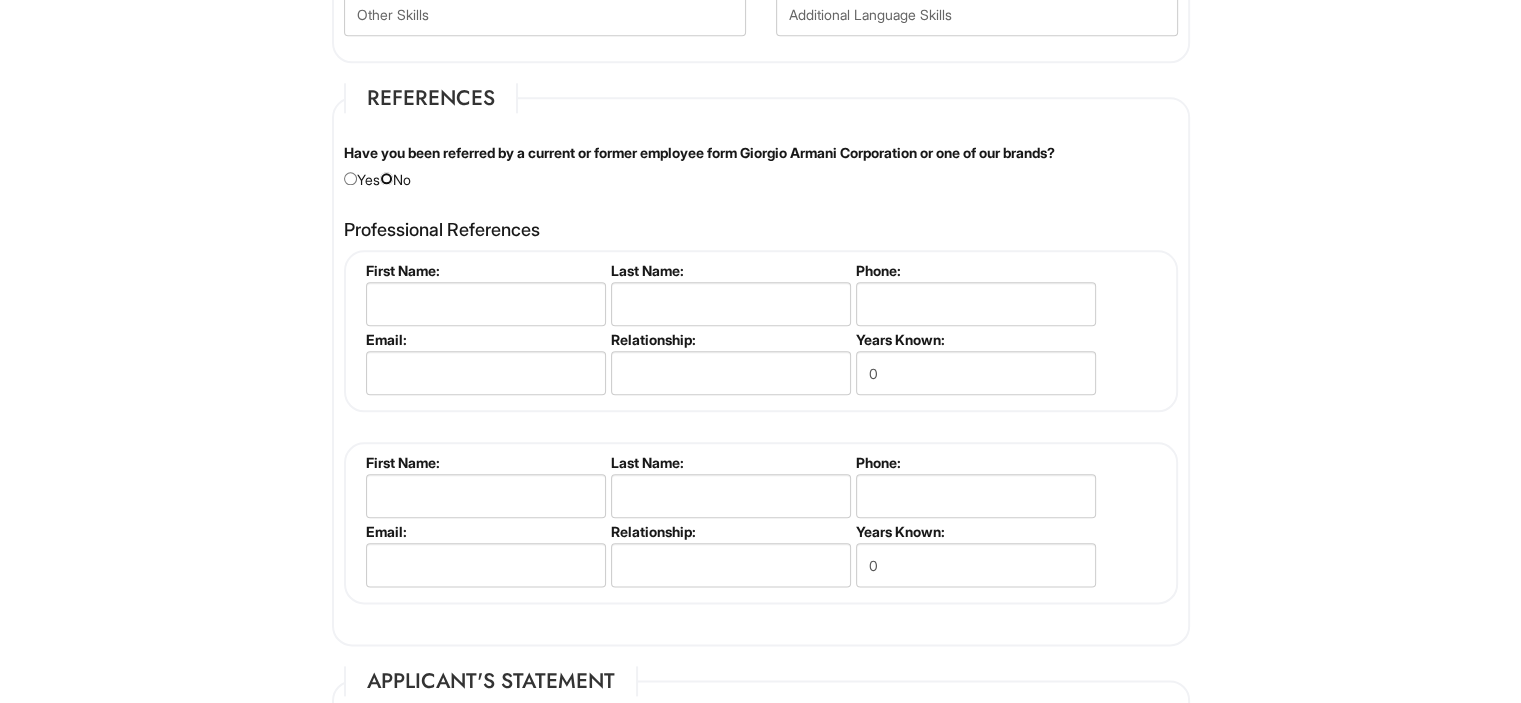 click at bounding box center (386, 178) 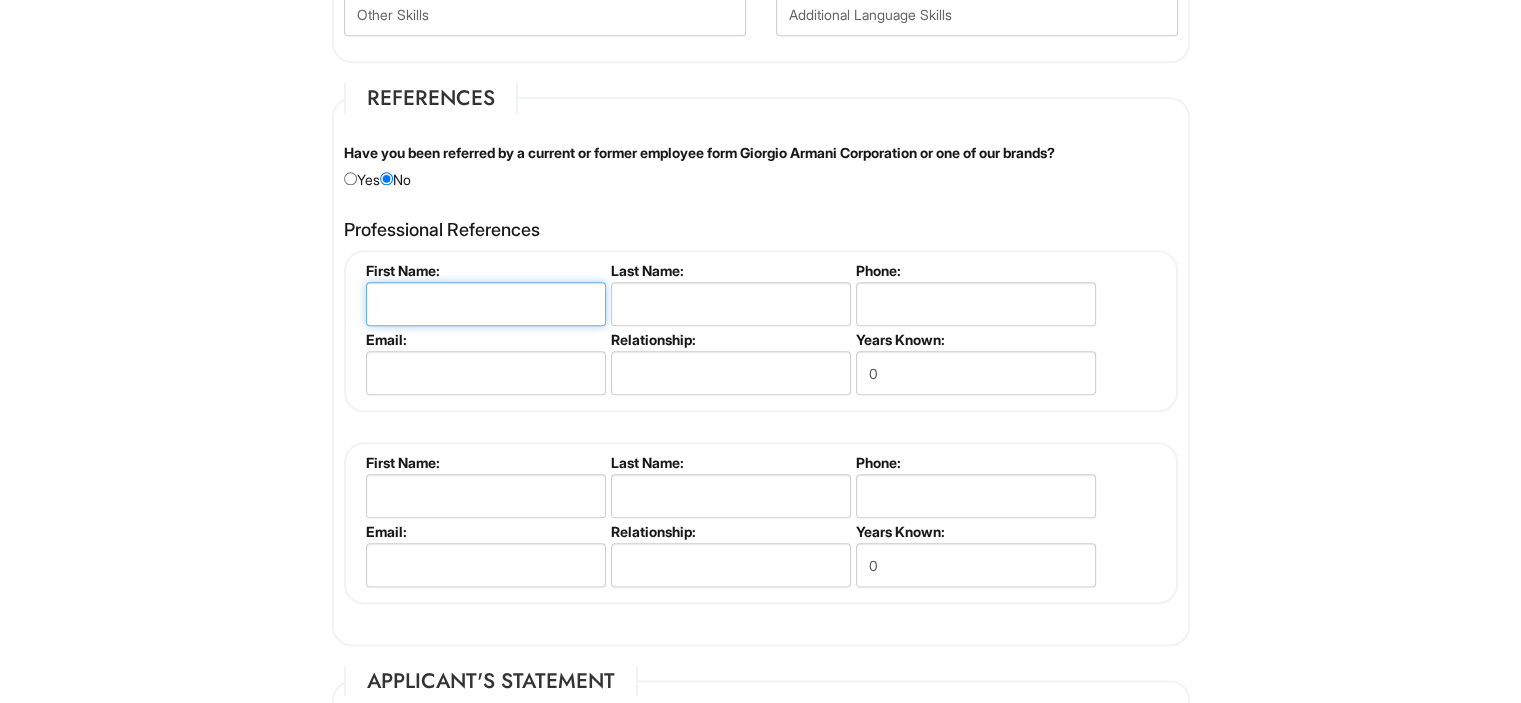 click at bounding box center (486, 304) 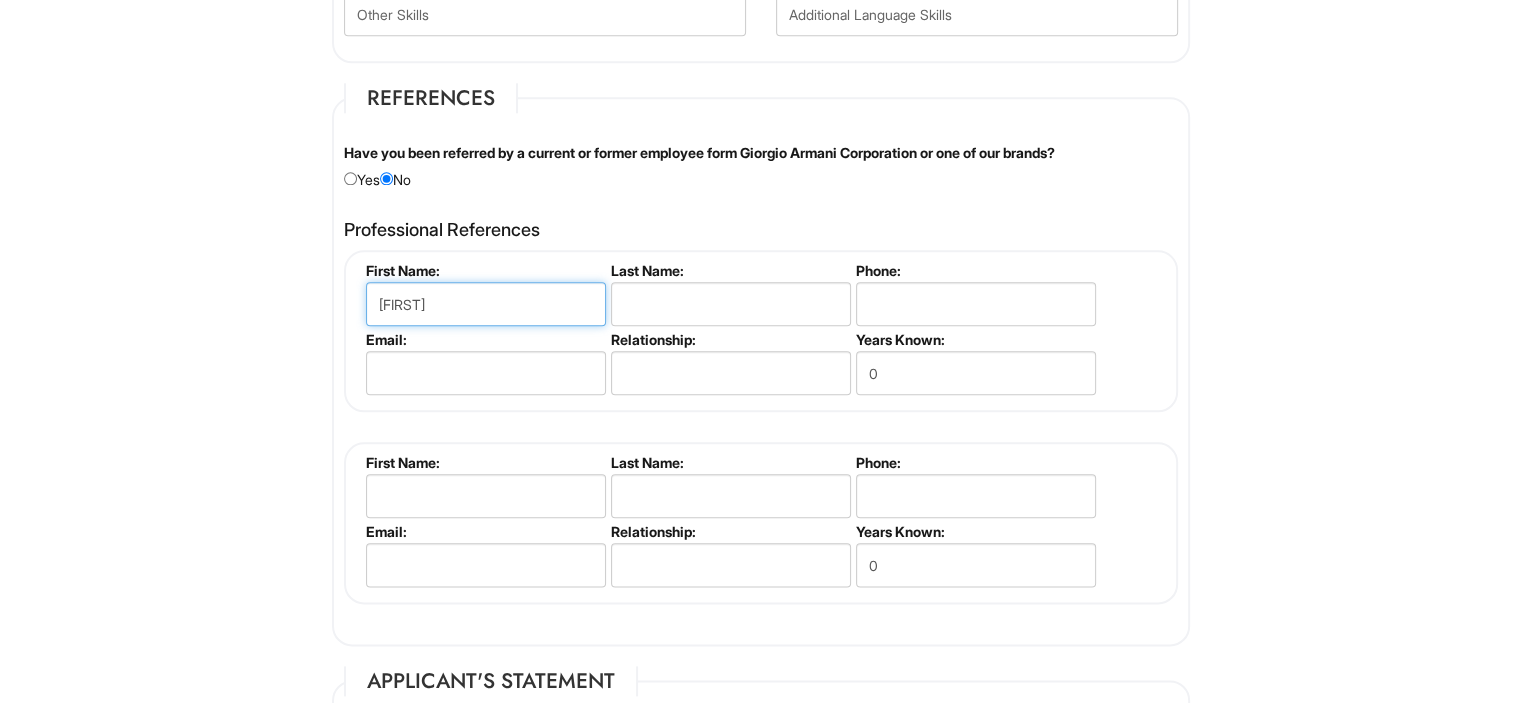 type on "[FIRST]" 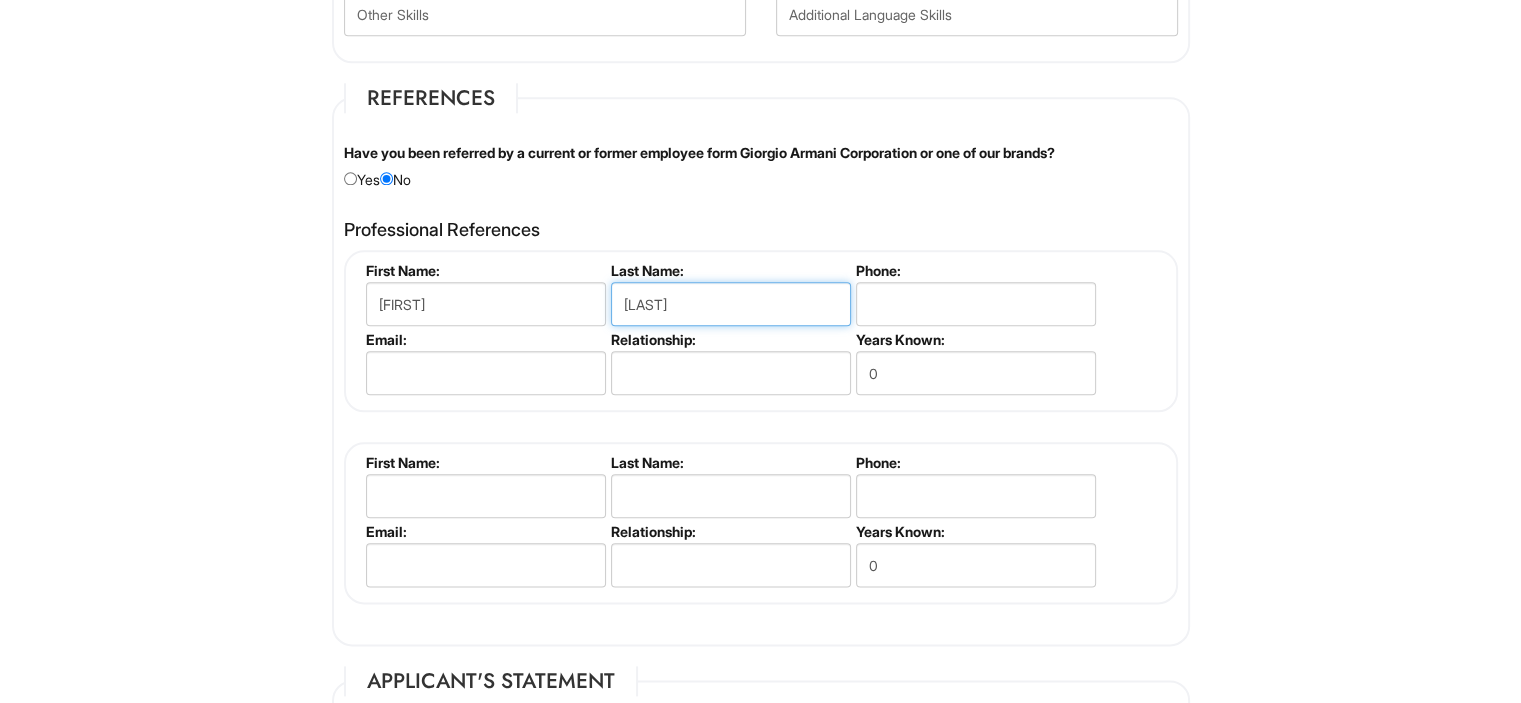 type on "[LAST]" 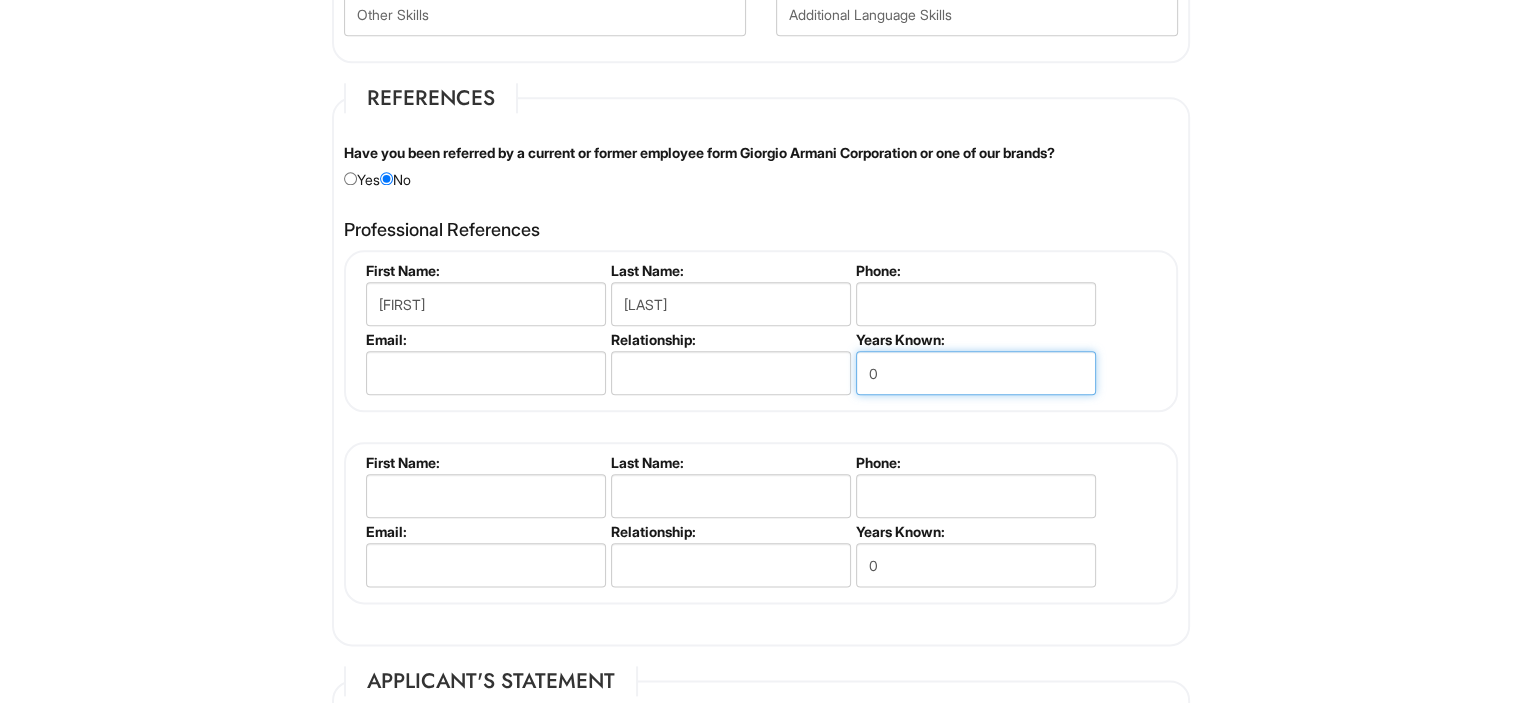 drag, startPoint x: 887, startPoint y: 379, endPoint x: 864, endPoint y: 379, distance: 23 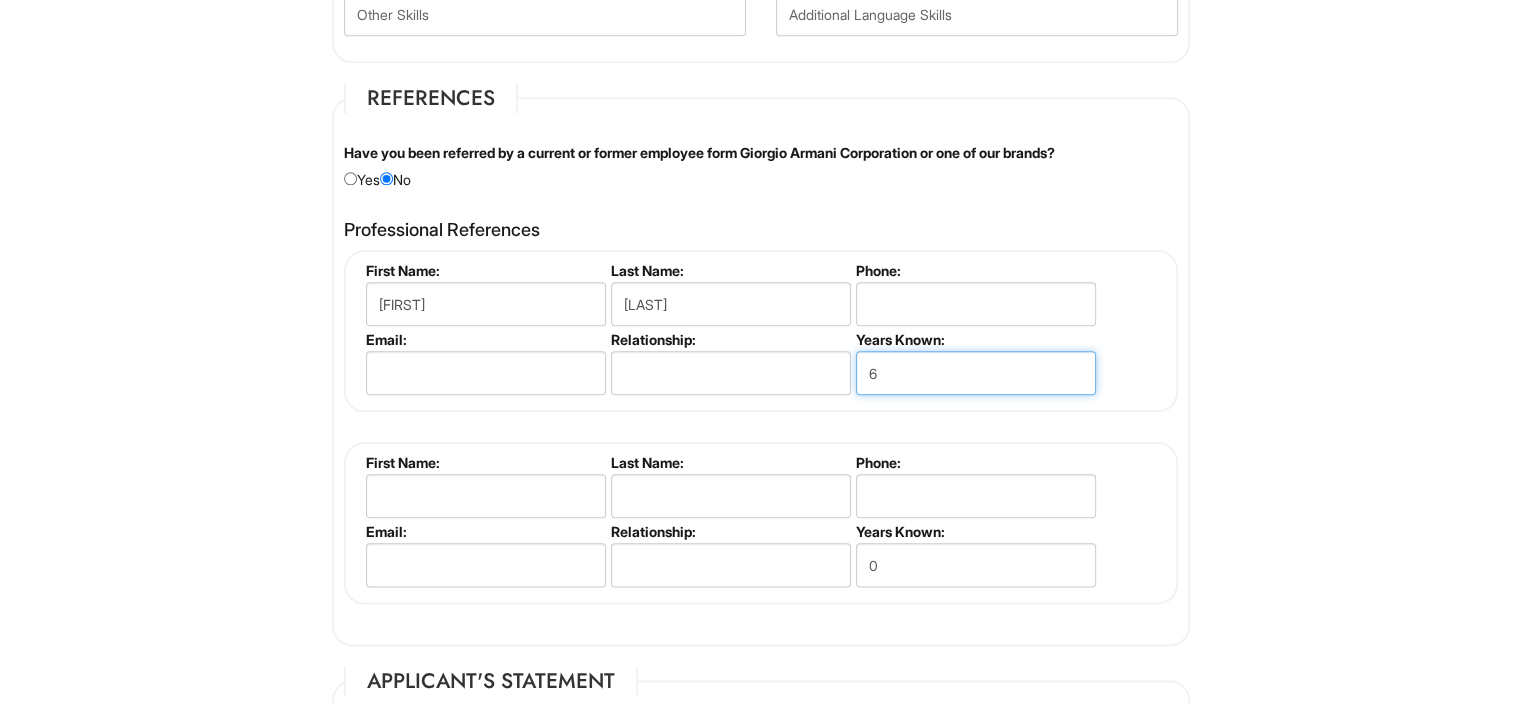 type on "6" 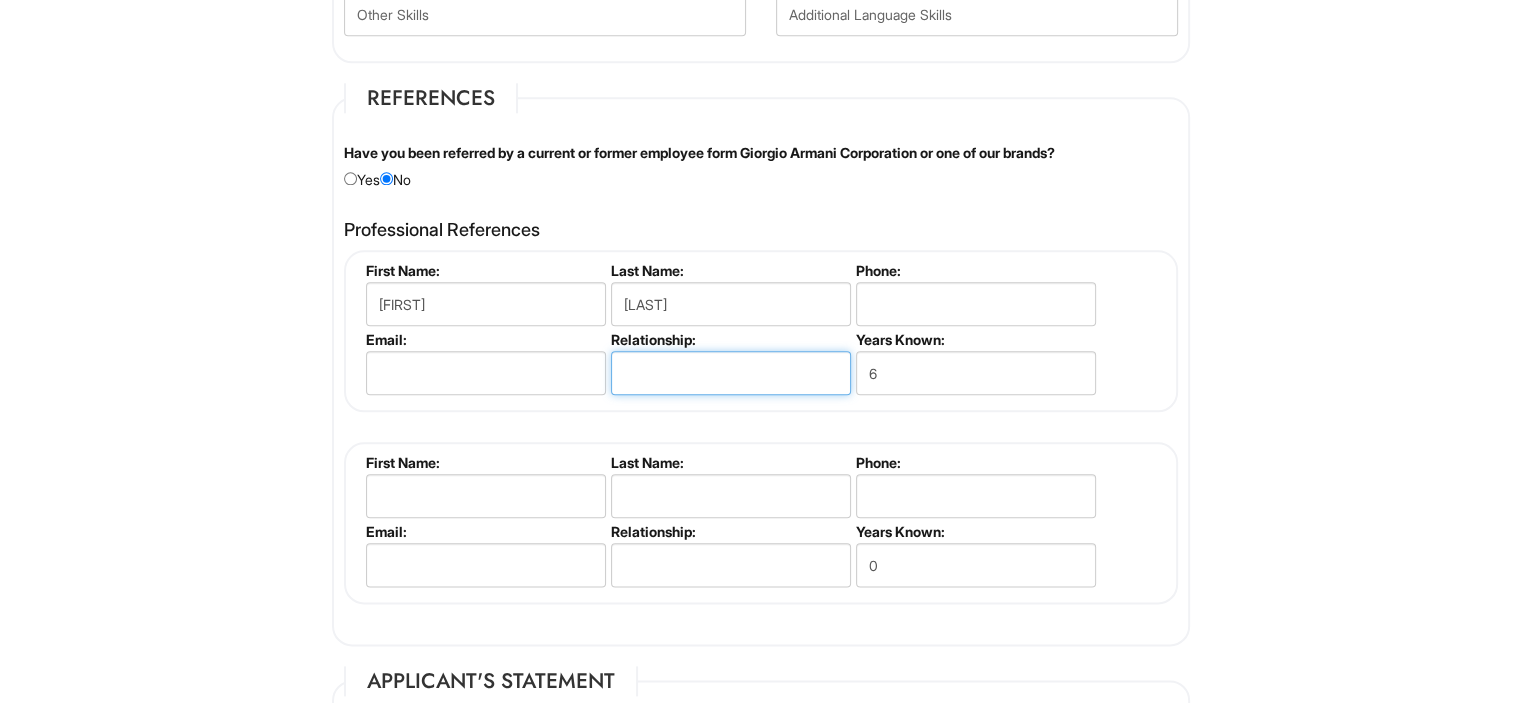 click at bounding box center (731, 373) 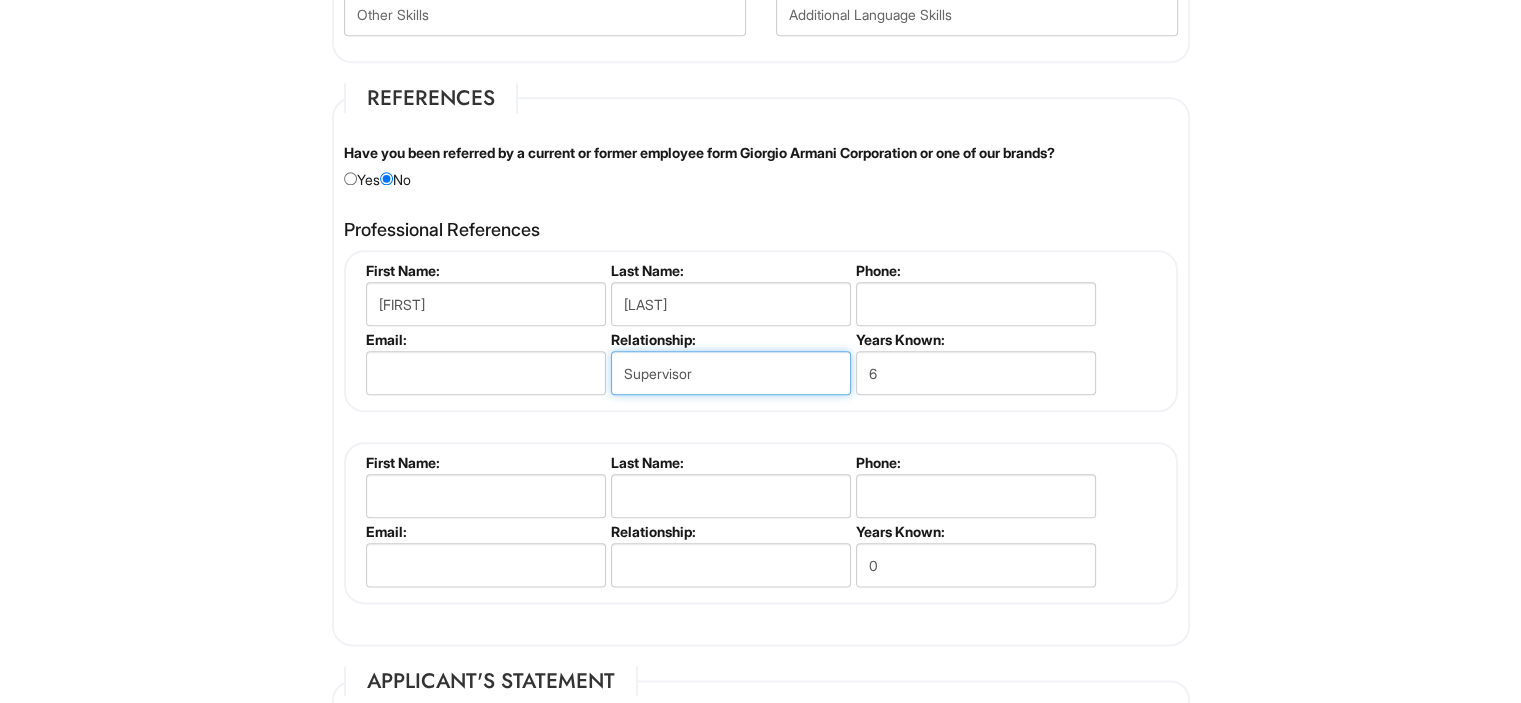 type on "Supervisor" 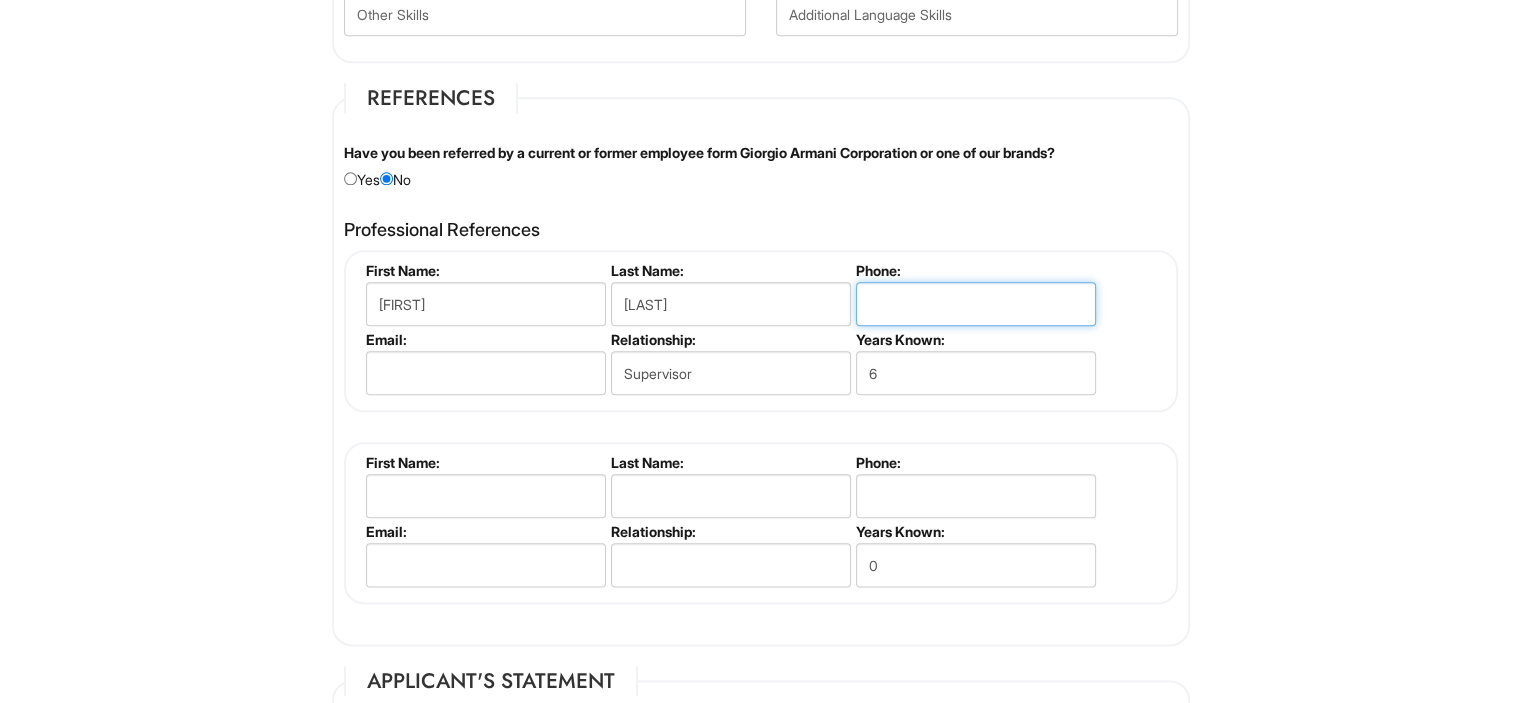 click at bounding box center [976, 304] 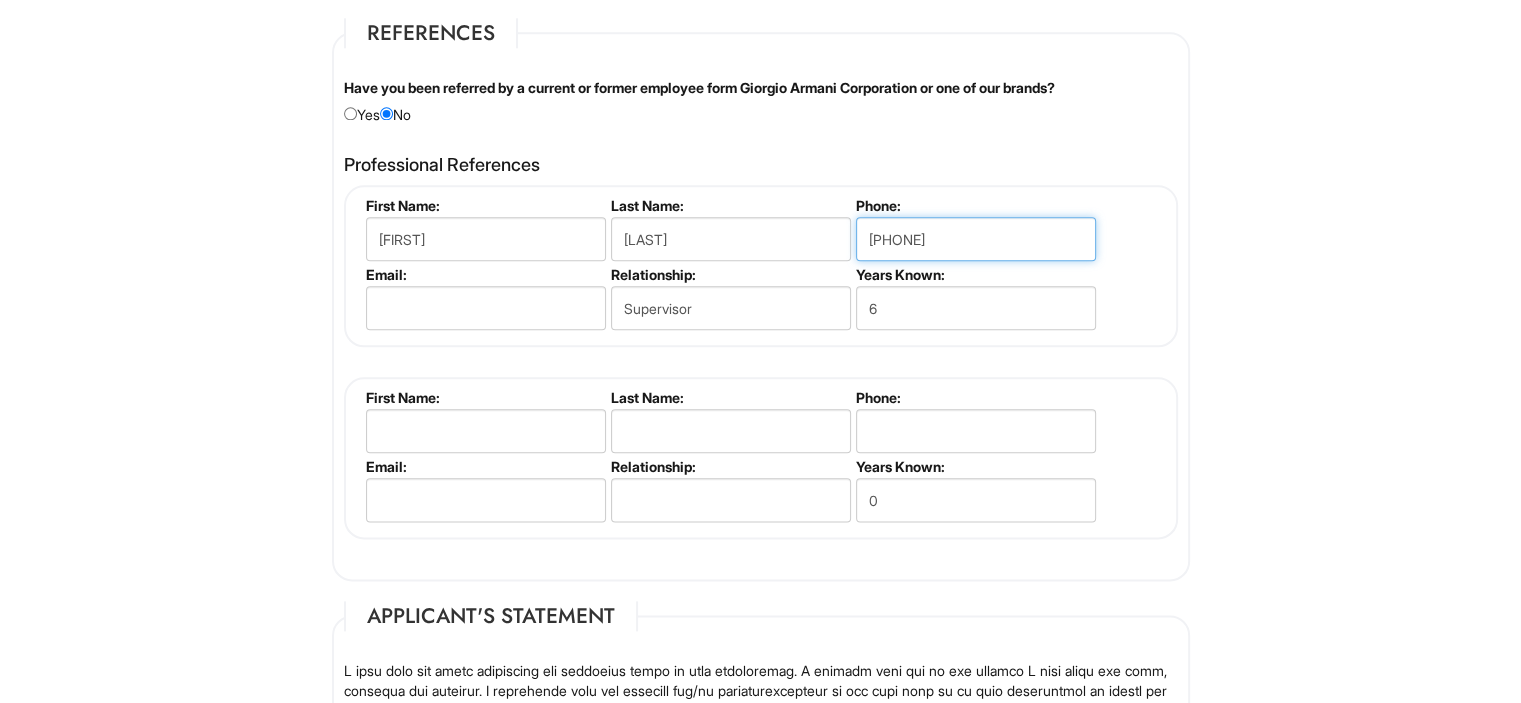scroll, scrollTop: 2400, scrollLeft: 0, axis: vertical 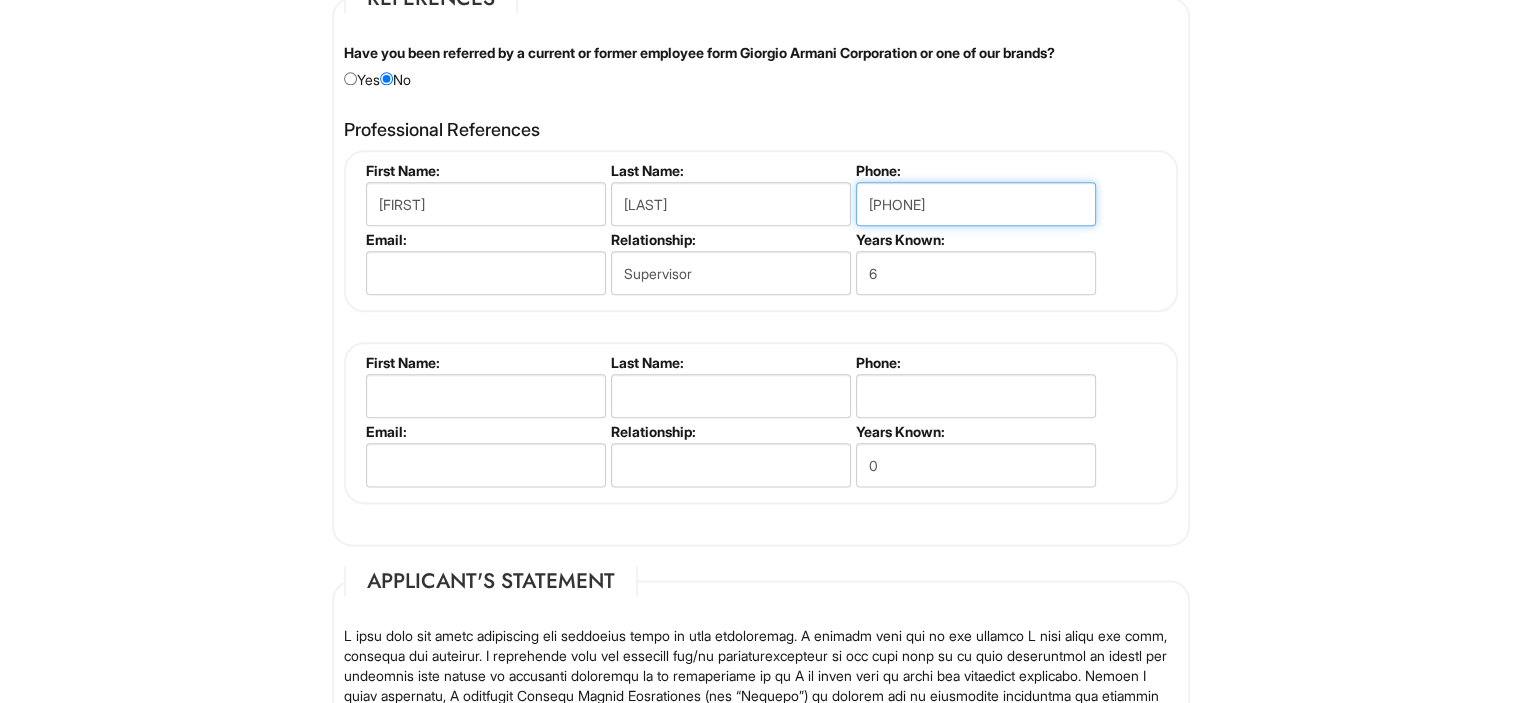 type on "[PHONE]" 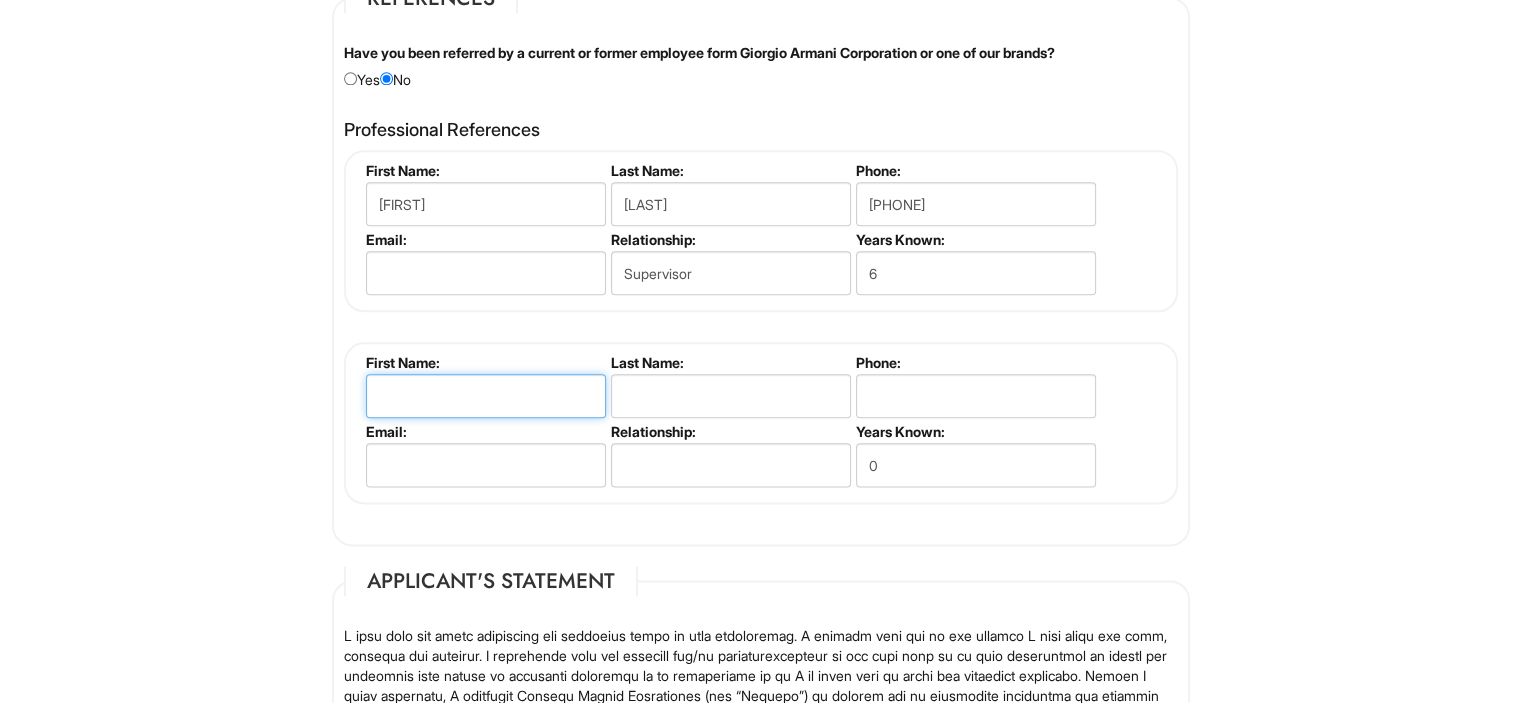 click at bounding box center (486, 396) 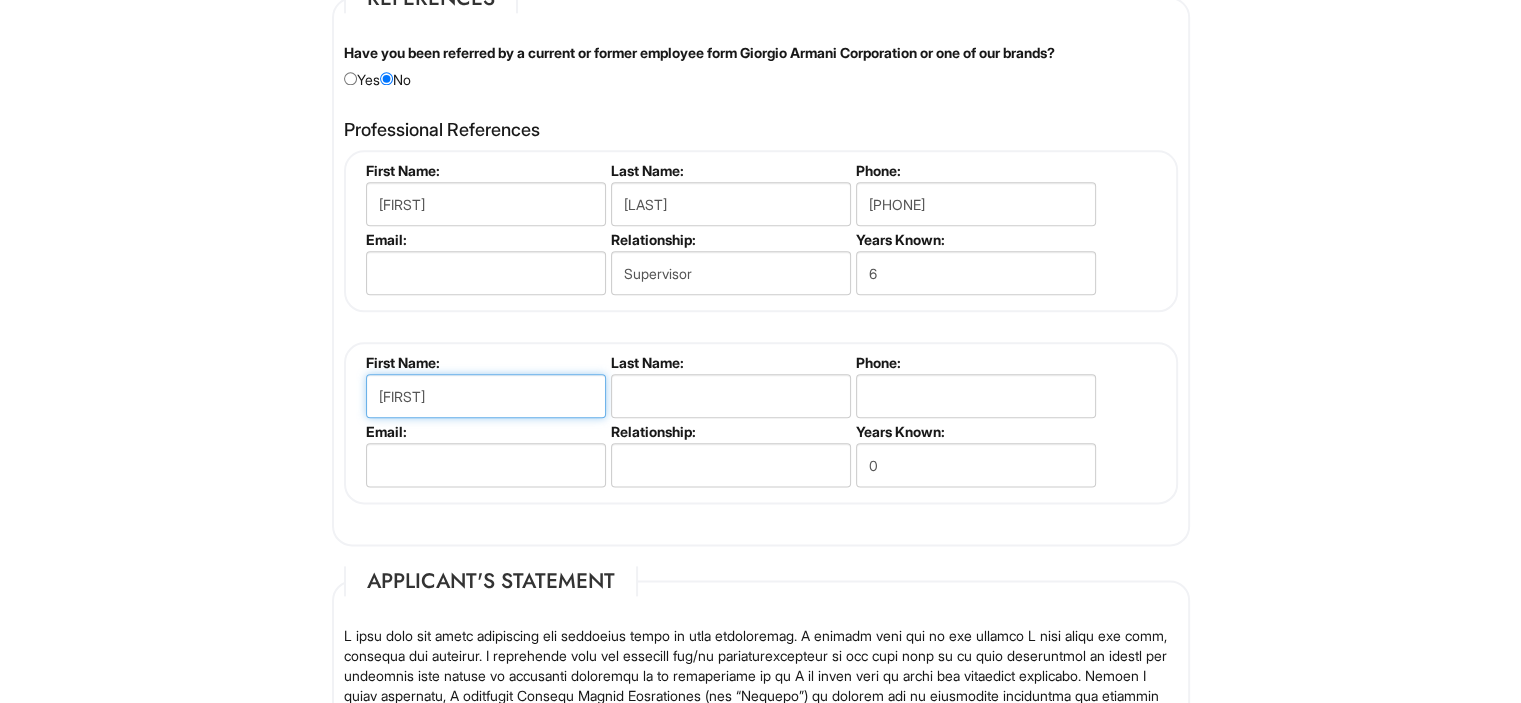 type on "[FIRST]" 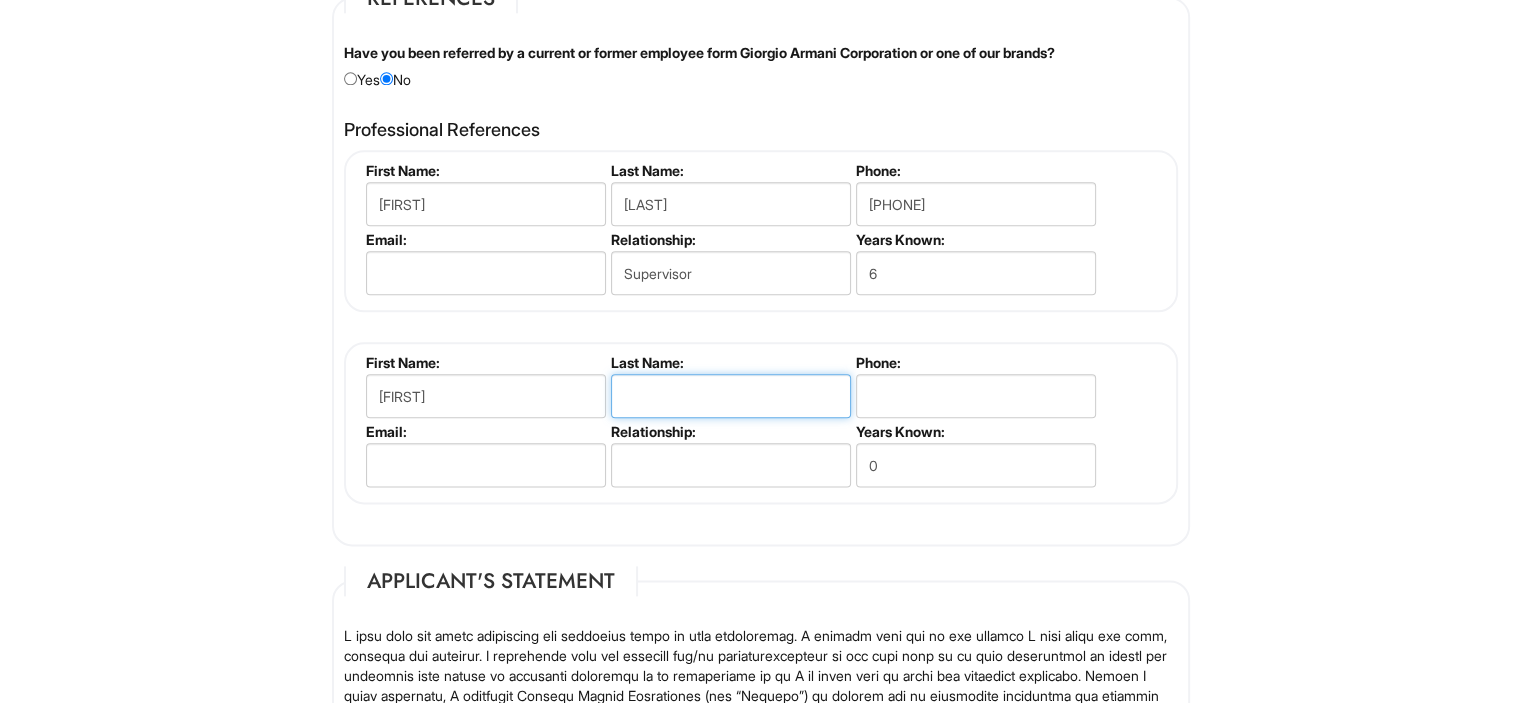 click at bounding box center (731, 396) 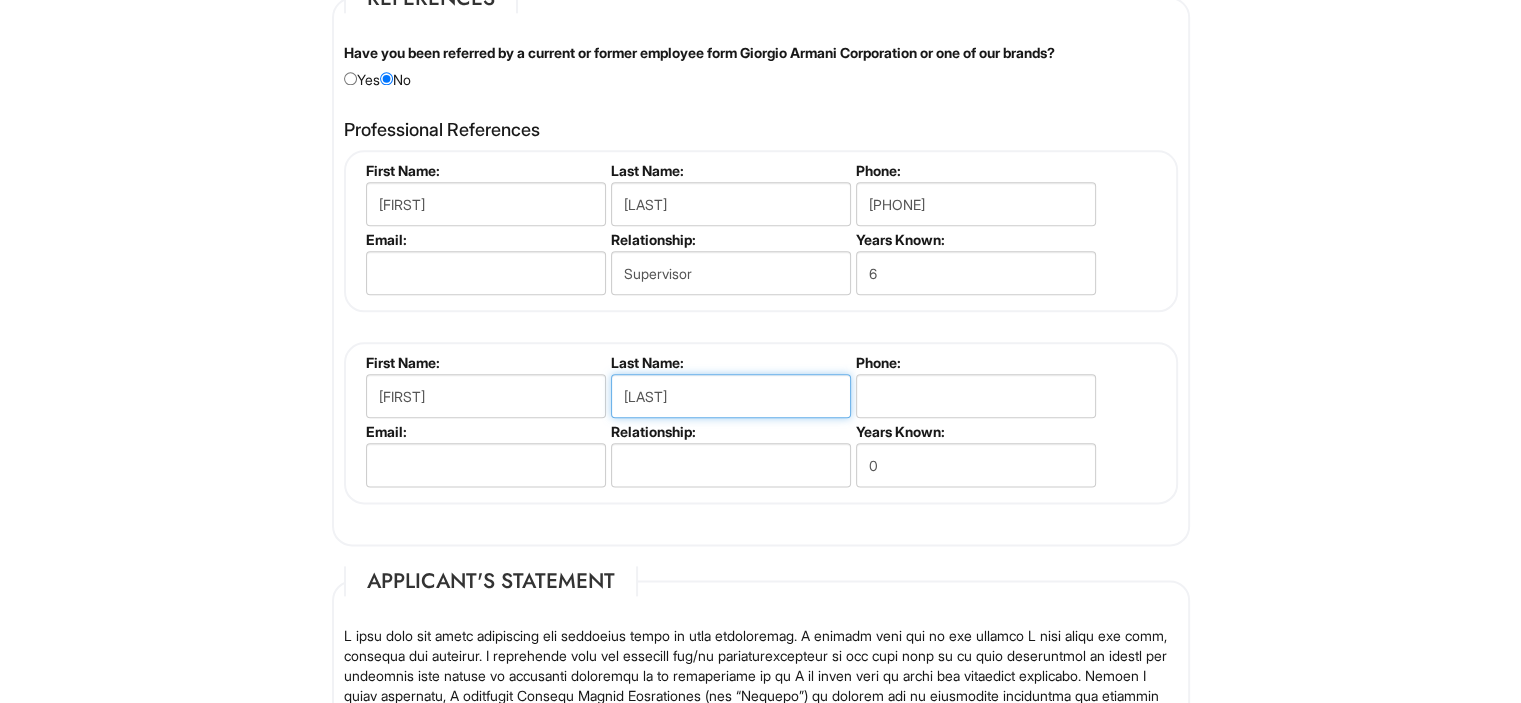 type on "[LAST]" 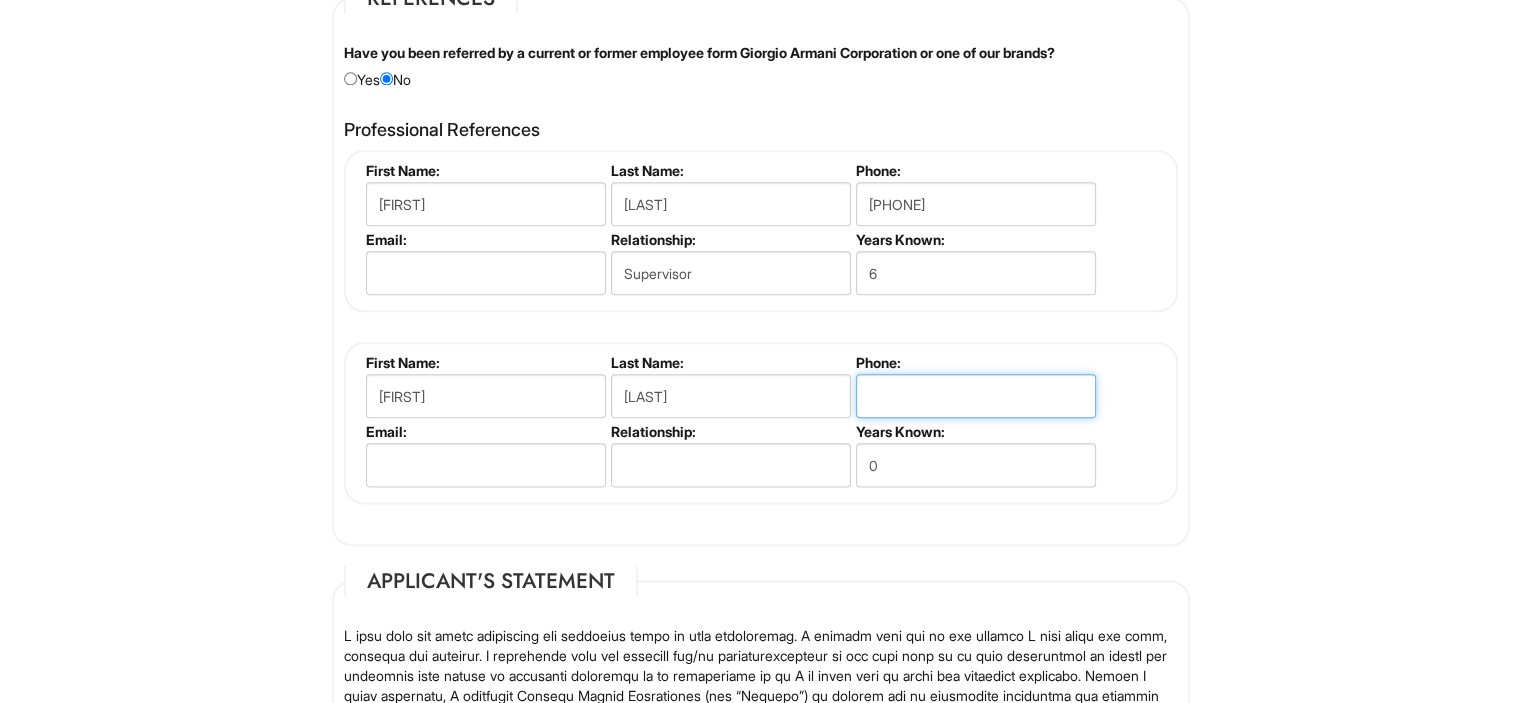 click at bounding box center [976, 396] 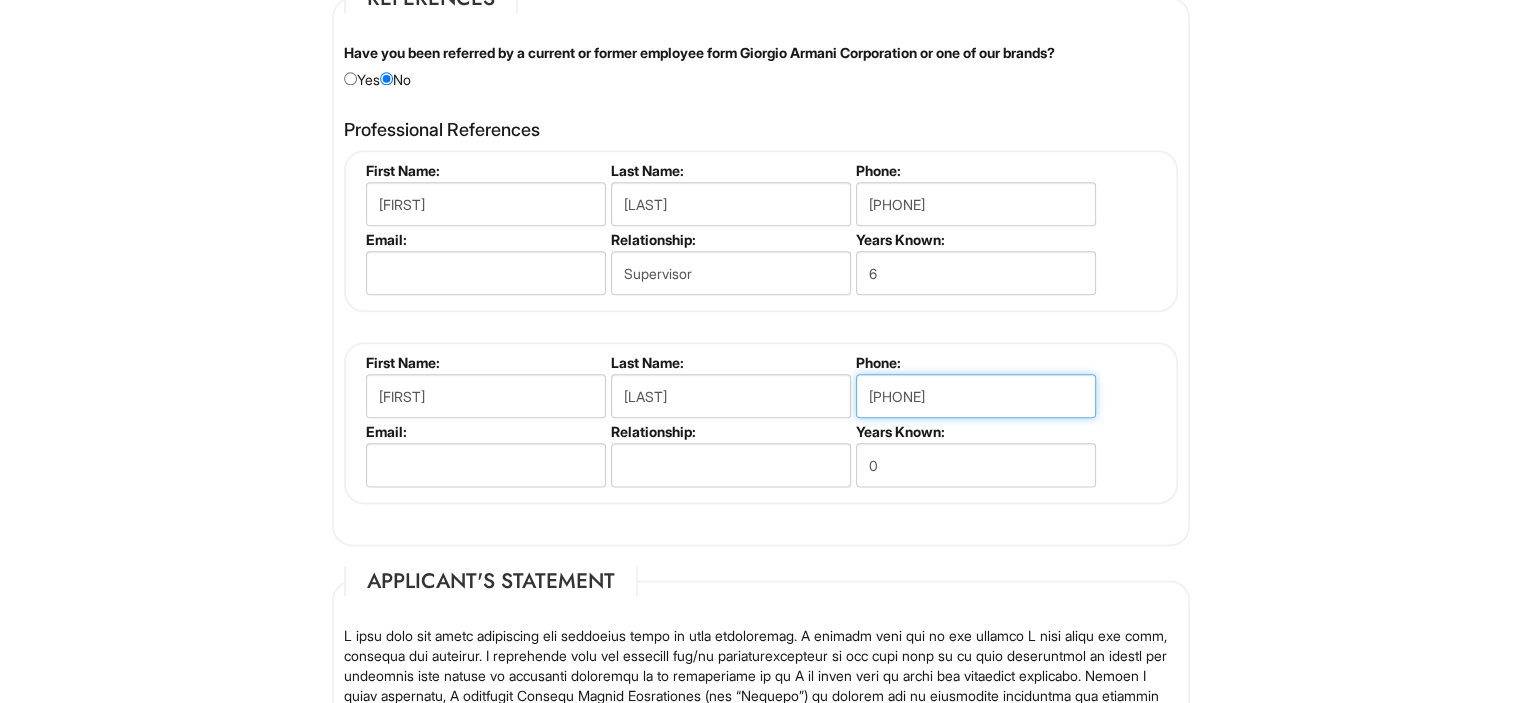 type on "[PHONE]" 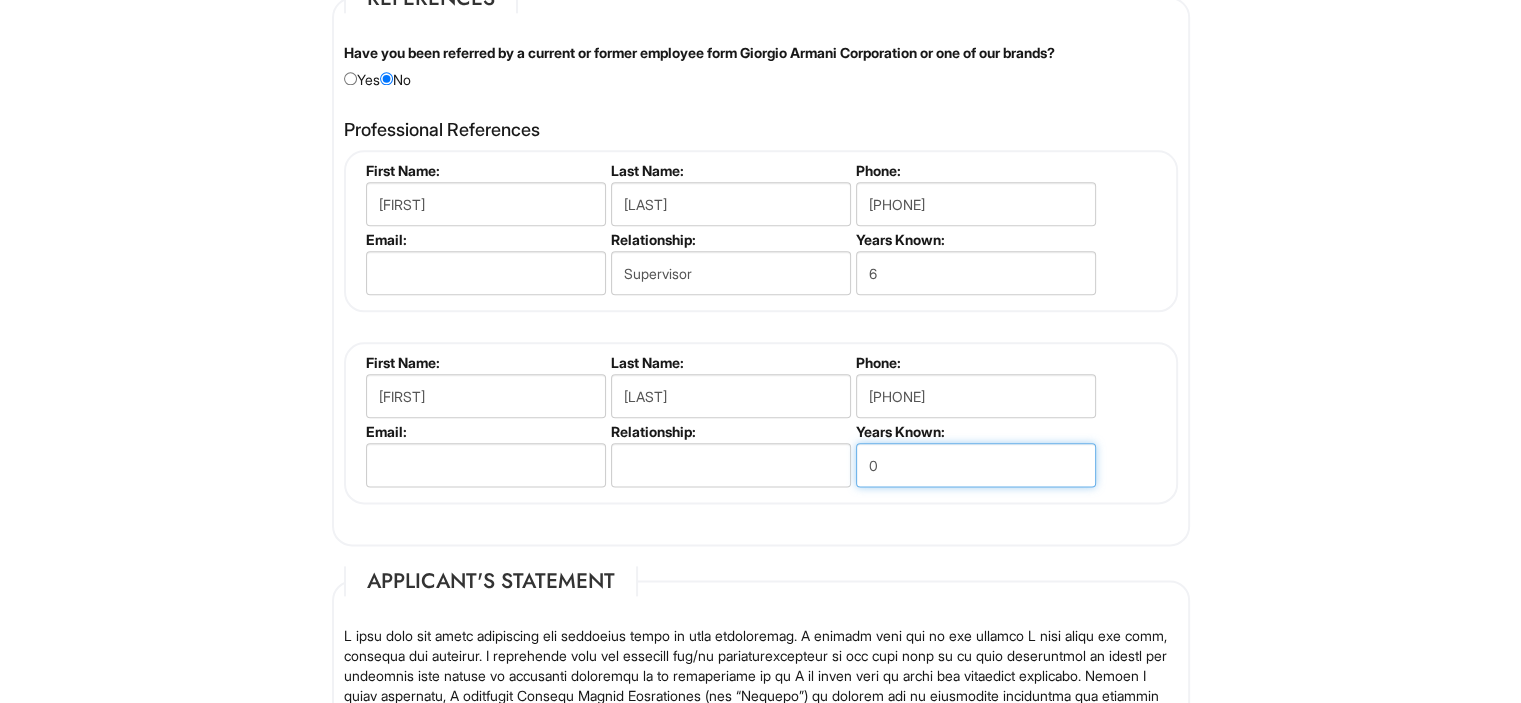 drag, startPoint x: 887, startPoint y: 443, endPoint x: 862, endPoint y: 450, distance: 25.96151 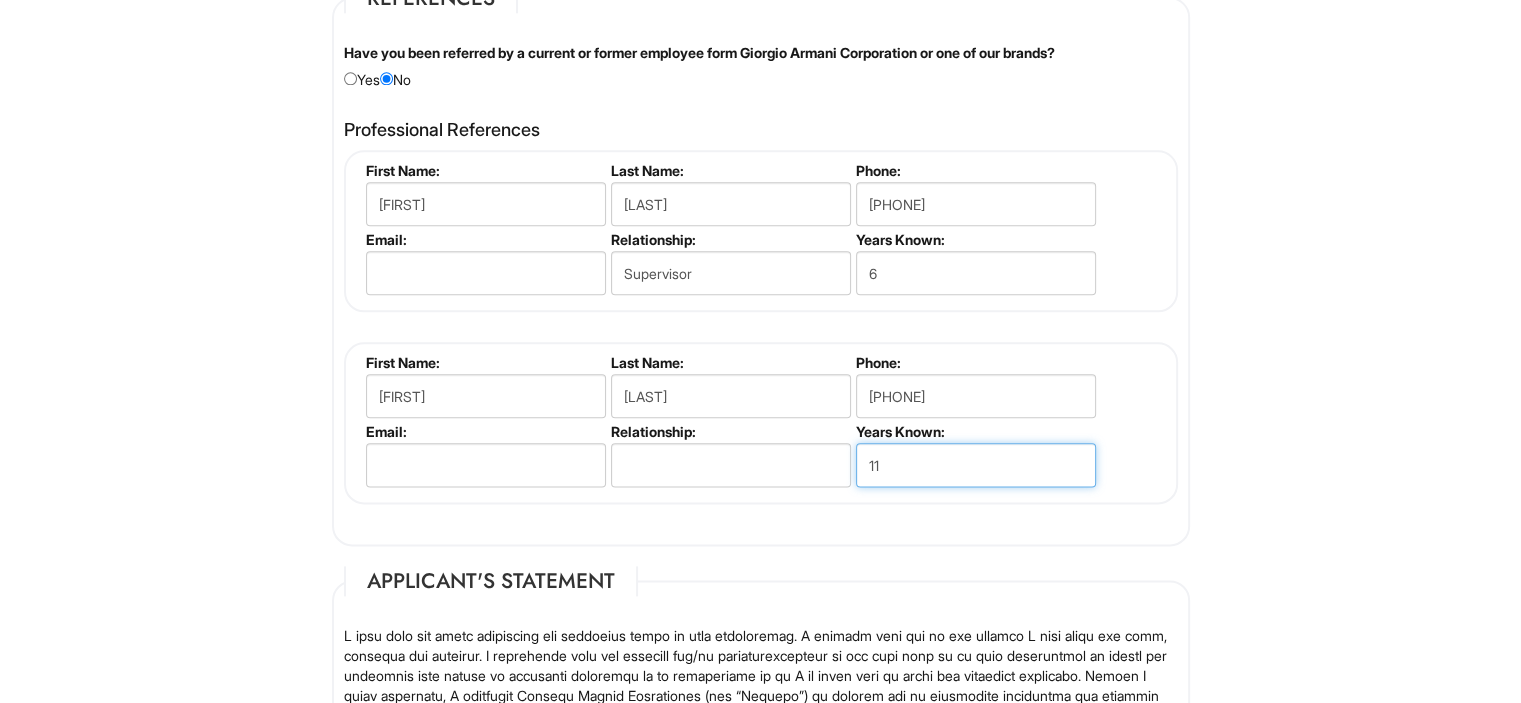 type on "11" 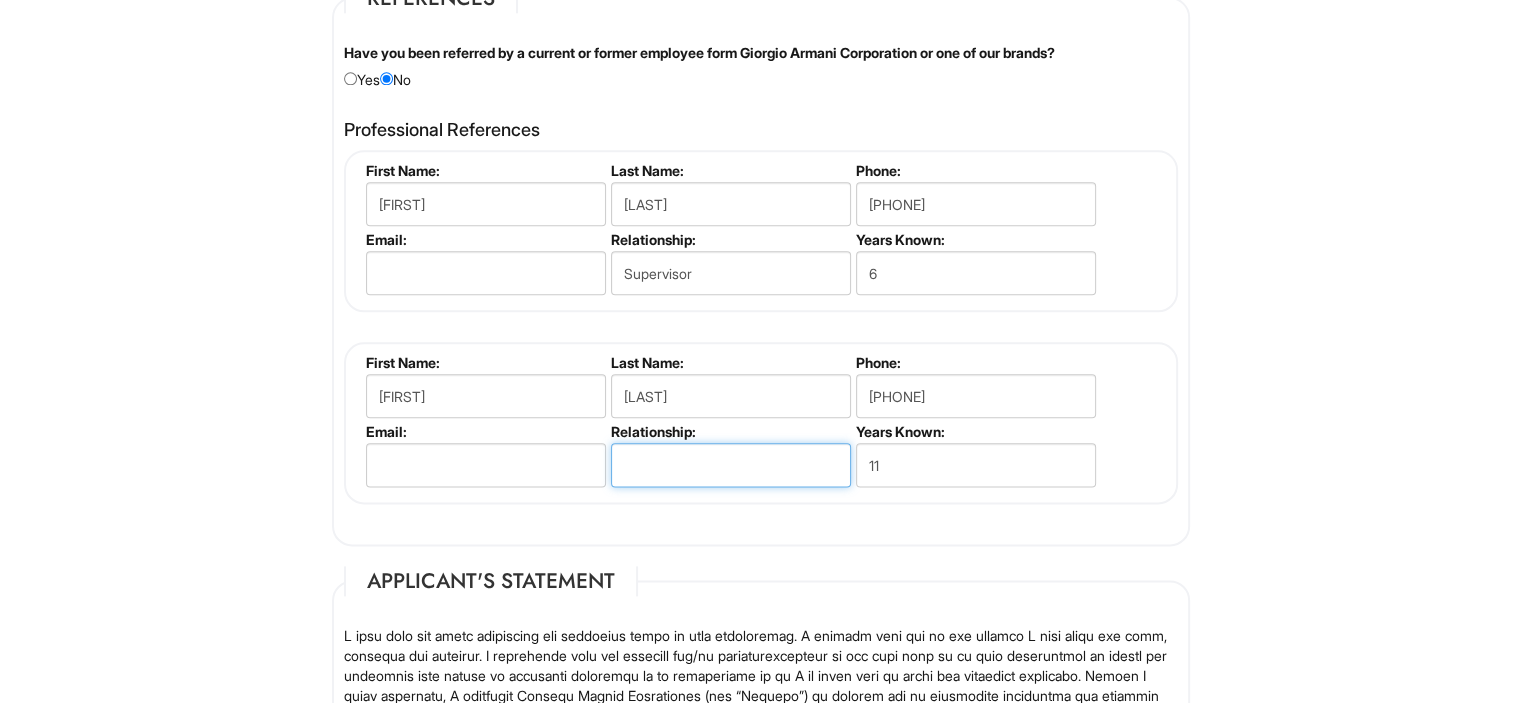 click at bounding box center (731, 465) 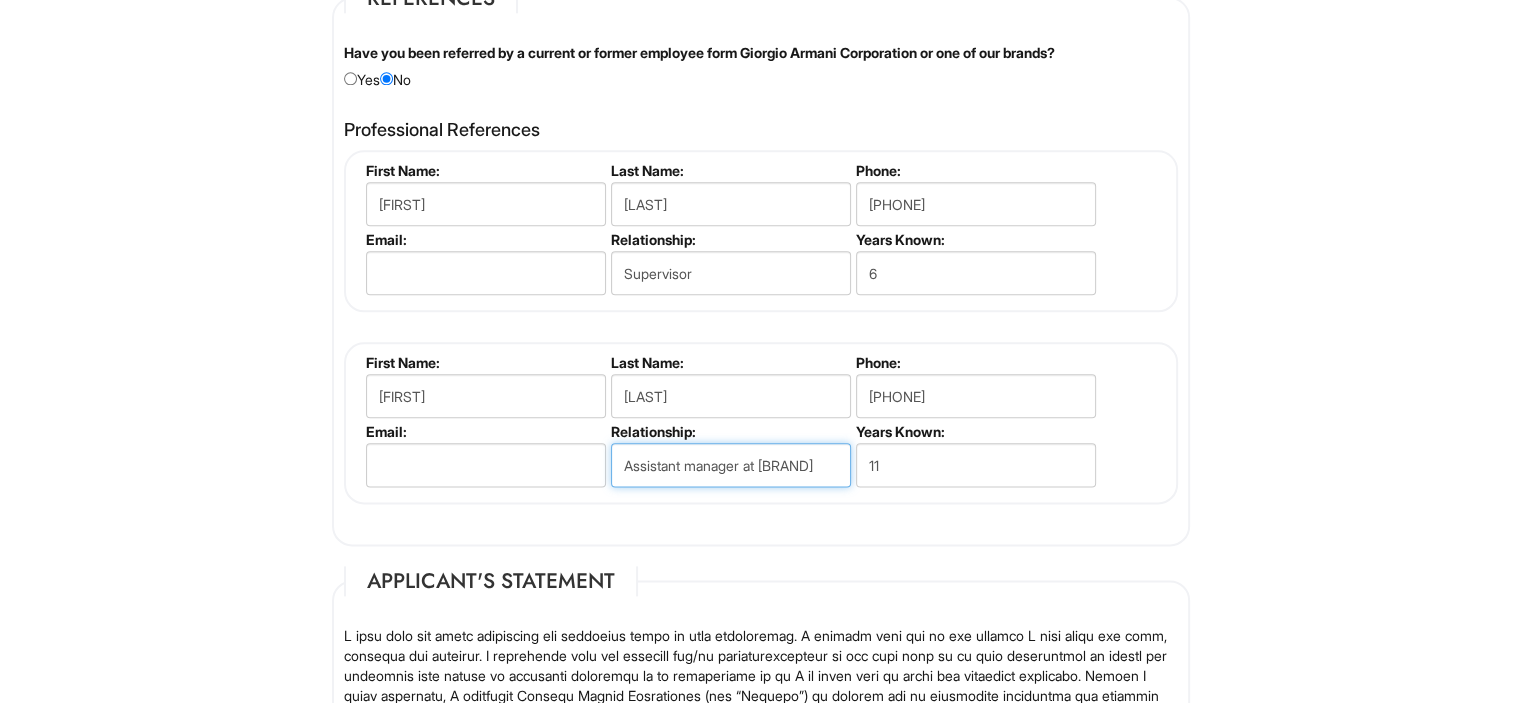type on "Assistant manager at [BRAND]" 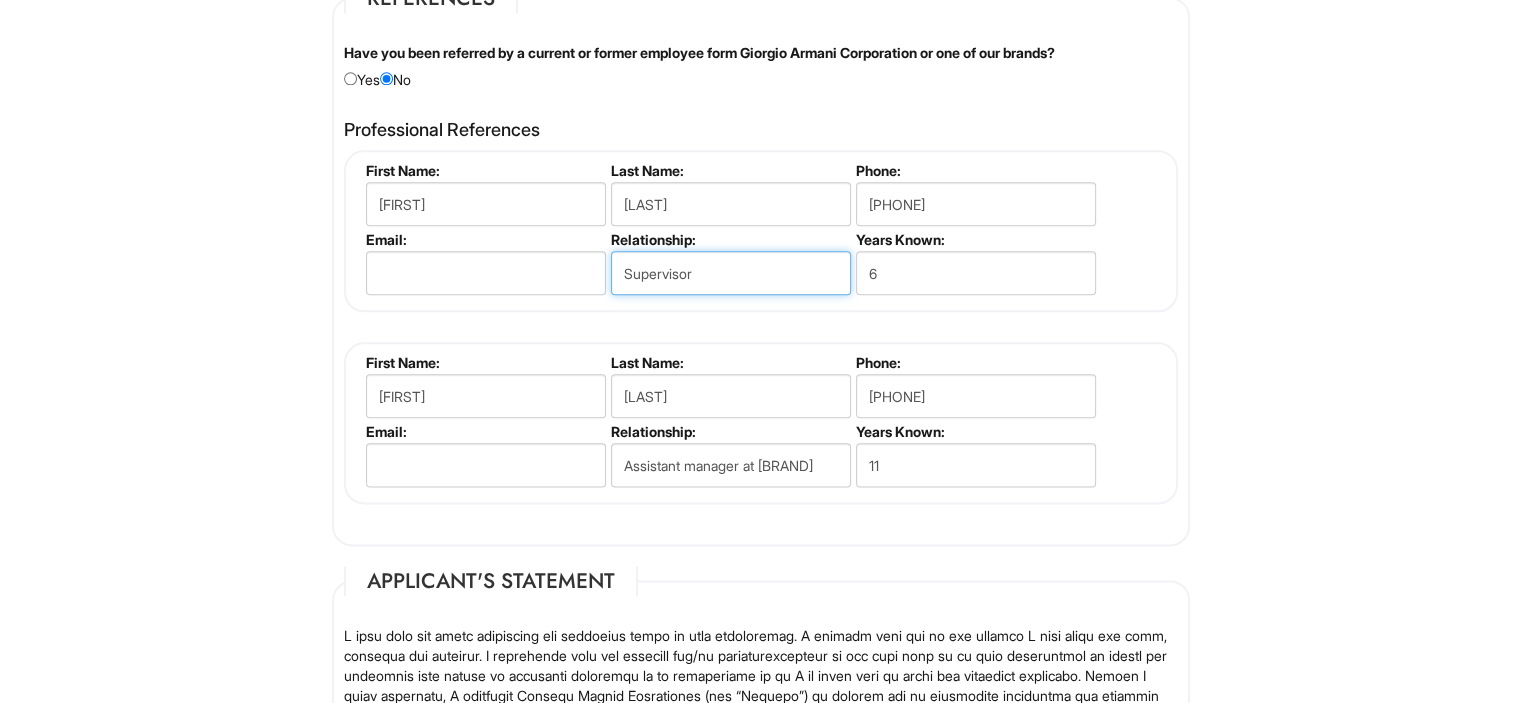 click on "Supervisor" at bounding box center [731, 273] 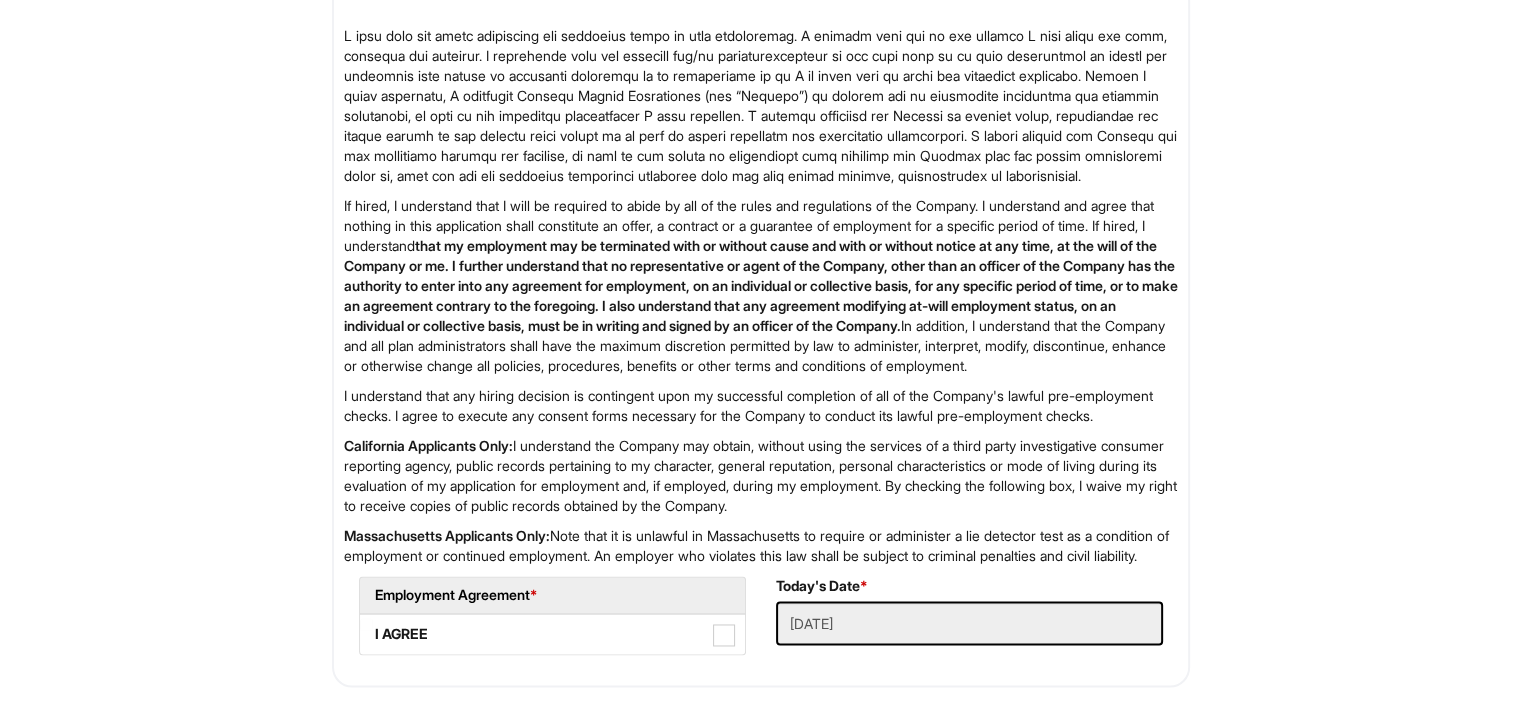 scroll, scrollTop: 3272, scrollLeft: 0, axis: vertical 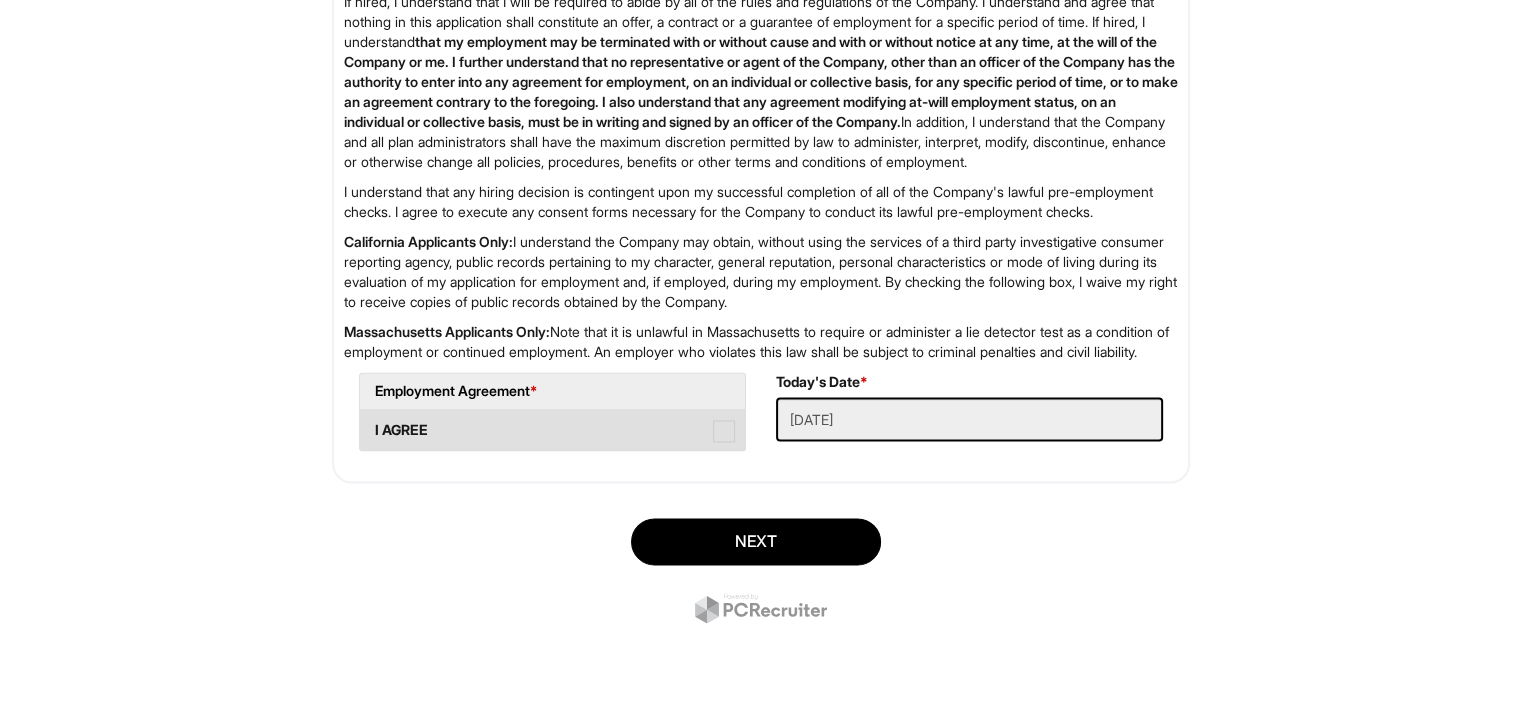 type on "Supervisor at UPS" 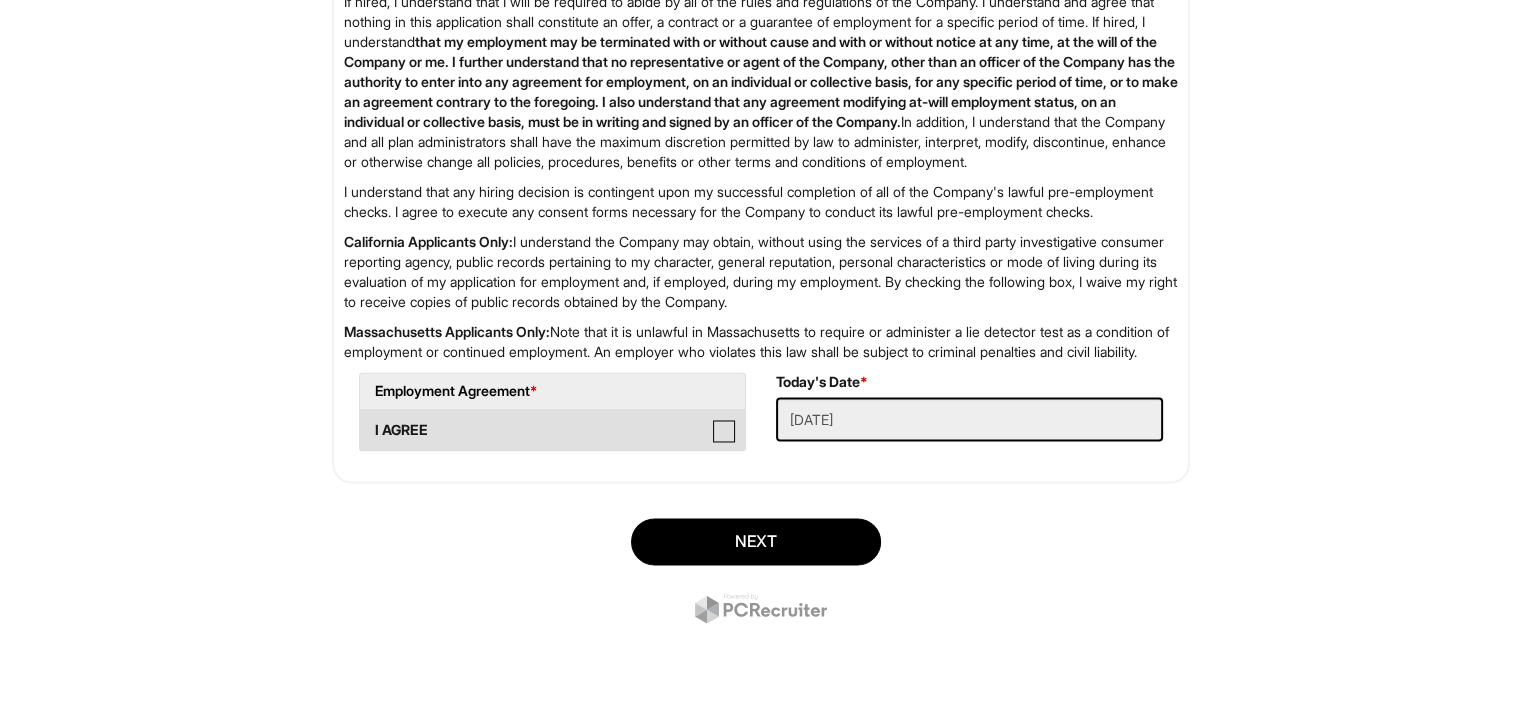click on "I AGREE" at bounding box center [366, 420] 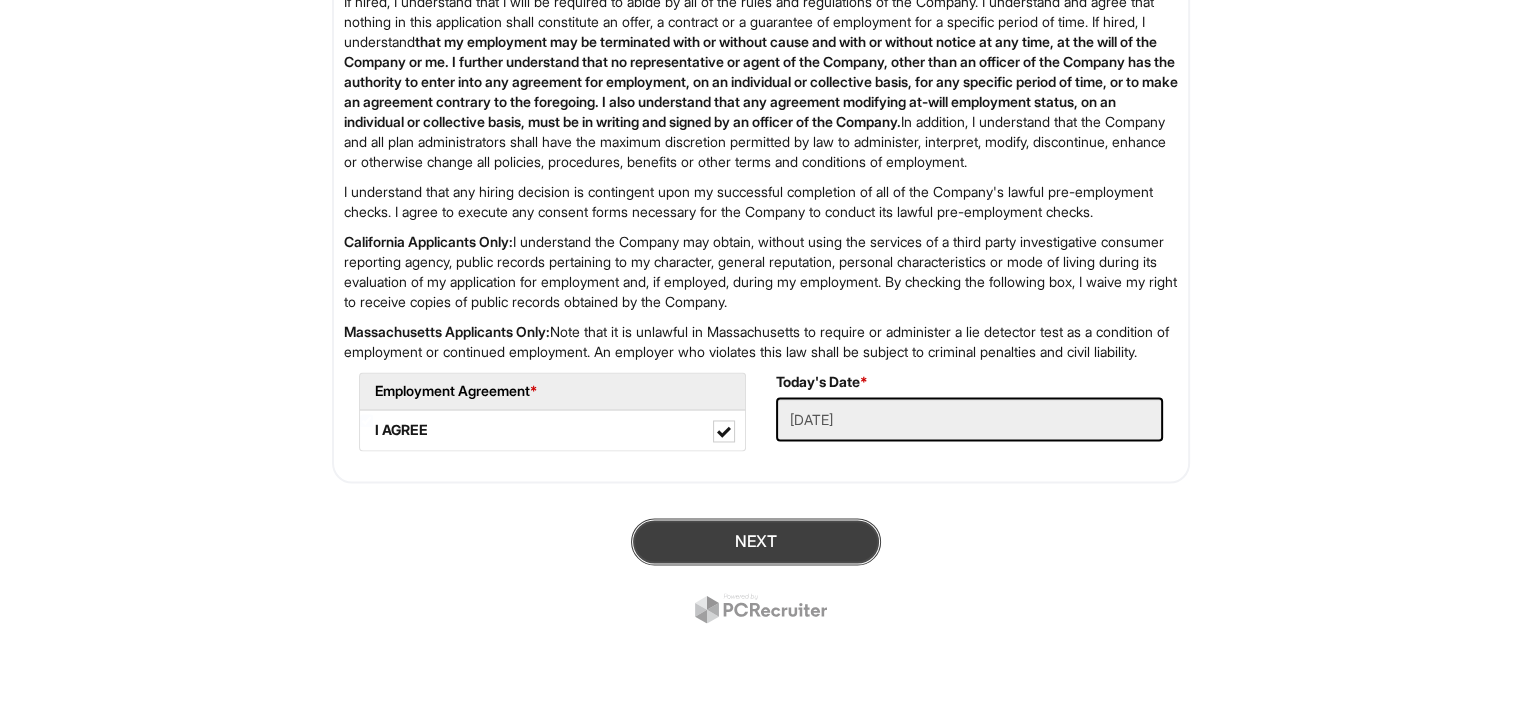 click on "Next" at bounding box center [756, 541] 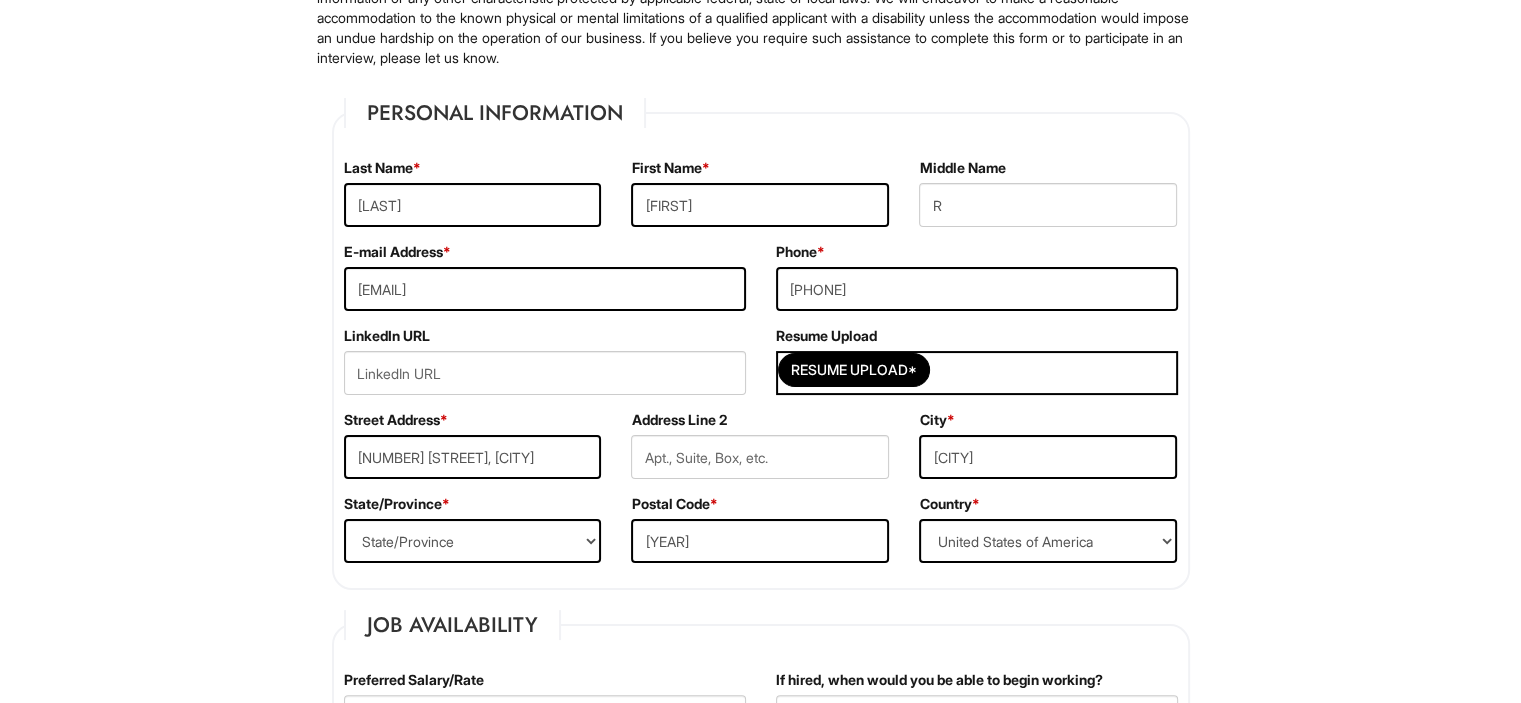 scroll, scrollTop: 322, scrollLeft: 0, axis: vertical 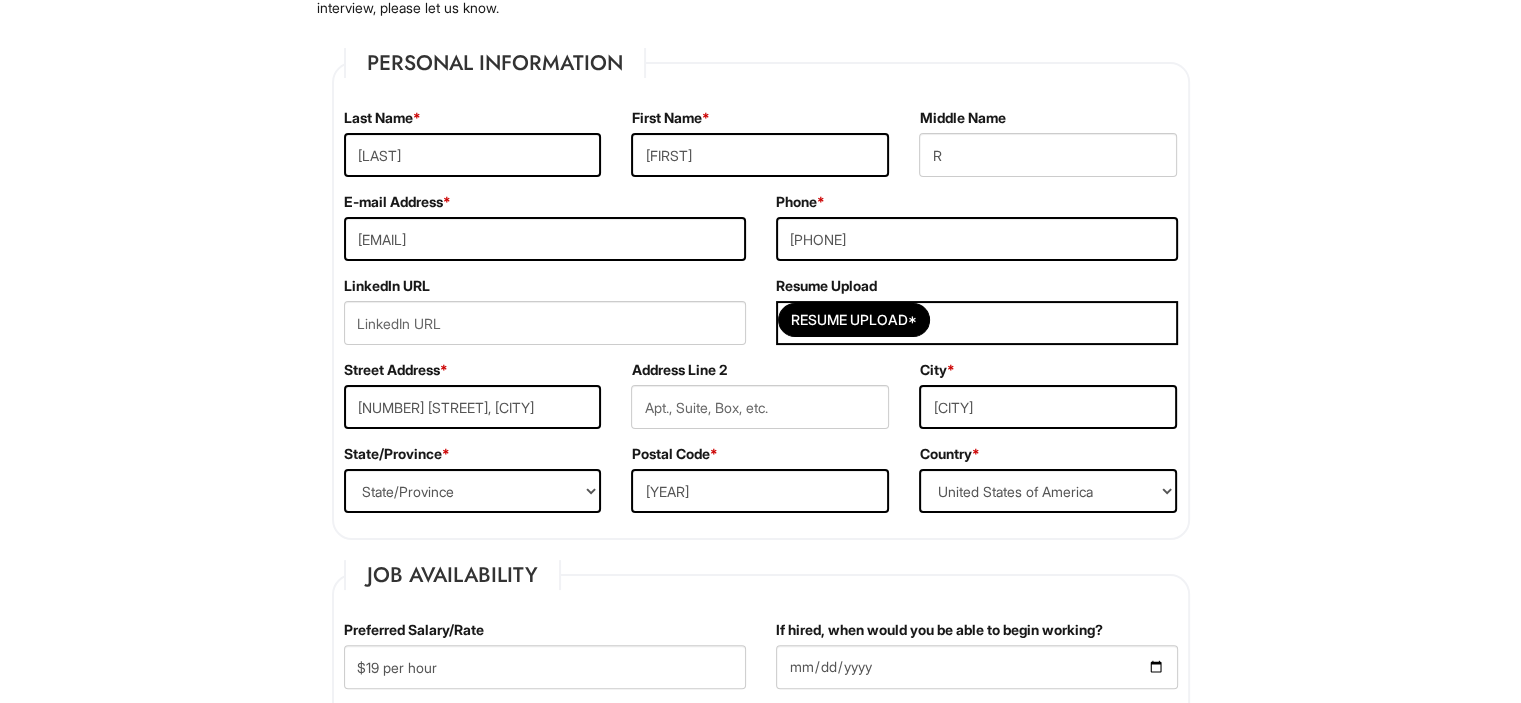 click on "Resume Upload*" at bounding box center [977, 323] 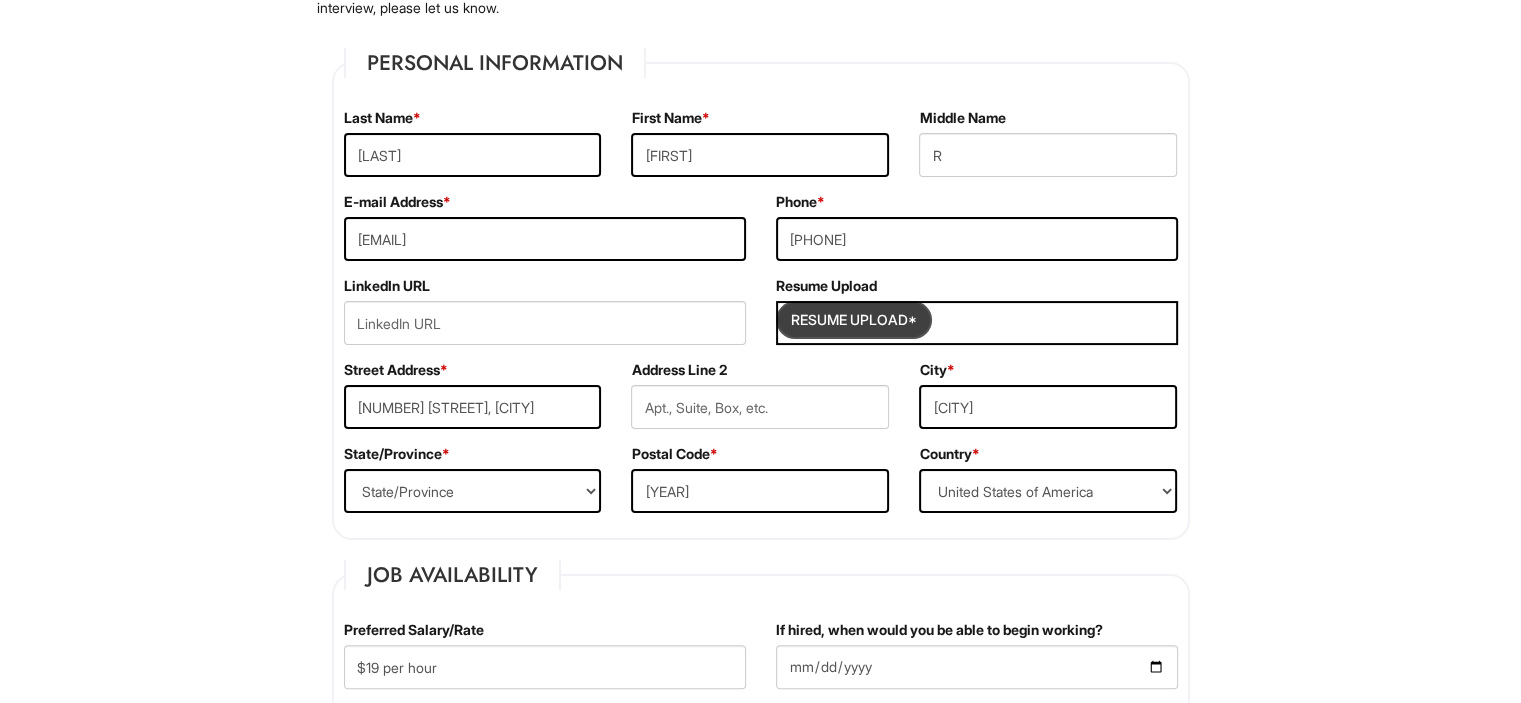 click at bounding box center (854, 320) 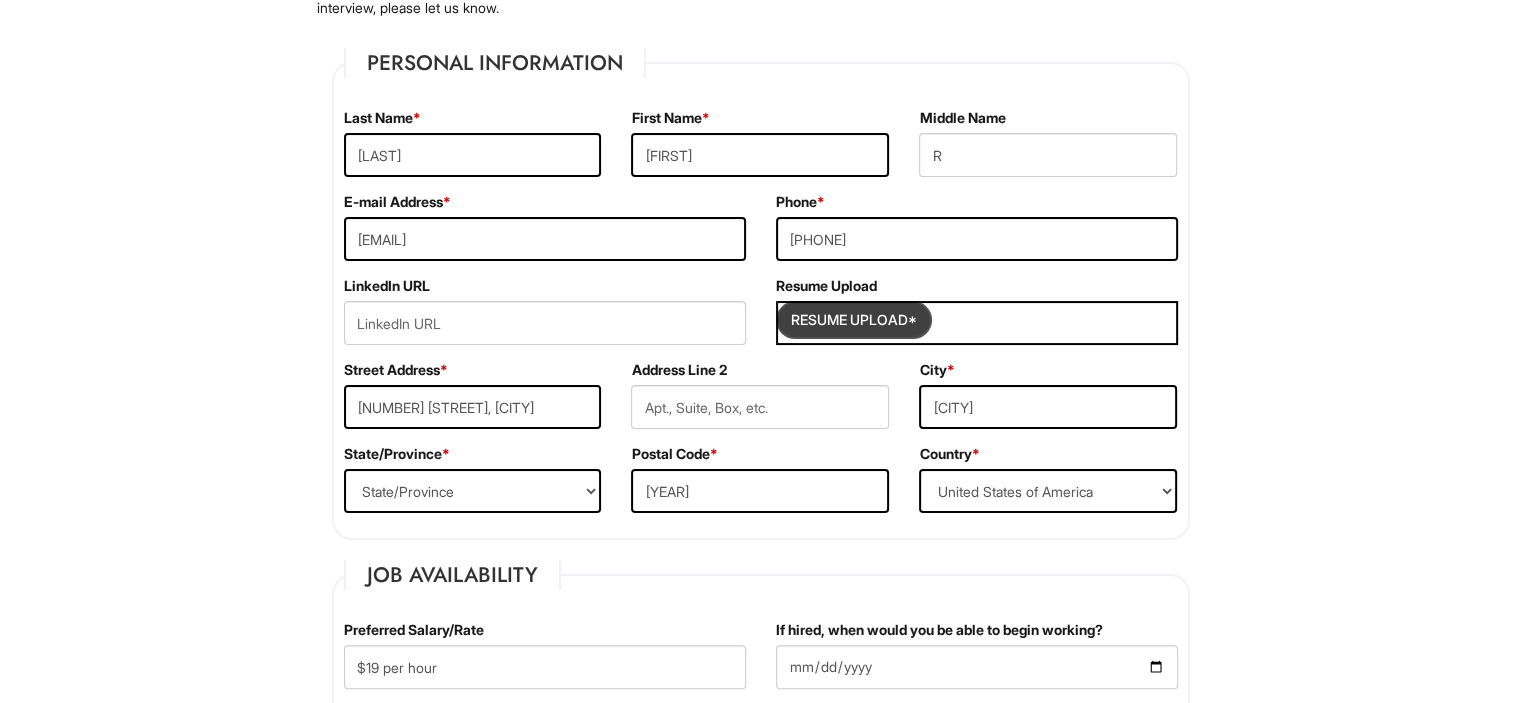 type on "C:\fakepath\[FIRST]_[LAST]_Resume.pdf" 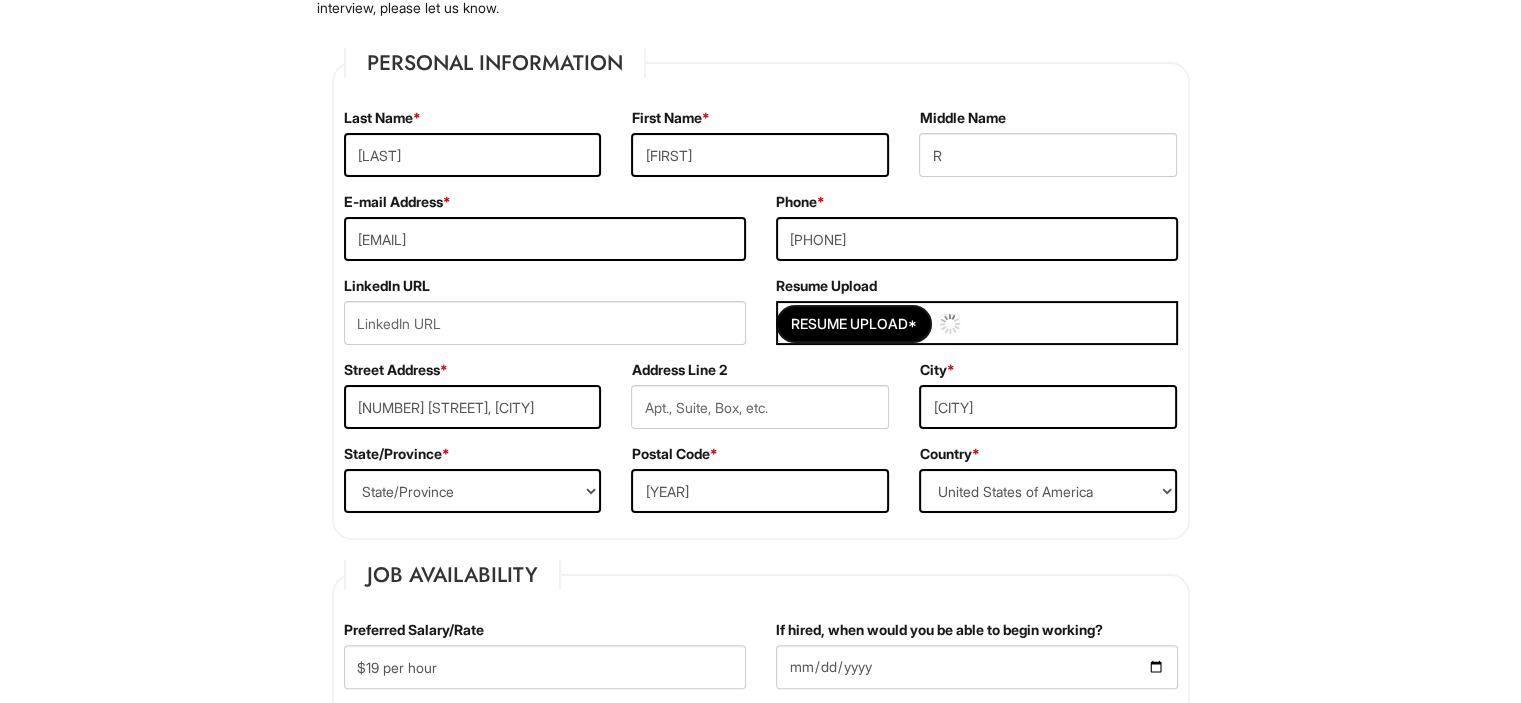 type 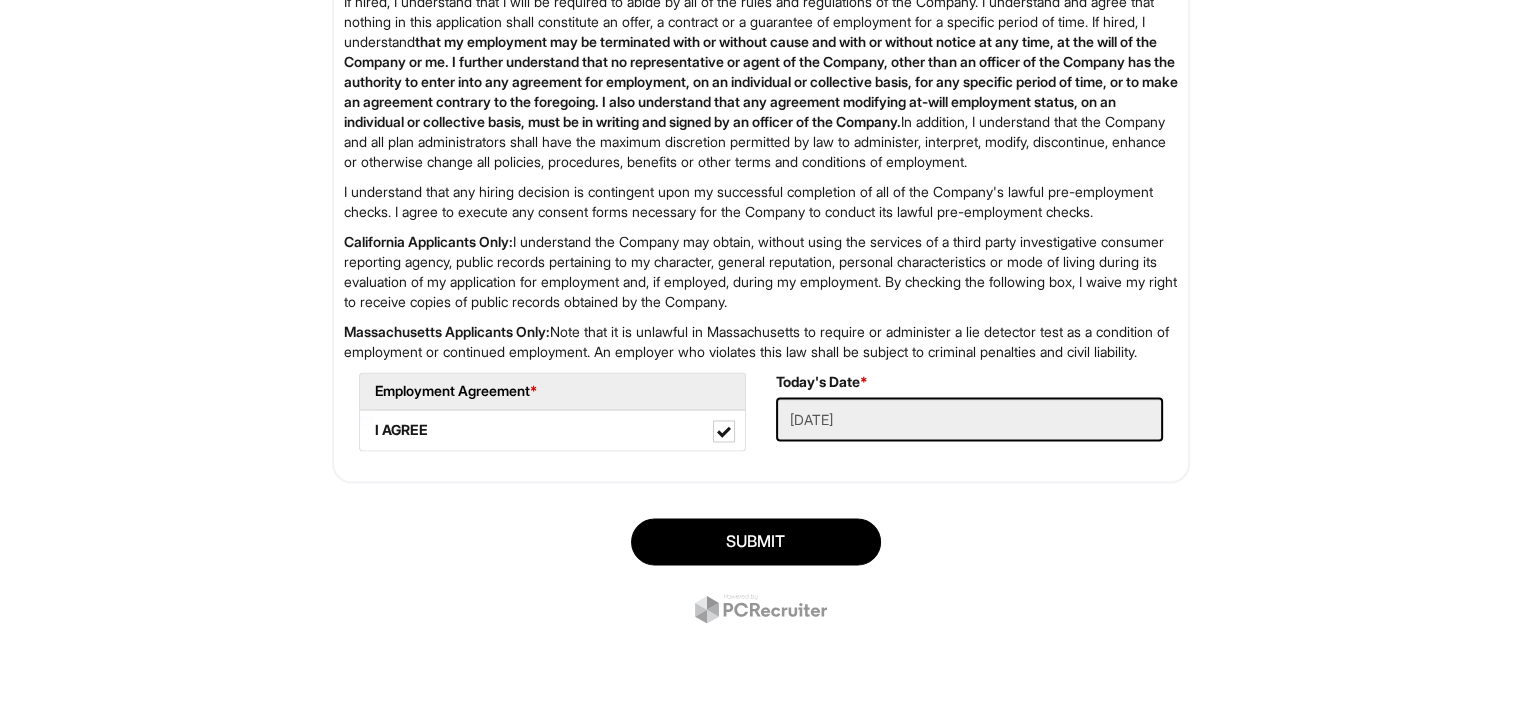 scroll, scrollTop: 3312, scrollLeft: 0, axis: vertical 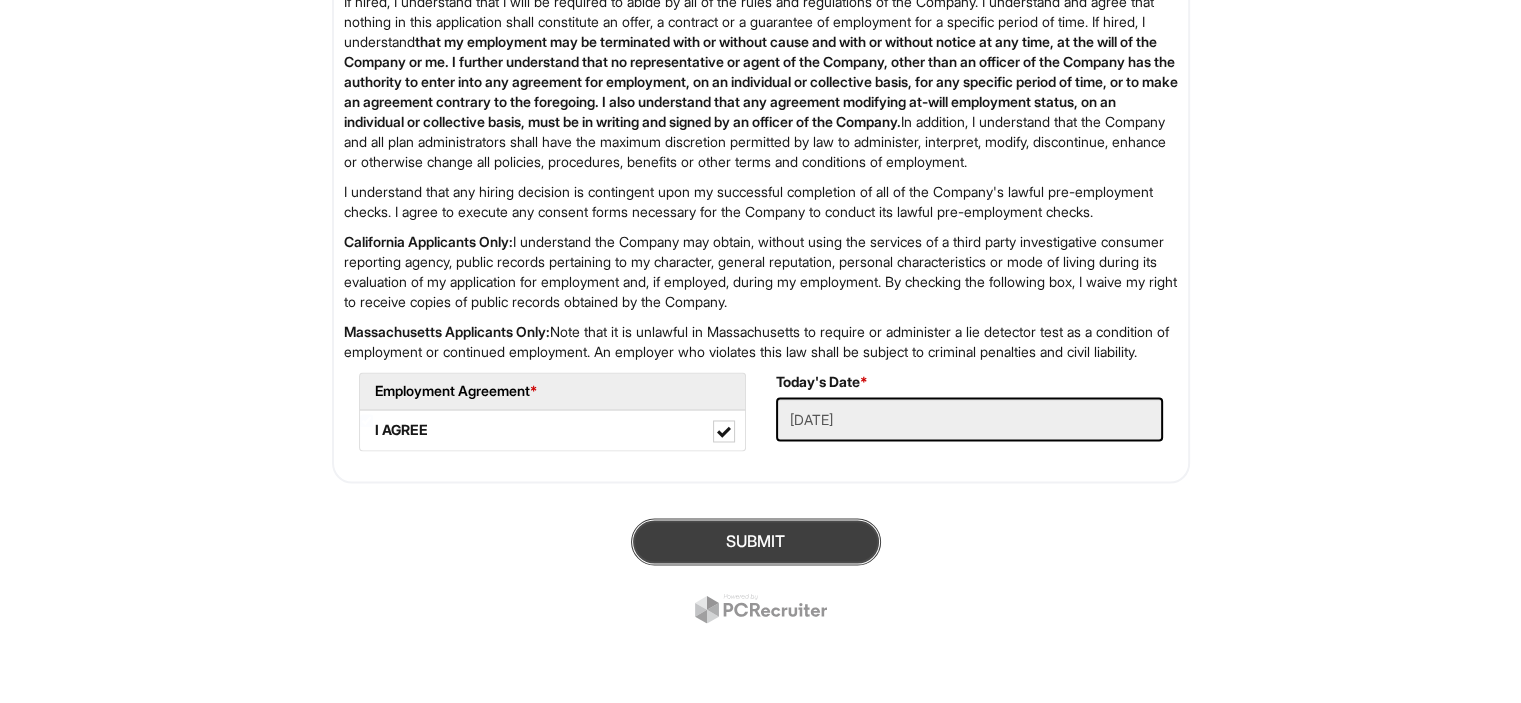 click on "SUBMIT" at bounding box center (756, 541) 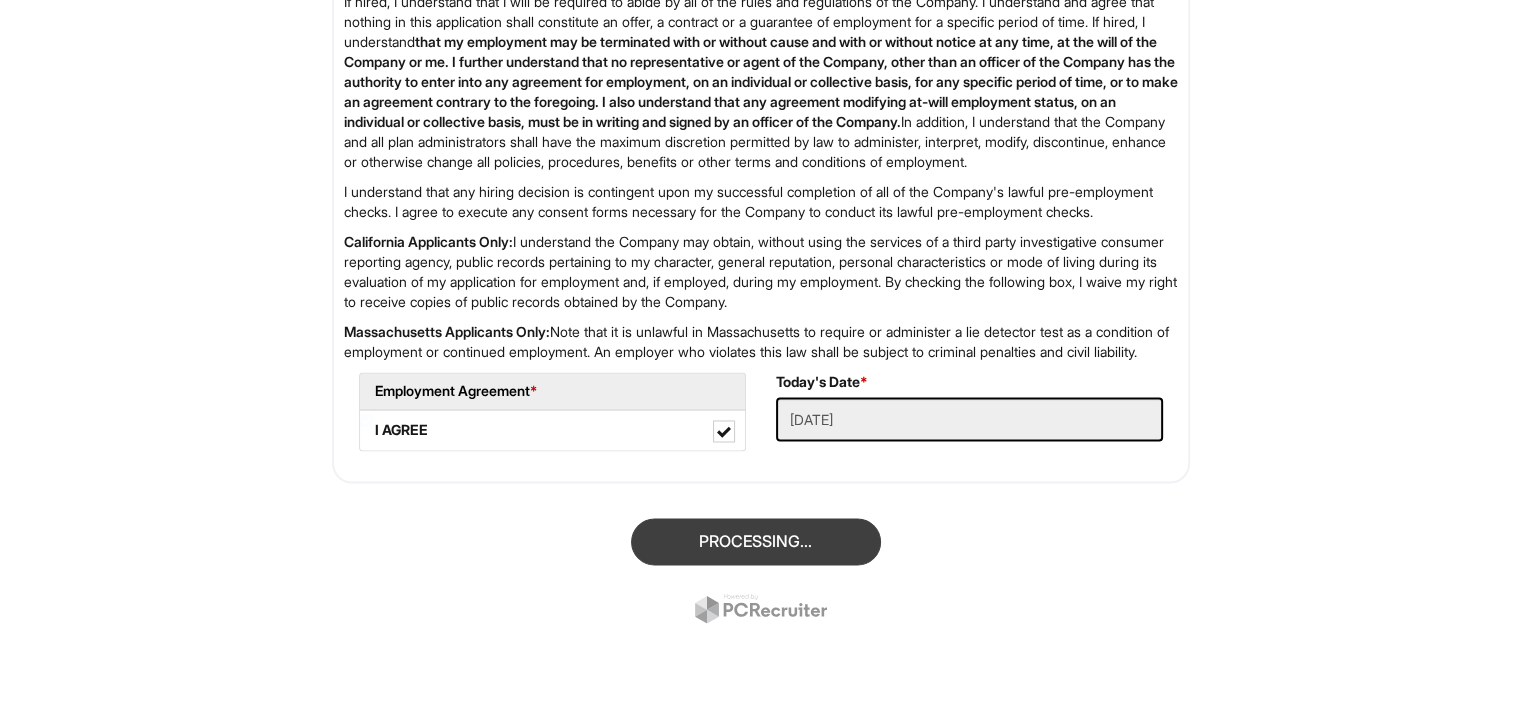 scroll, scrollTop: 122, scrollLeft: 0, axis: vertical 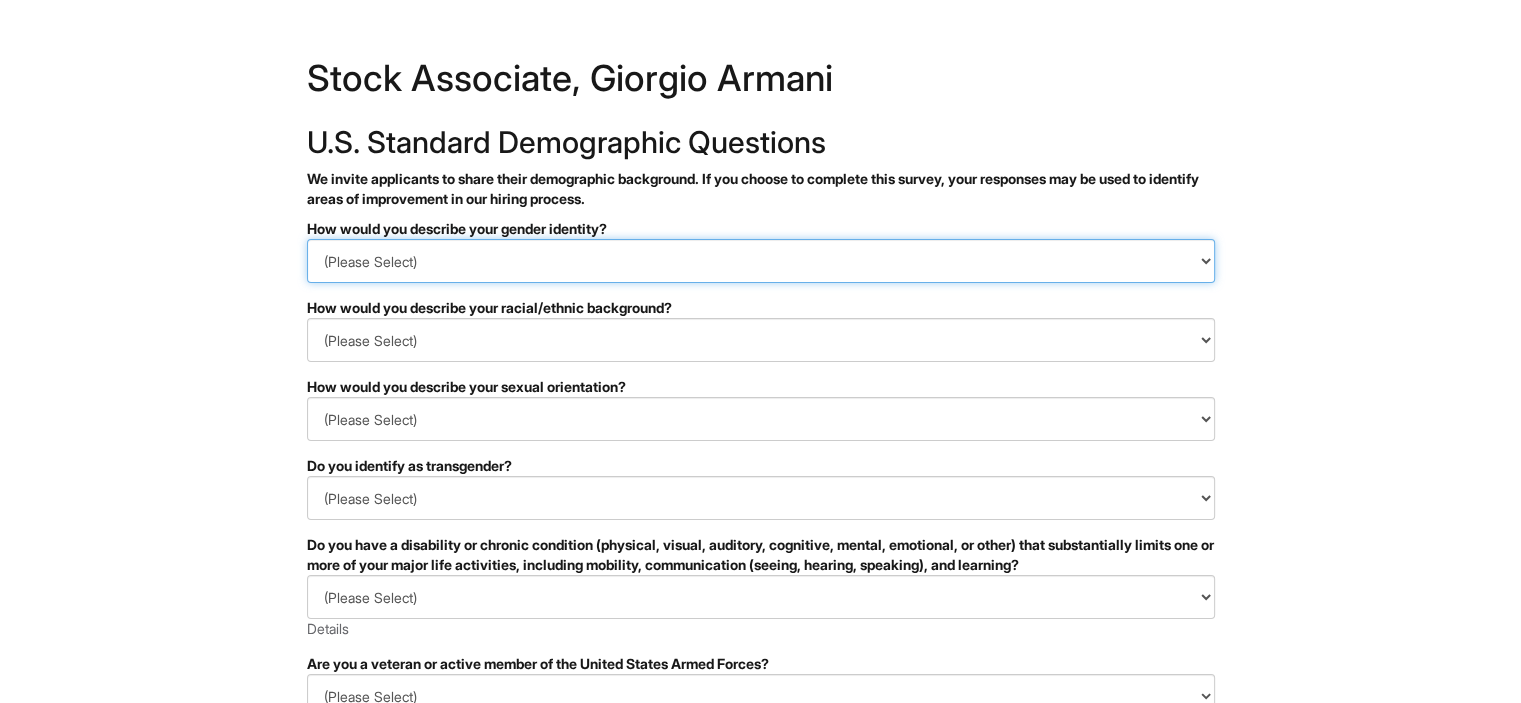 click on "(Please Select) Man Woman Non-binary I prefer to self-describe I don't wish to answer" at bounding box center [761, 261] 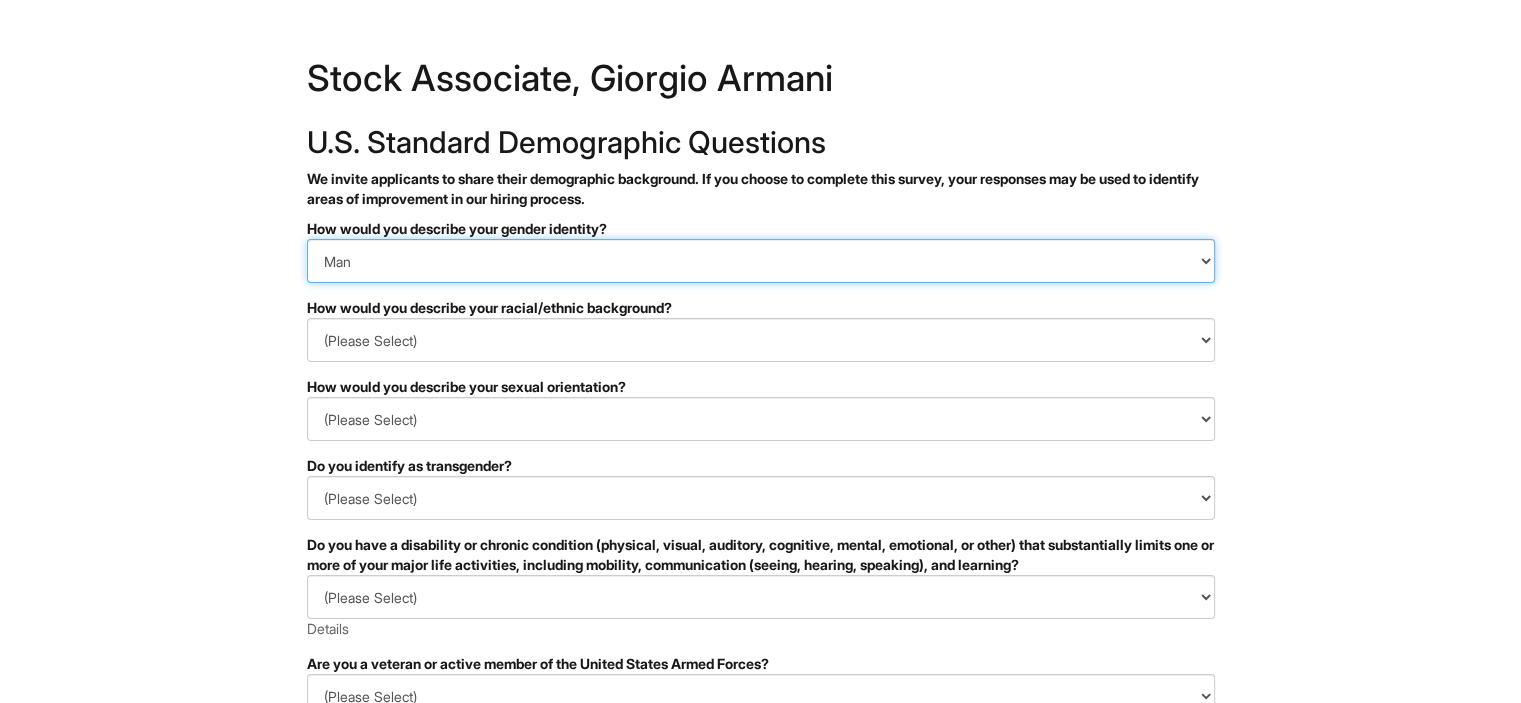 click on "(Please Select) Man Woman Non-binary I prefer to self-describe I don't wish to answer" at bounding box center [761, 261] 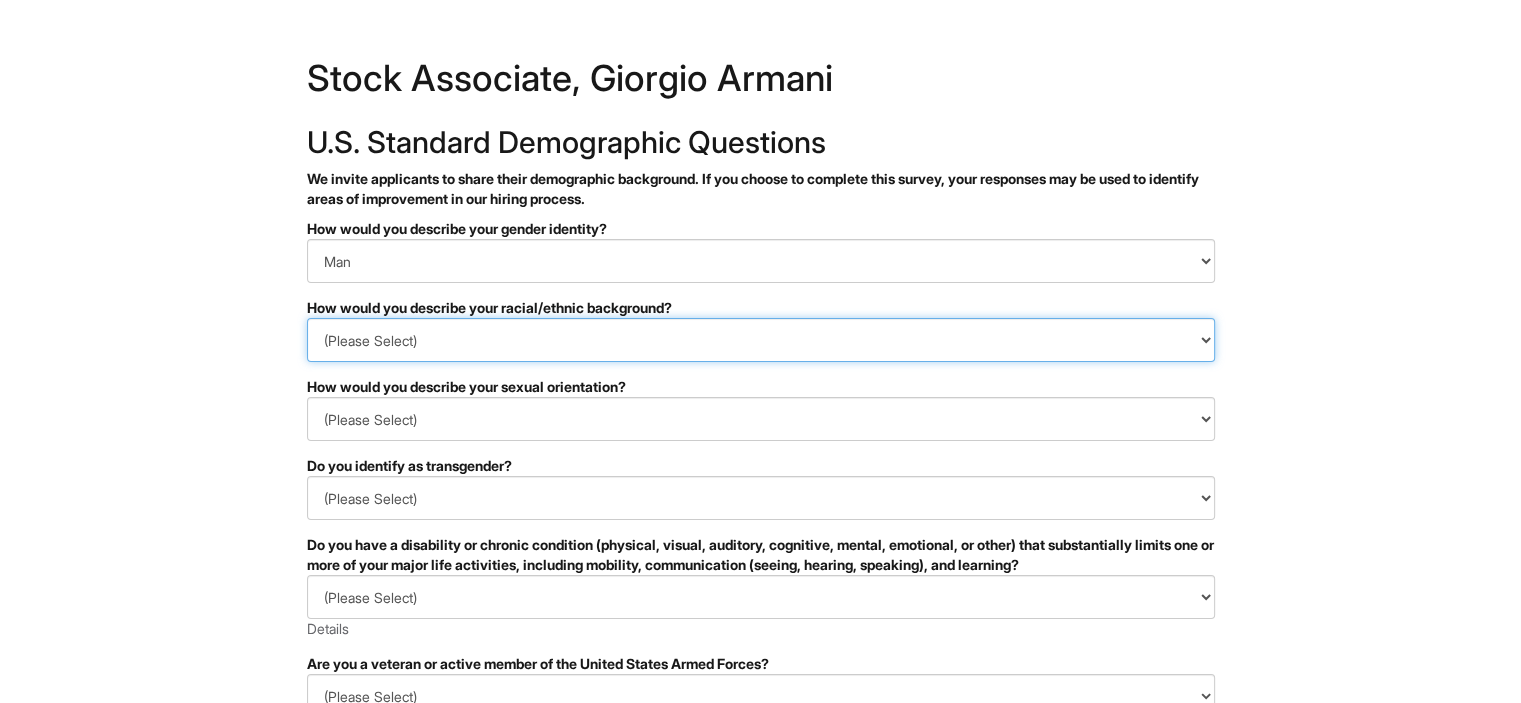 click on "(Please Select) Black or of African descent    East Asian    Hispanic, Latinx or of Spanish Origin    Indigenous, American Indian or Alaska Native    Middle Eastern or North African    Native Hawaiian or Pacific Islander    South Asian    Southeast Asian    White or European    I prefer to self-describe    I don't wish to answer" at bounding box center [761, 340] 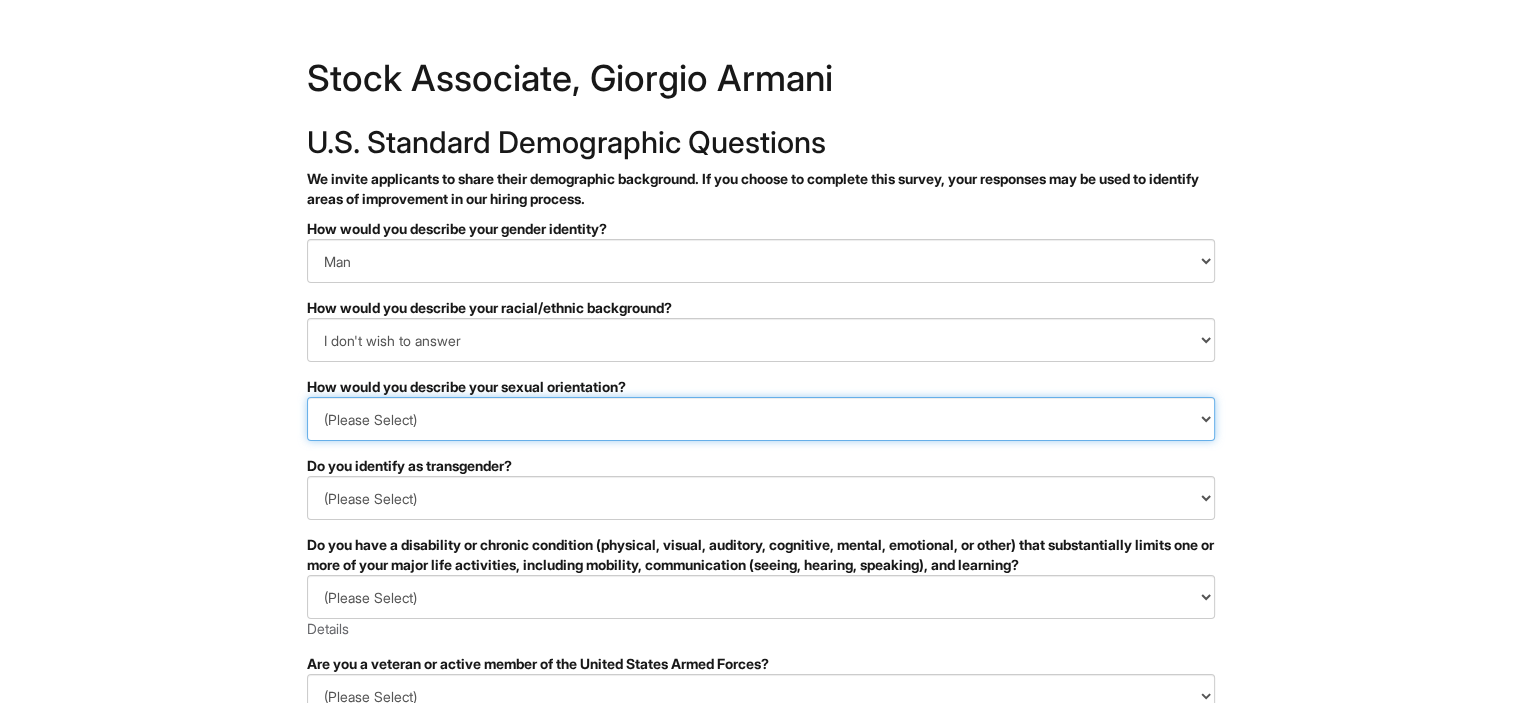 click on "(Please Select) Asexual Bisexual and/or pansexual Gay Heterosexual Lesbian Queer I prefer to self-describe I don't wish to answer" at bounding box center [761, 419] 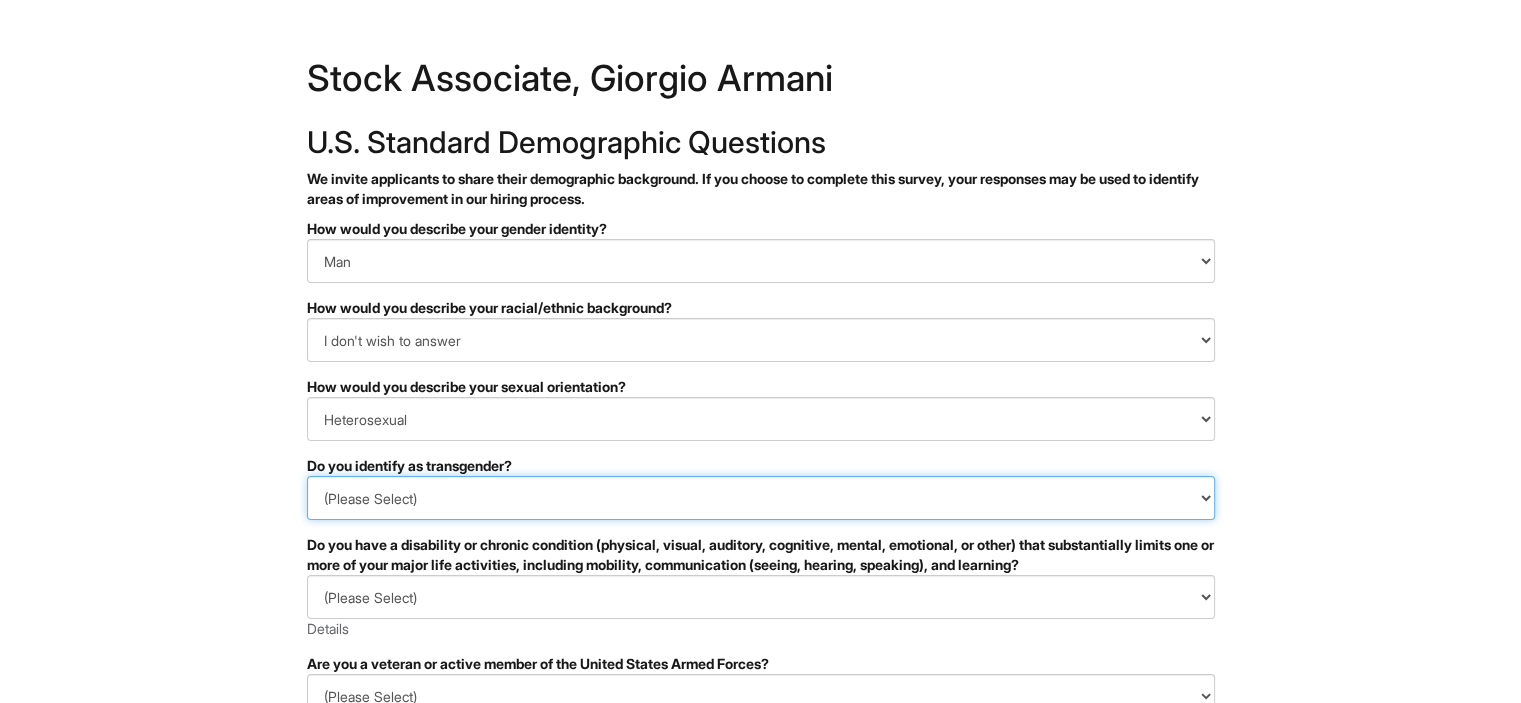 click on "(Please Select) Yes No I prefer to self-describe I don't wish to answer" at bounding box center (761, 498) 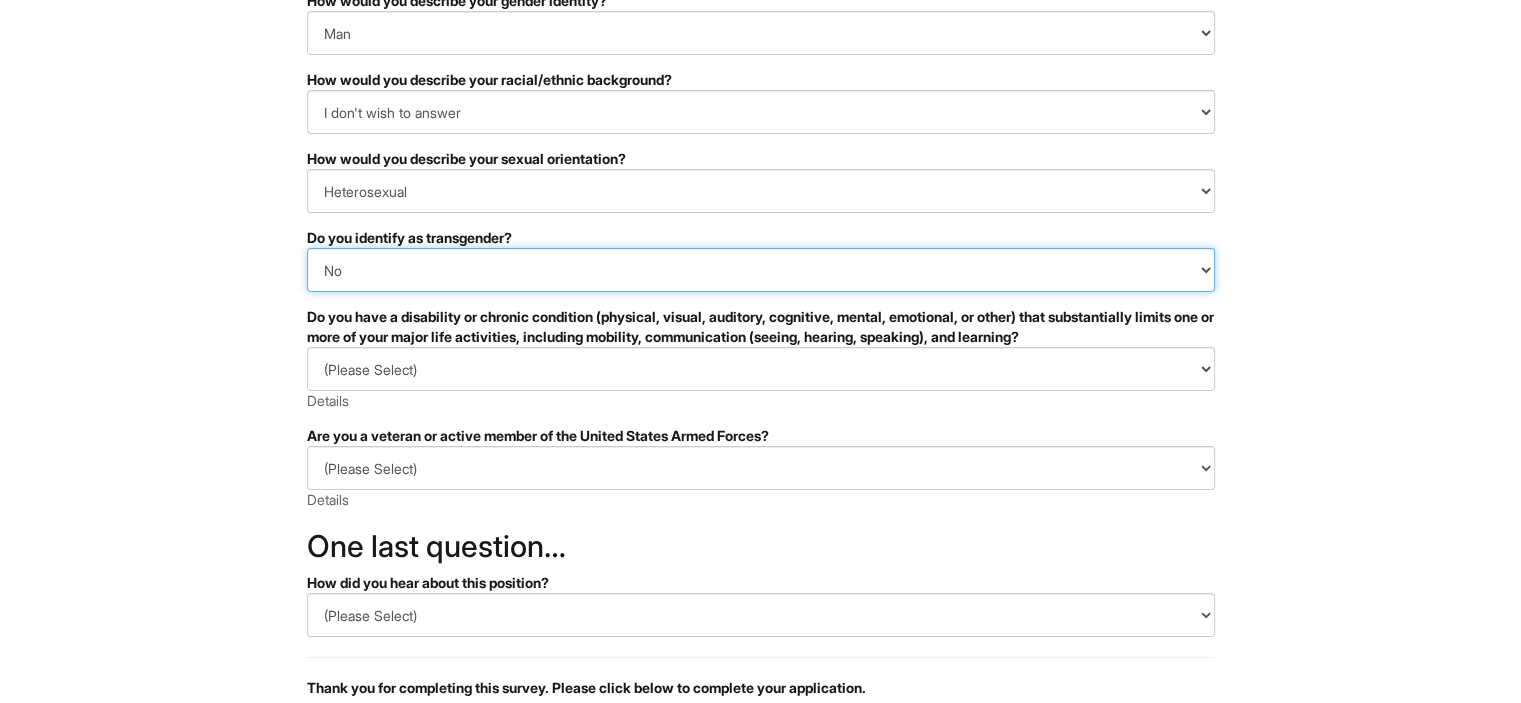 scroll, scrollTop: 200, scrollLeft: 0, axis: vertical 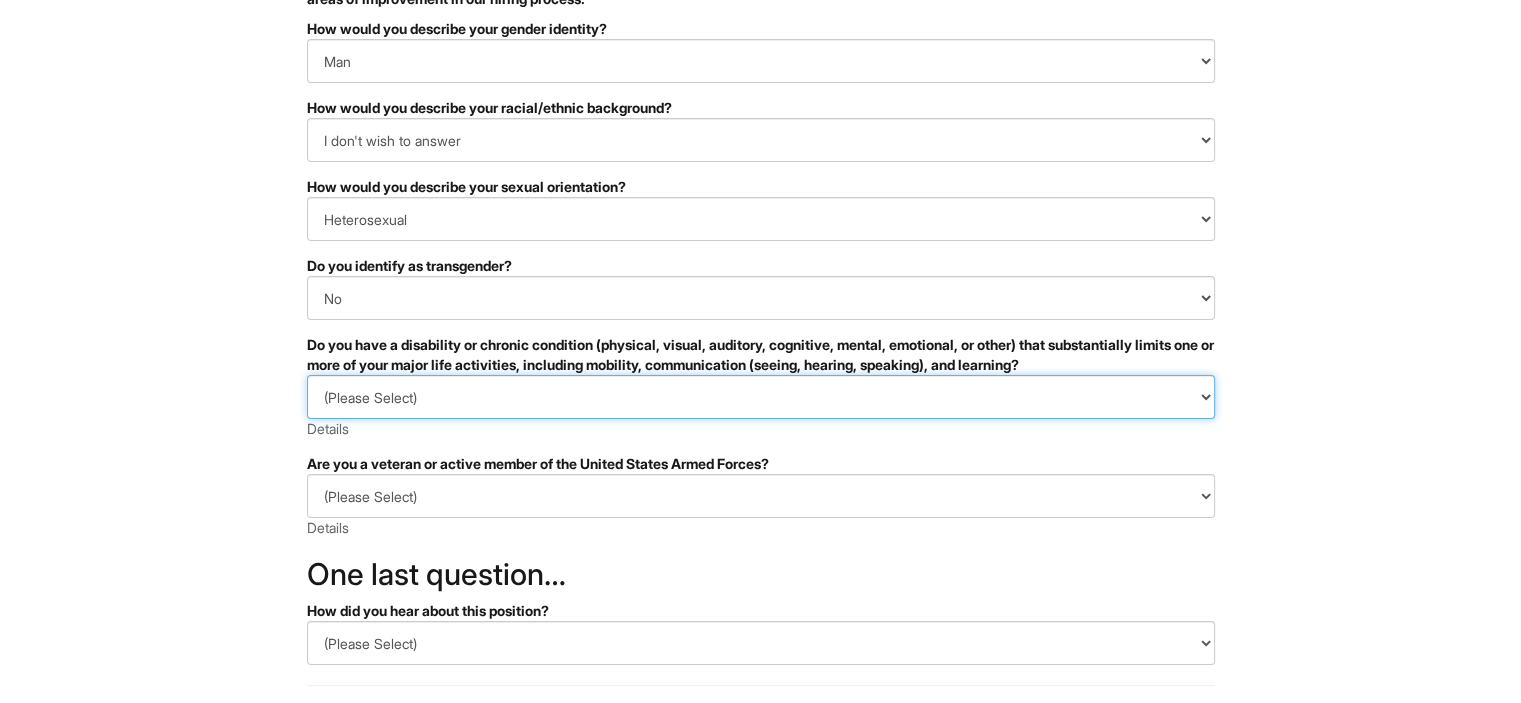 click on "(Please Select) YES, I HAVE A DISABILITY (or previously had a disability) NO, I DON'T HAVE A DISABILITY I DON'T WISH TO ANSWER" at bounding box center [761, 397] 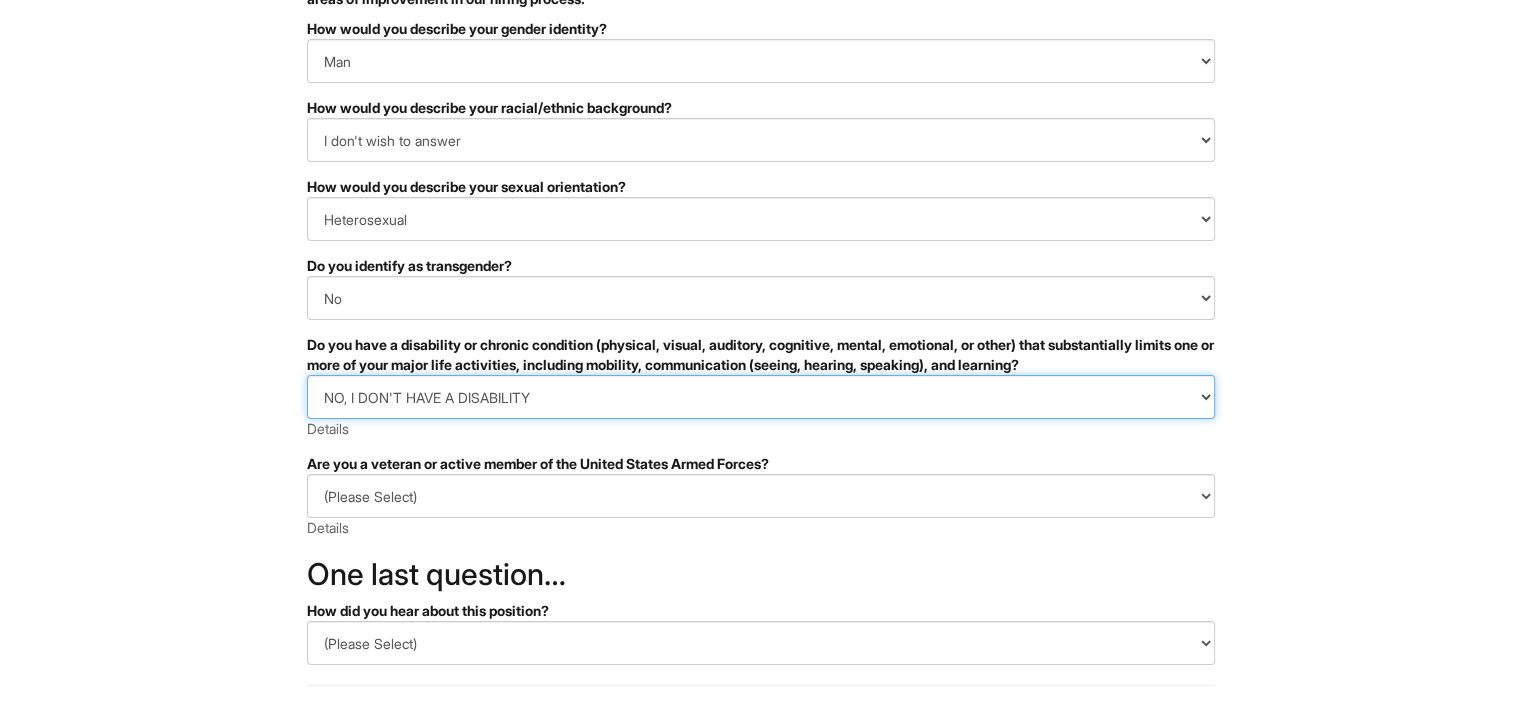 click on "(Please Select) YES, I HAVE A DISABILITY (or previously had a disability) NO, I DON'T HAVE A DISABILITY I DON'T WISH TO ANSWER" at bounding box center [761, 397] 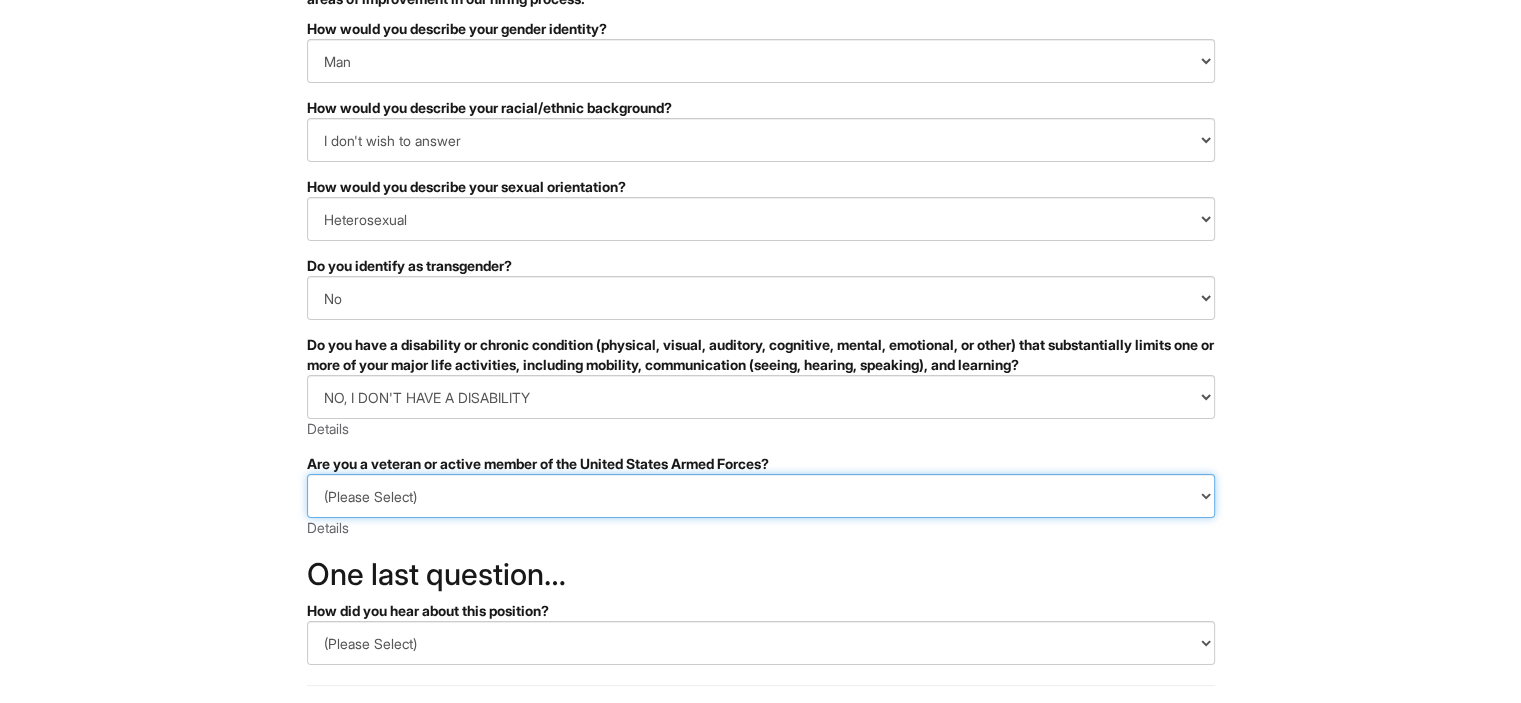 click on "(Please Select) I IDENTIFY AS ONE OR MORE OF THE CLASSIFICATIONS OF PROTECTED VETERANS LISTED I AM NOT A PROTECTED VETERAN I PREFER NOT TO ANSWER" at bounding box center (761, 496) 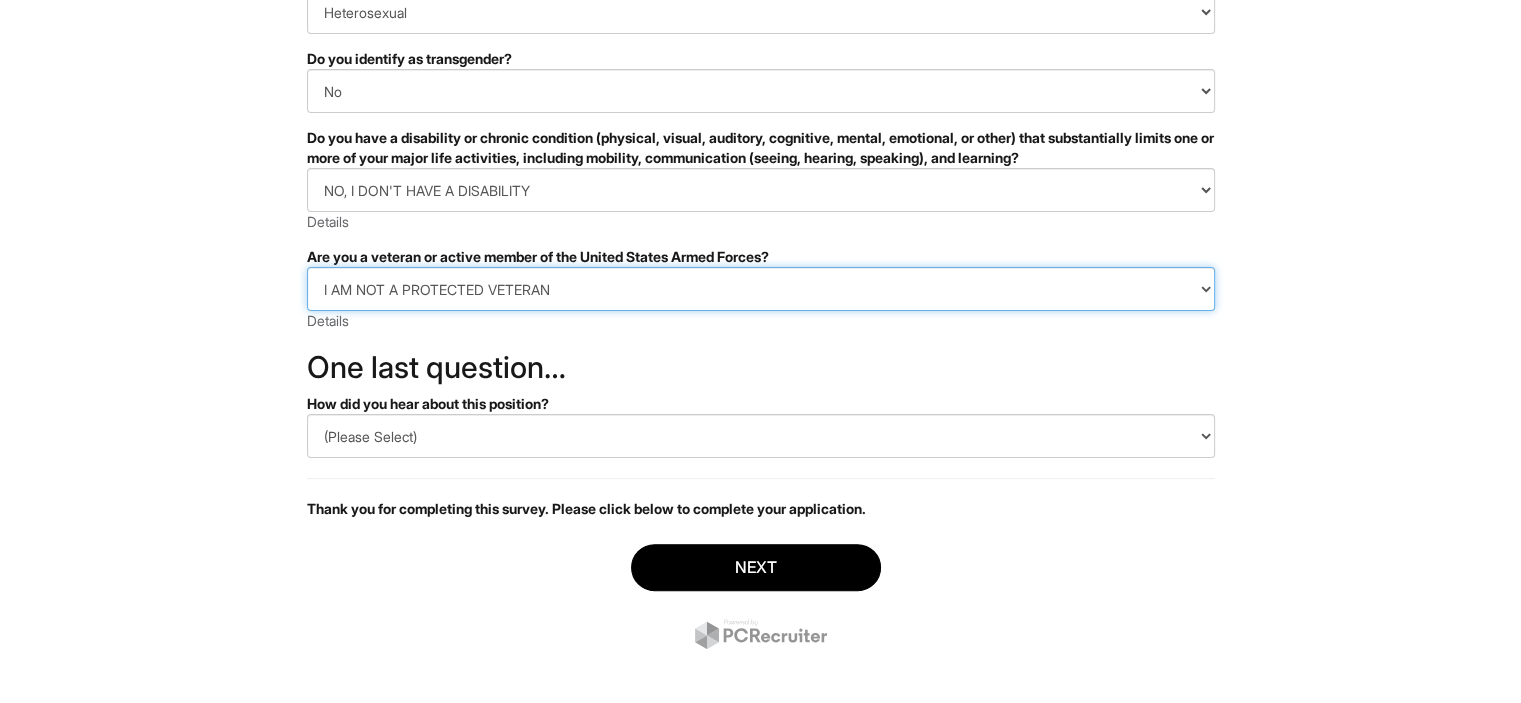 scroll, scrollTop: 422, scrollLeft: 0, axis: vertical 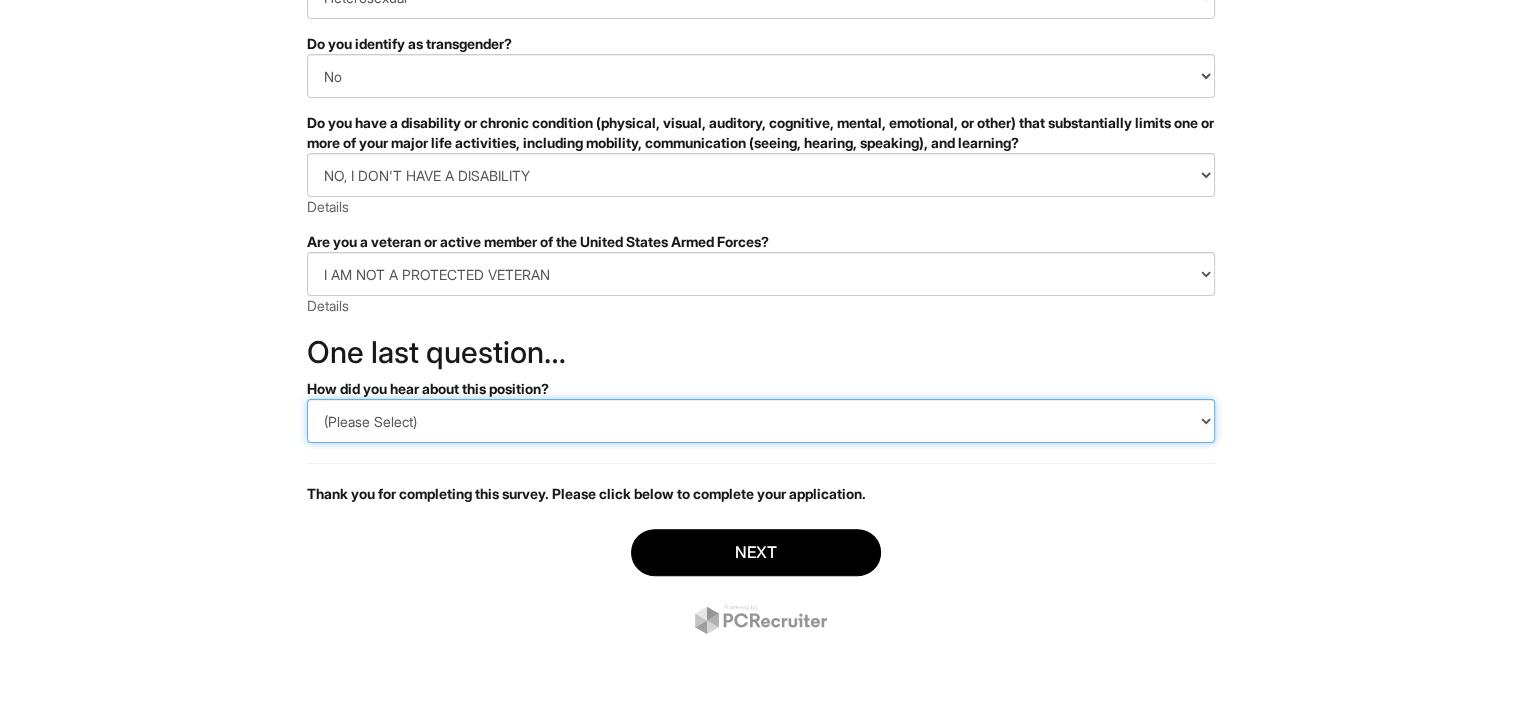 click on "(Please Select) CareerBuilder Indeed LinkedIn Monster Referral Other" at bounding box center [761, 421] 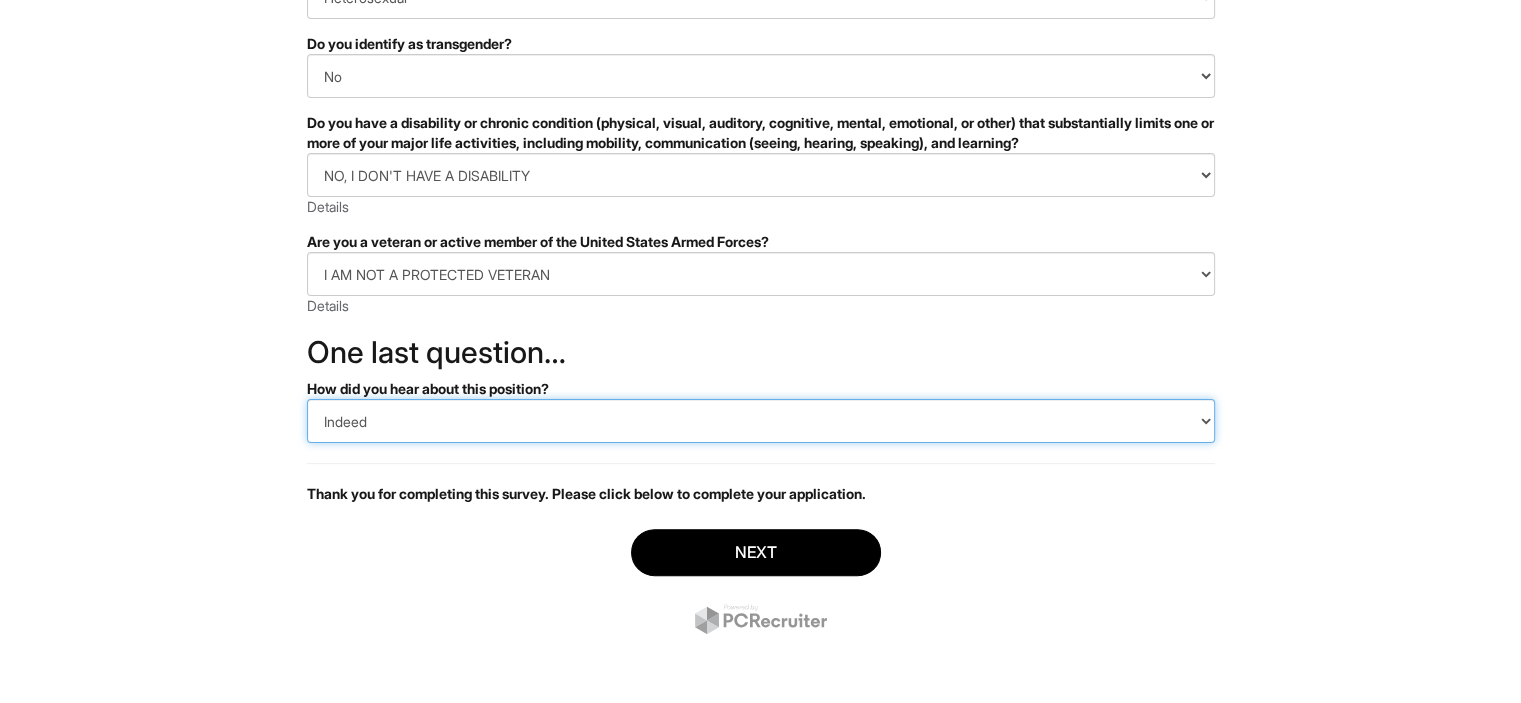 click on "(Please Select) CareerBuilder Indeed LinkedIn Monster Referral Other" at bounding box center [761, 421] 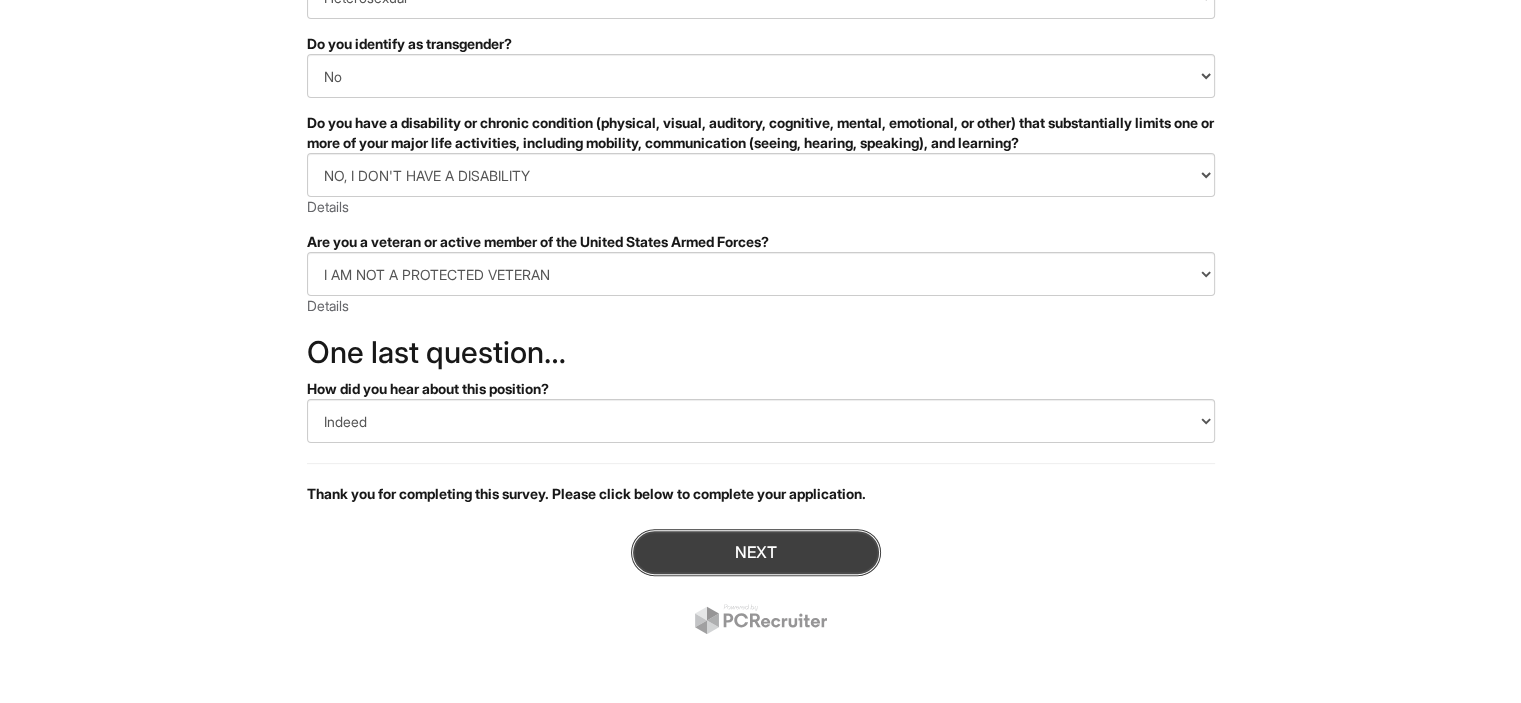 click on "Next" at bounding box center (756, 552) 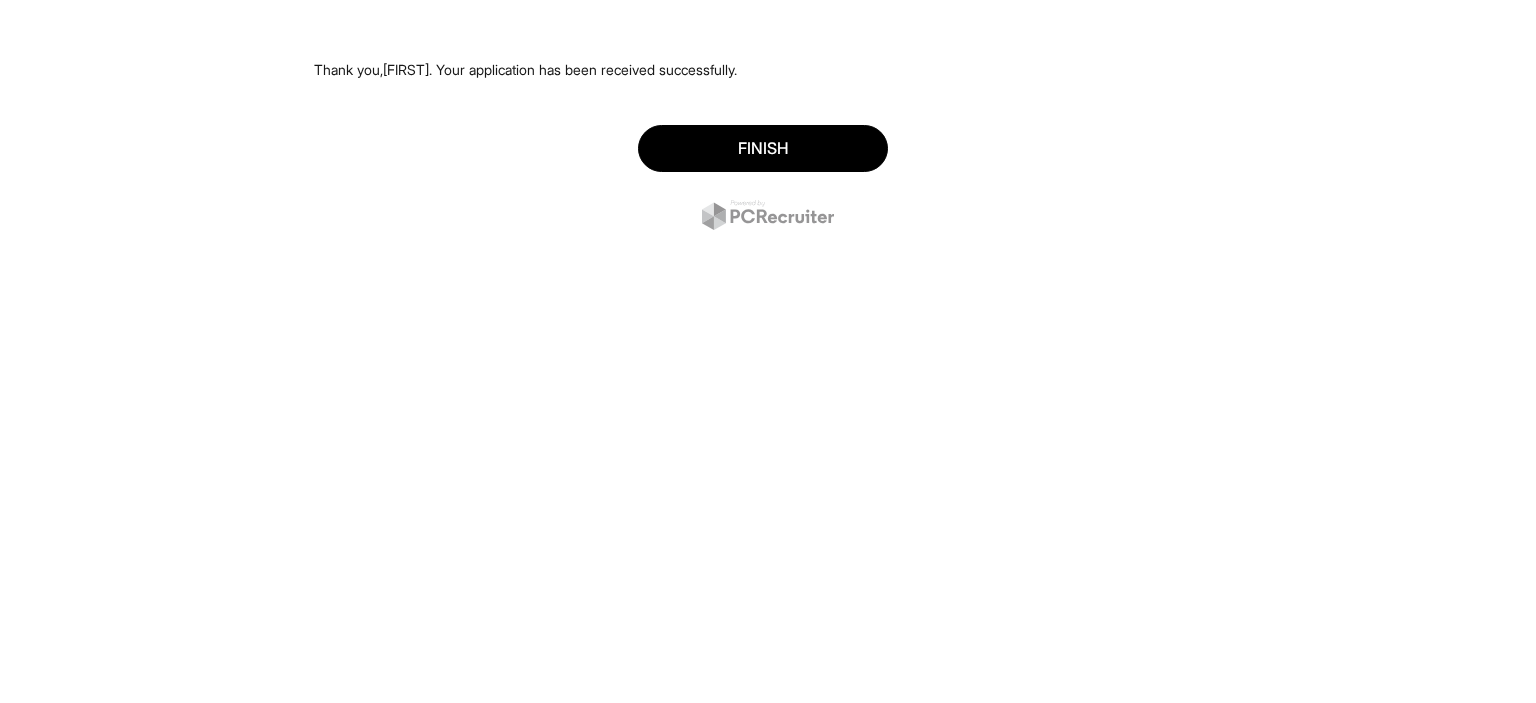 scroll, scrollTop: 0, scrollLeft: 0, axis: both 